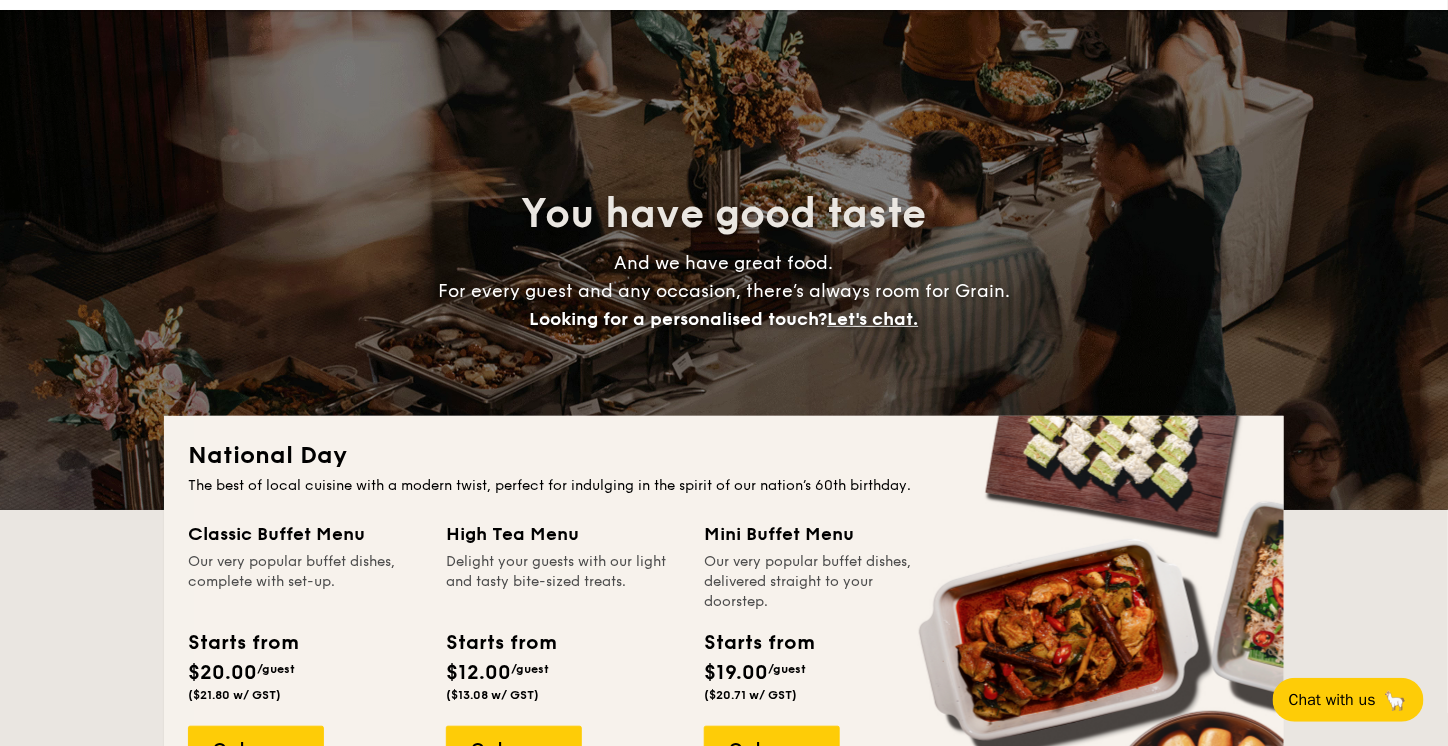 scroll, scrollTop: 0, scrollLeft: 0, axis: both 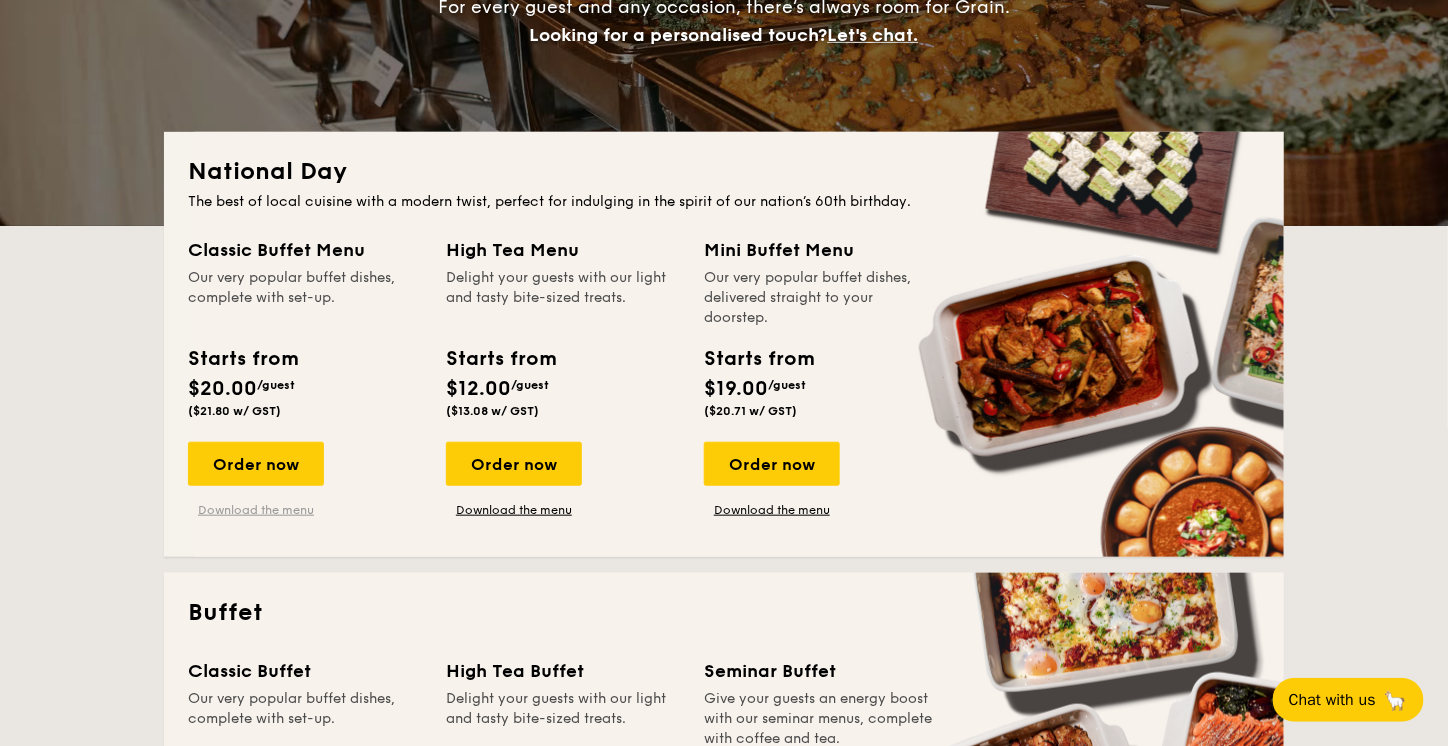 click on "Download the menu" at bounding box center (256, 510) 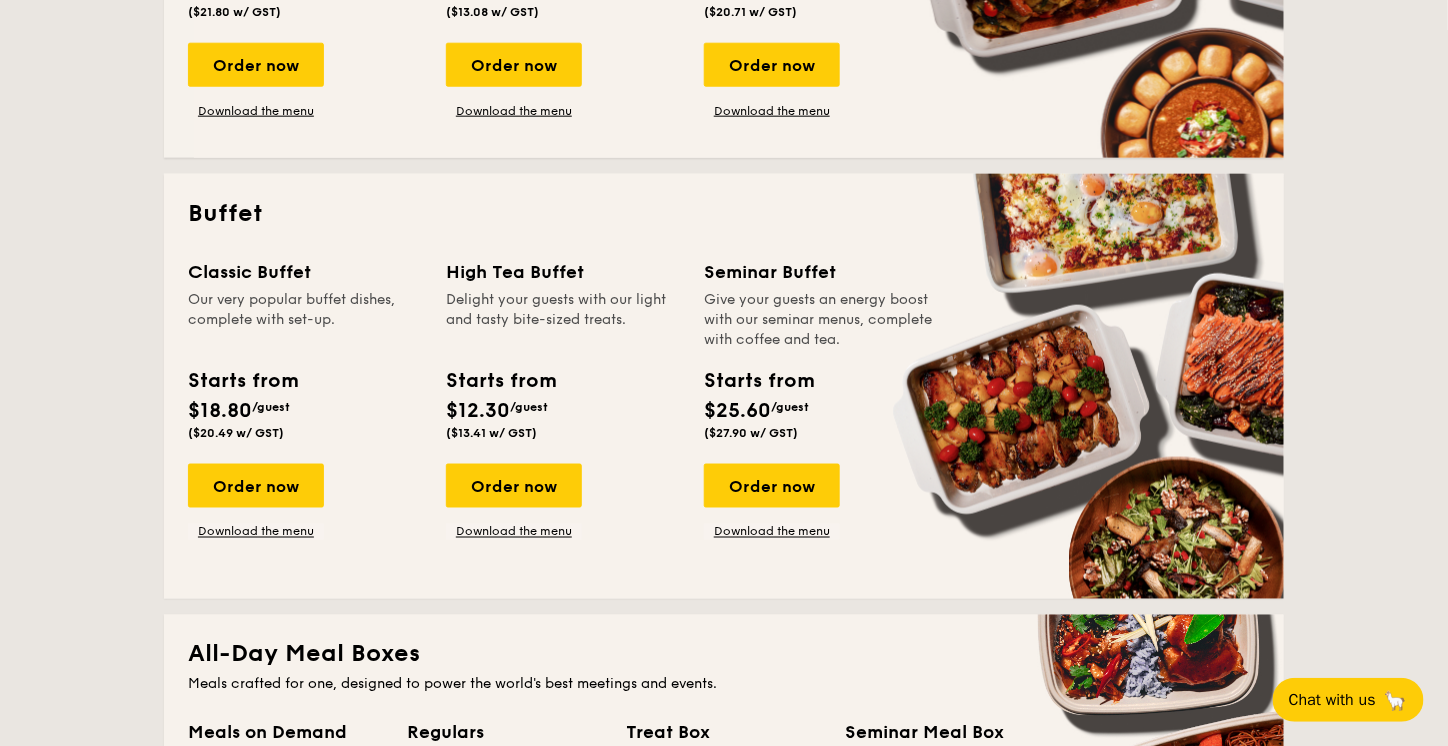 scroll, scrollTop: 734, scrollLeft: 0, axis: vertical 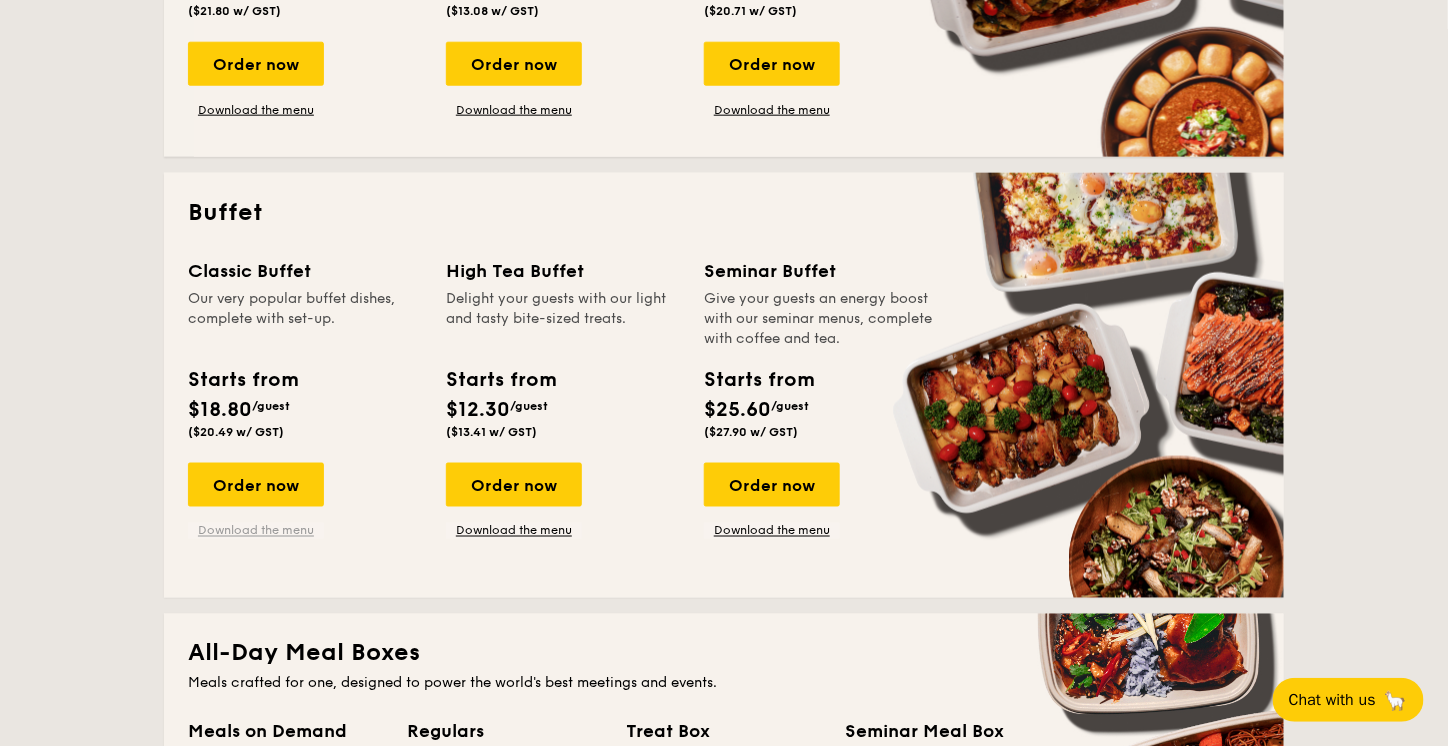 click on "Download the menu" at bounding box center (256, 531) 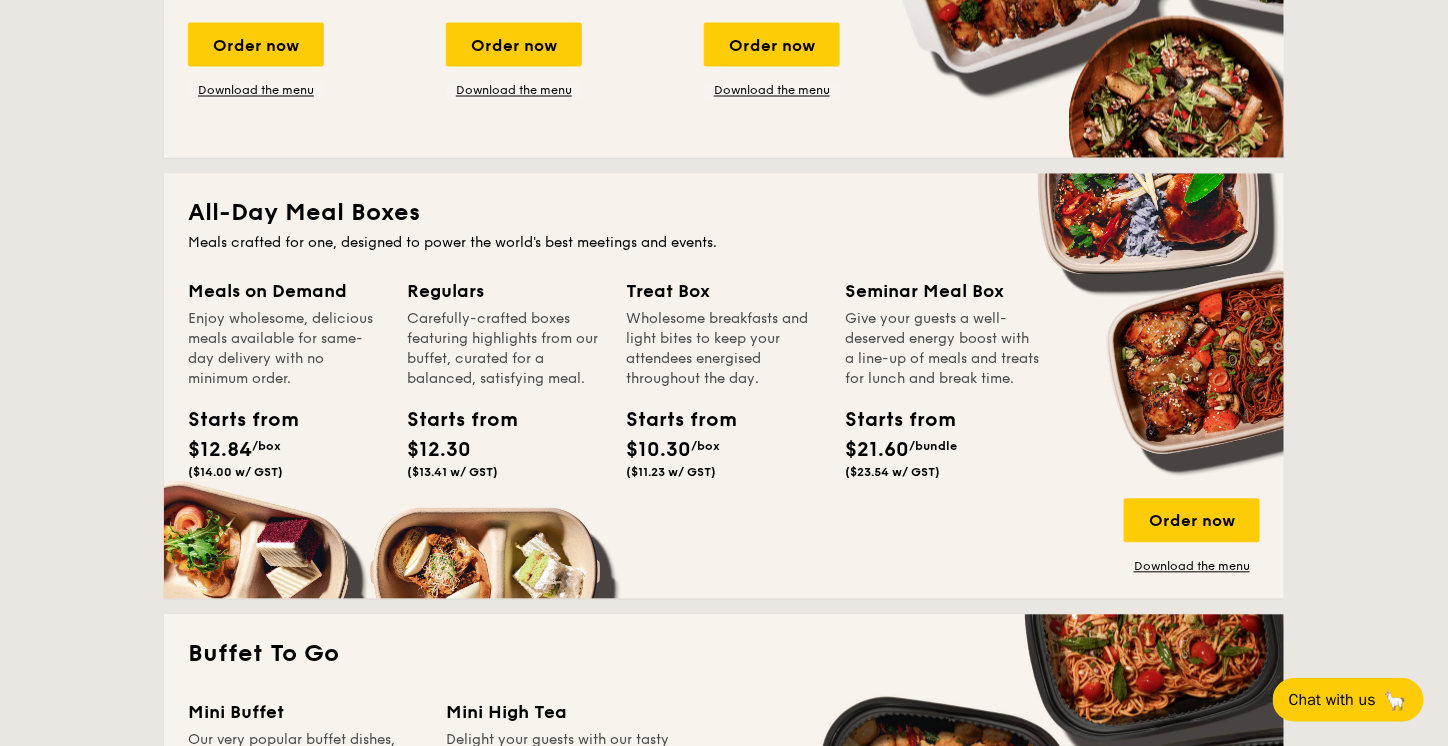 scroll, scrollTop: 1197, scrollLeft: 0, axis: vertical 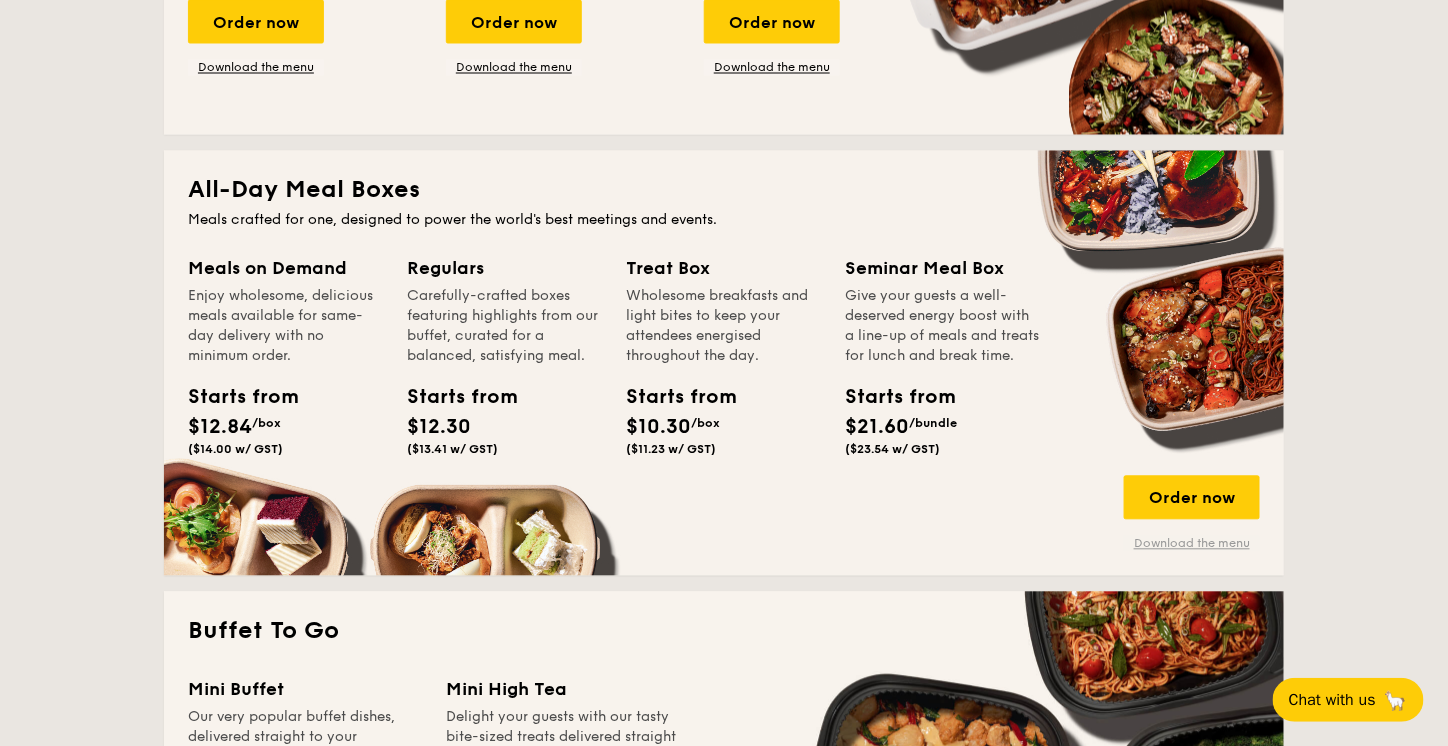 click on "Download the menu" at bounding box center (1192, 544) 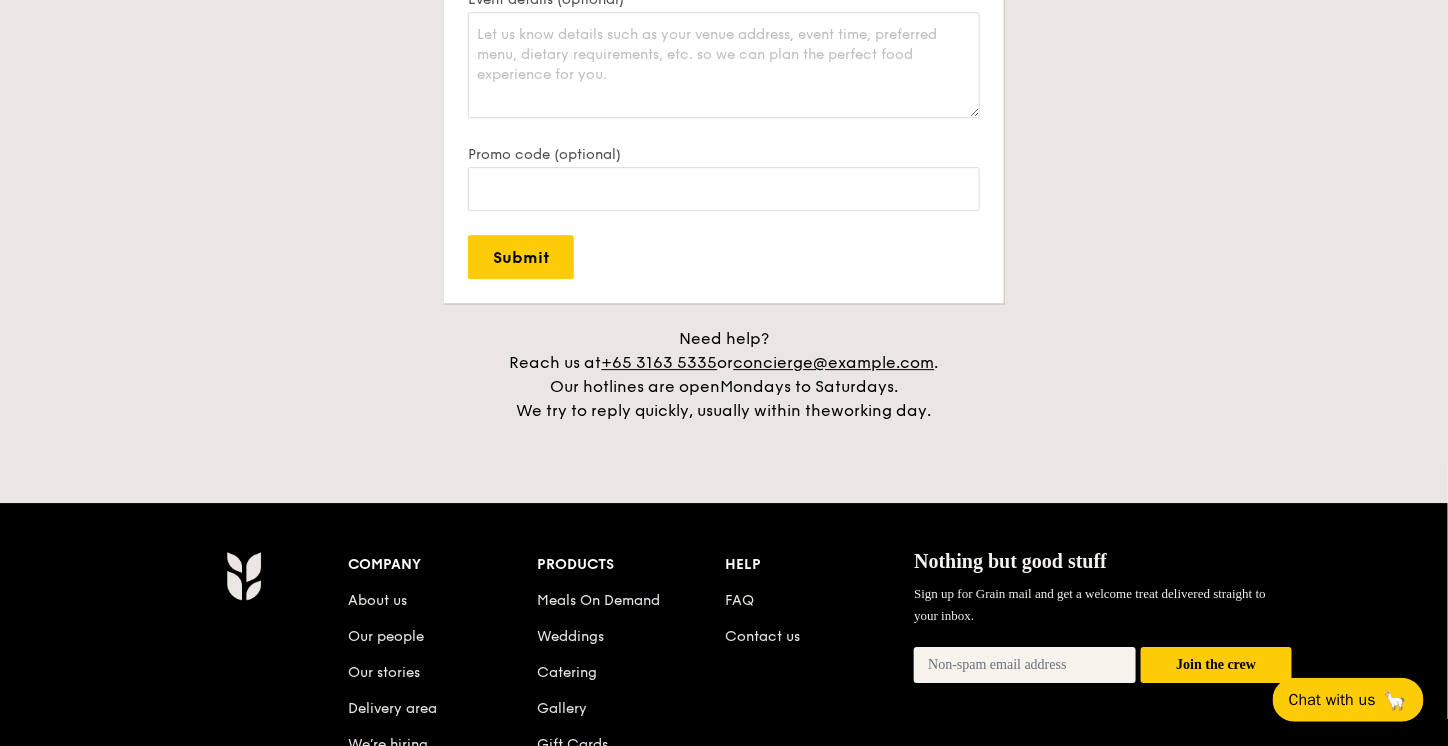 scroll, scrollTop: 4676, scrollLeft: 0, axis: vertical 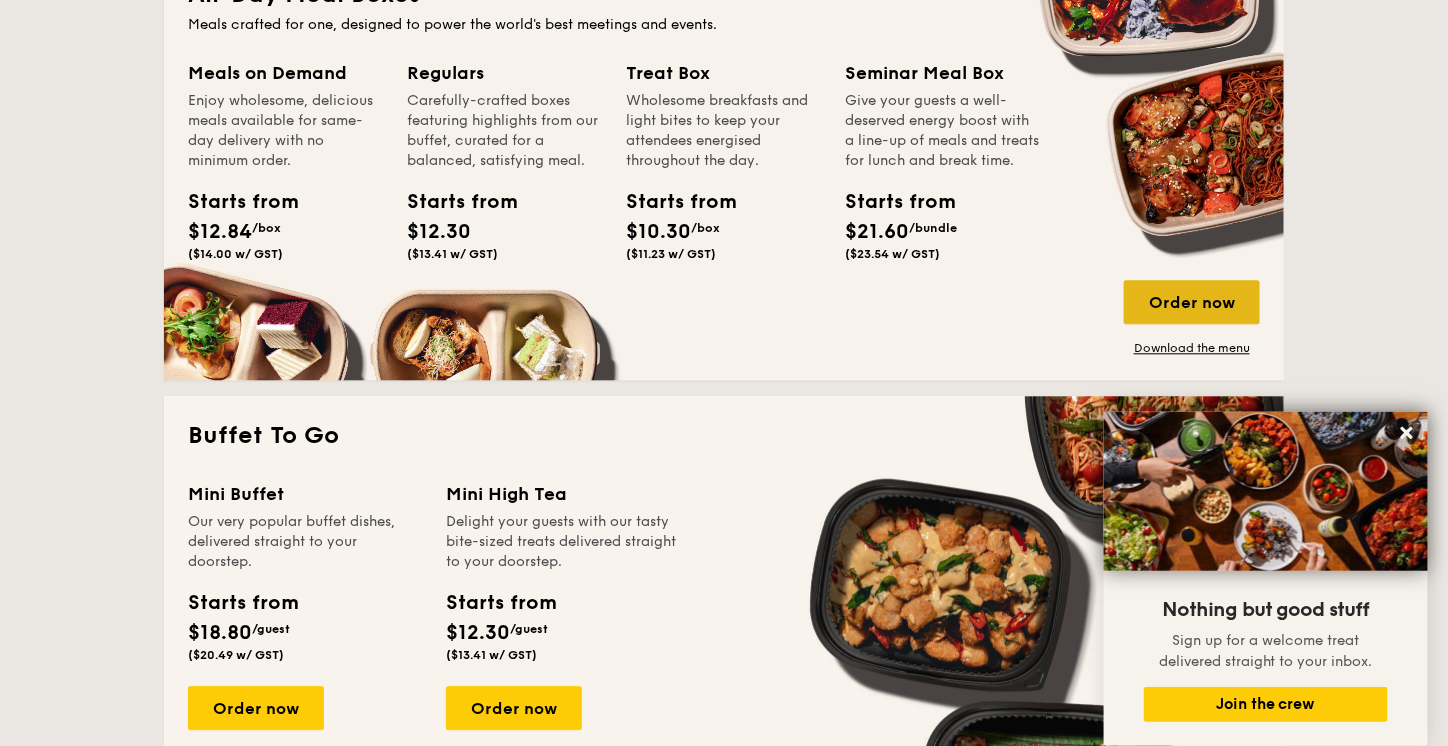 drag, startPoint x: 1177, startPoint y: 325, endPoint x: 1205, endPoint y: 306, distance: 33.83785 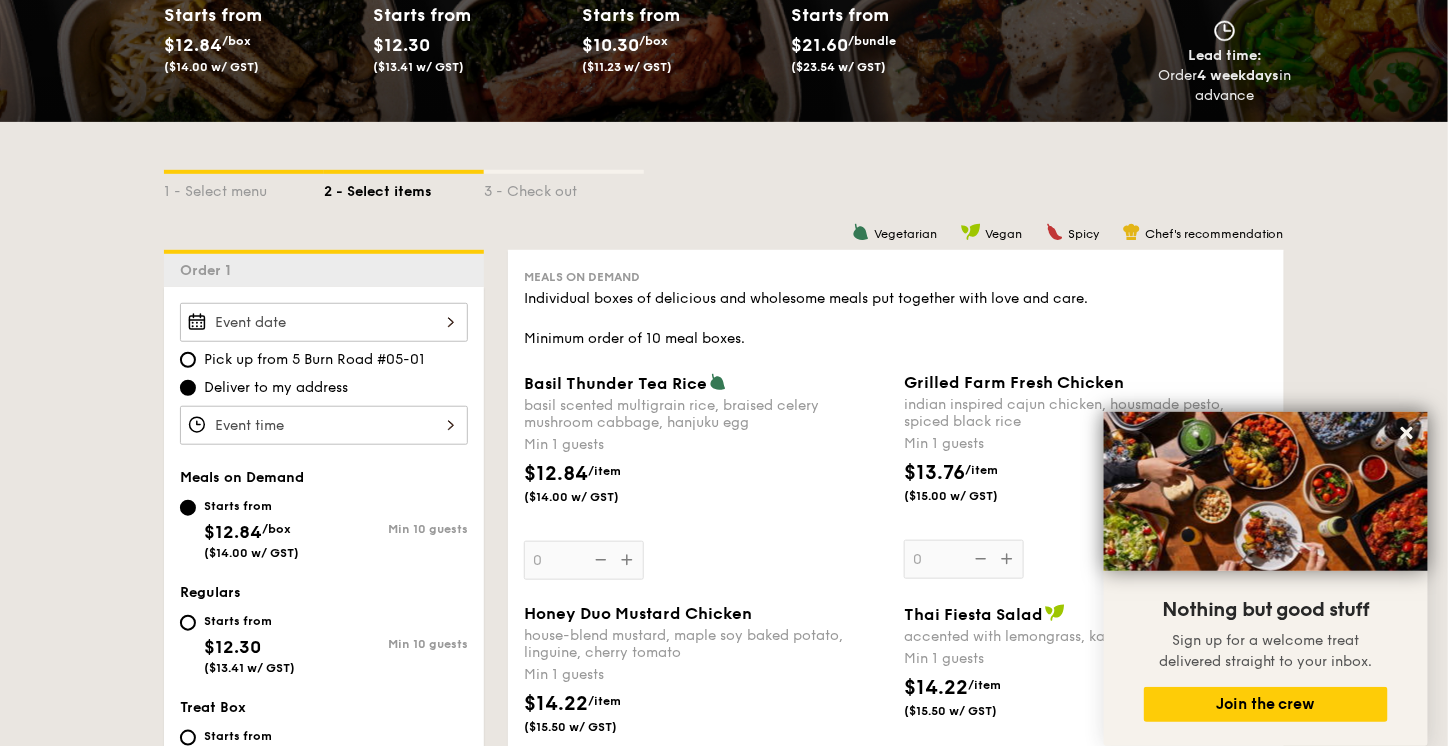 scroll, scrollTop: 358, scrollLeft: 0, axis: vertical 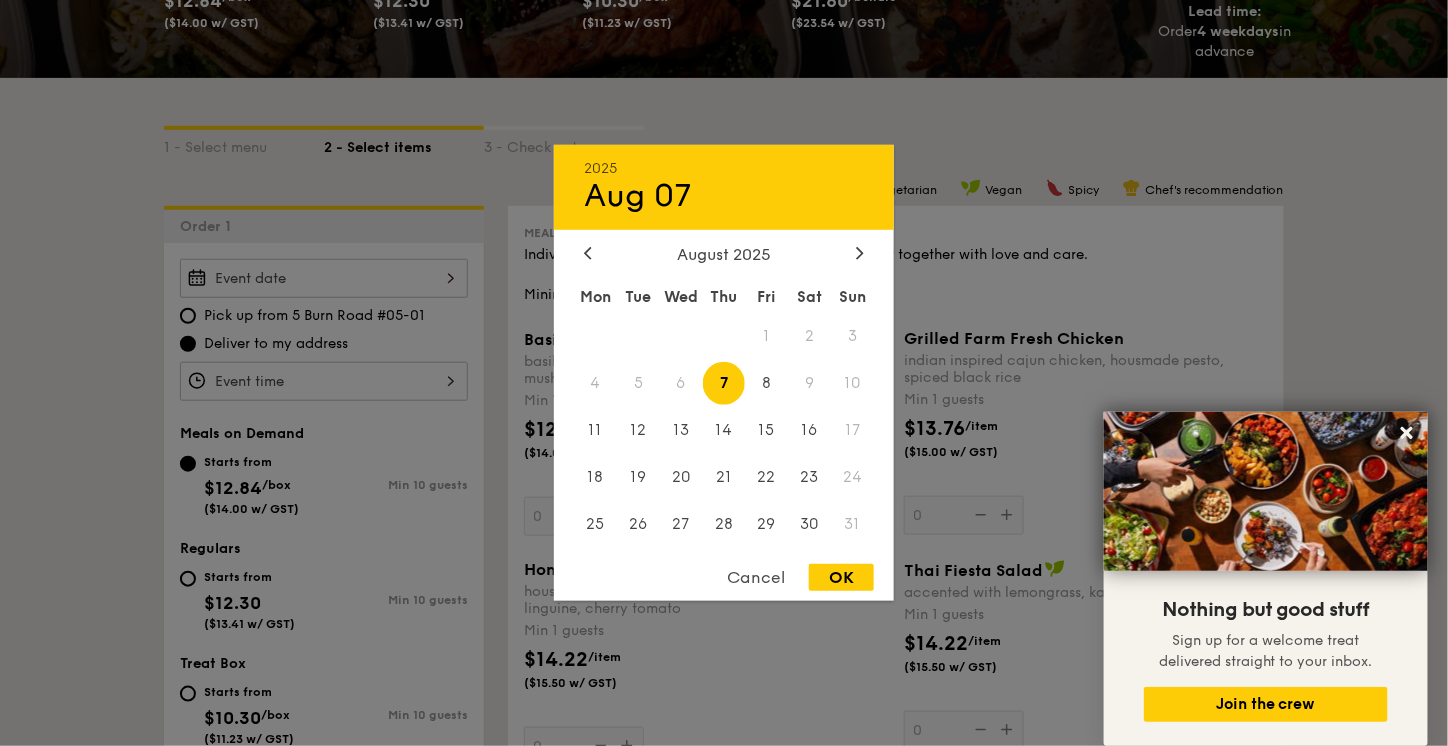 click on "2025   Aug 07       August 2025     Mon Tue Wed Thu Fri Sat Sun   1 2 3 4 5 6 7 8 9 10 11 12 13 14 15 16 17 18 19 20 21 22 23 24 25 26 27 28 29 30 31     Cancel   OK" at bounding box center (324, 278) 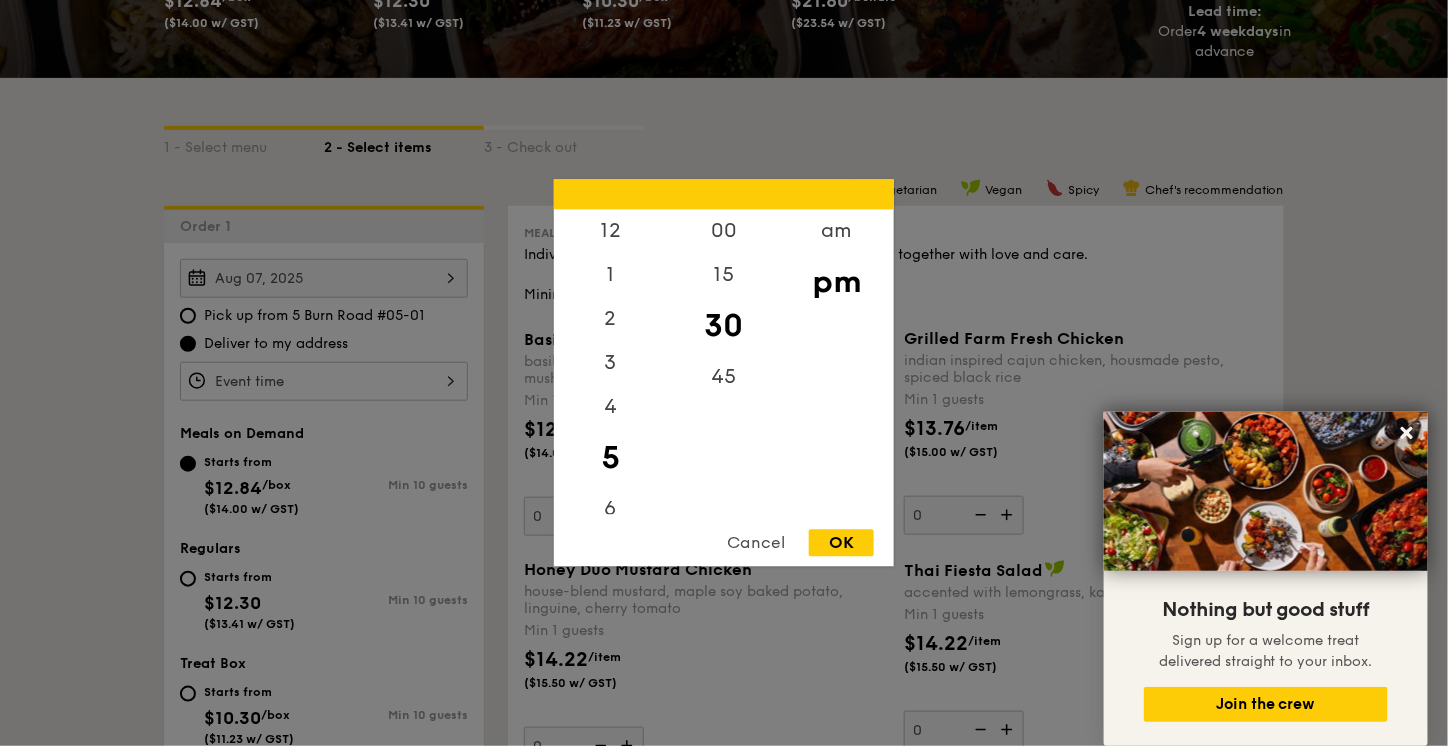 click on "12 1 2 3 4 5 6 7 8 9 10 11   00 15 30 45   am   pm   Cancel   OK" at bounding box center [324, 381] 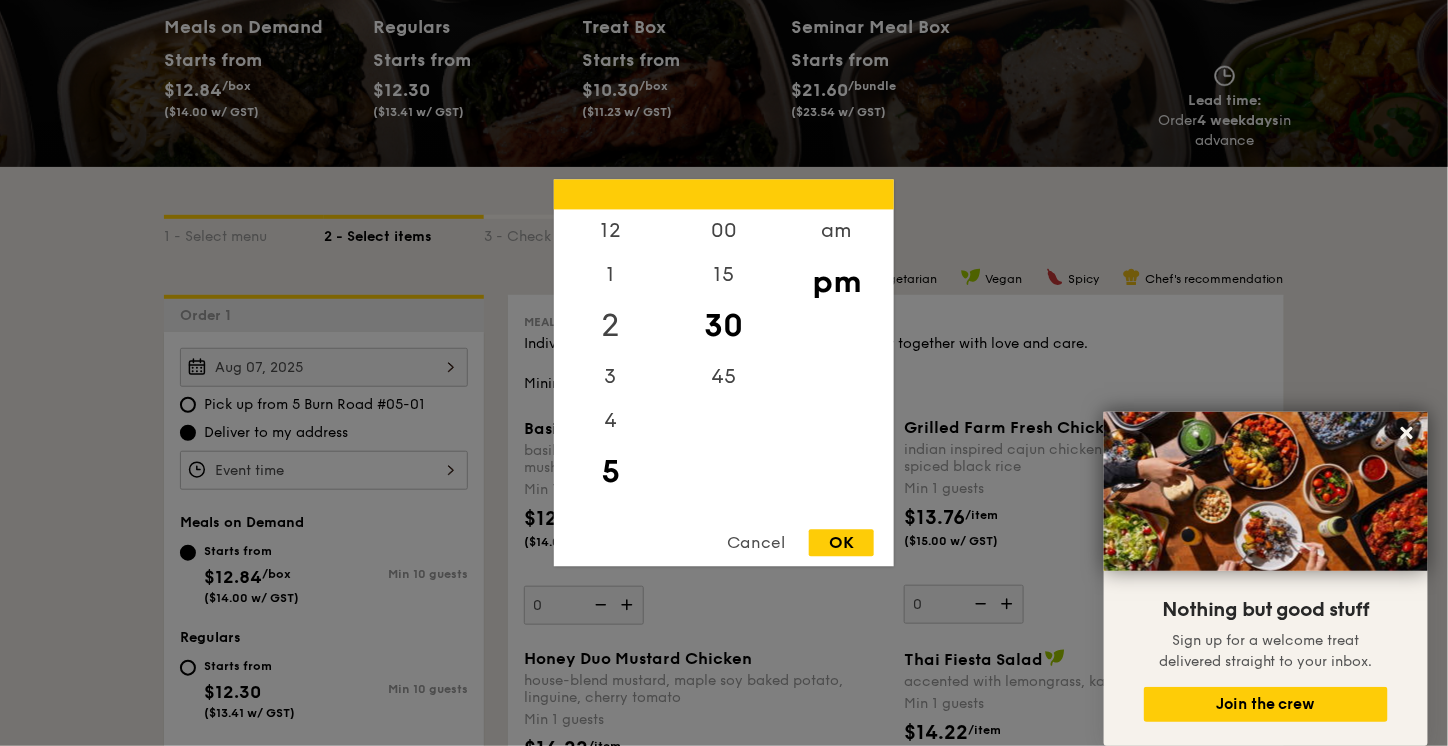 scroll, scrollTop: 268, scrollLeft: 0, axis: vertical 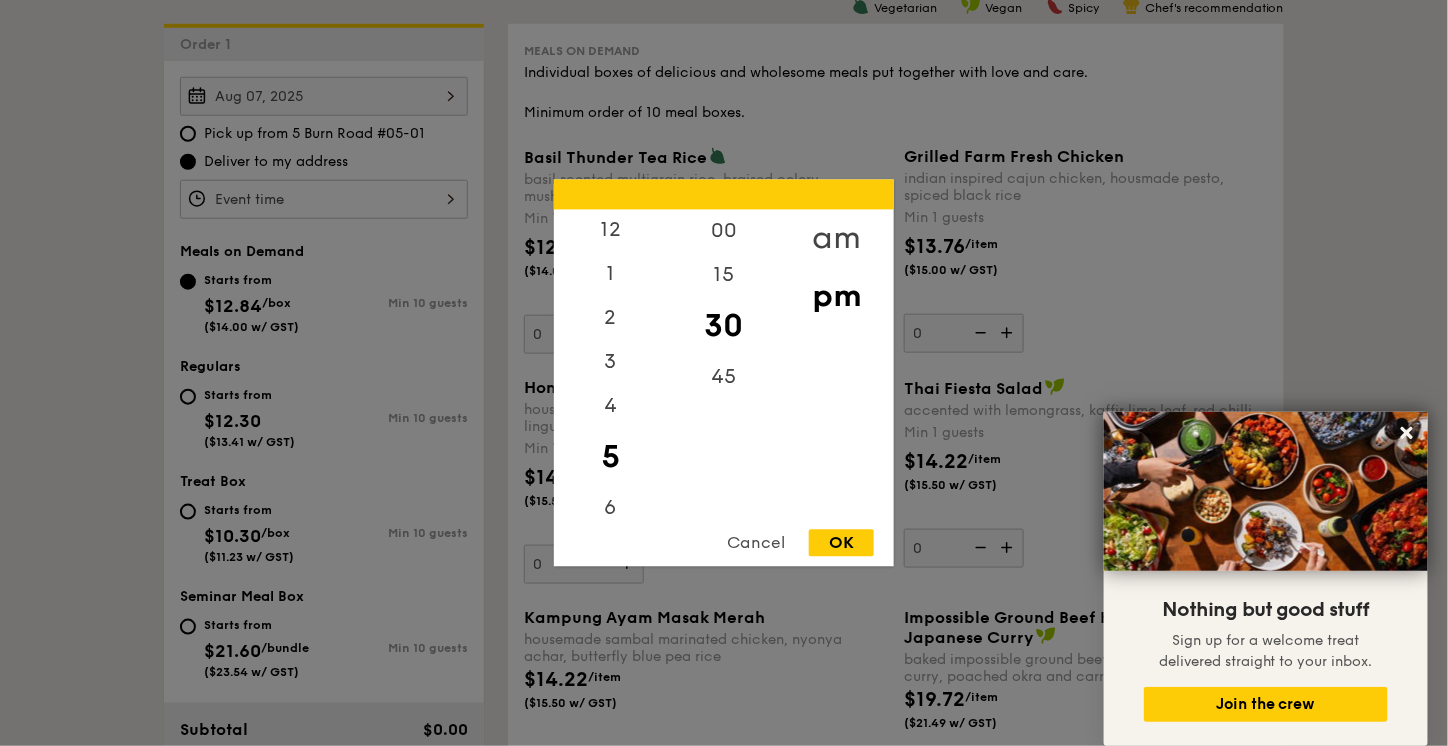 click on "am" at bounding box center (836, 239) 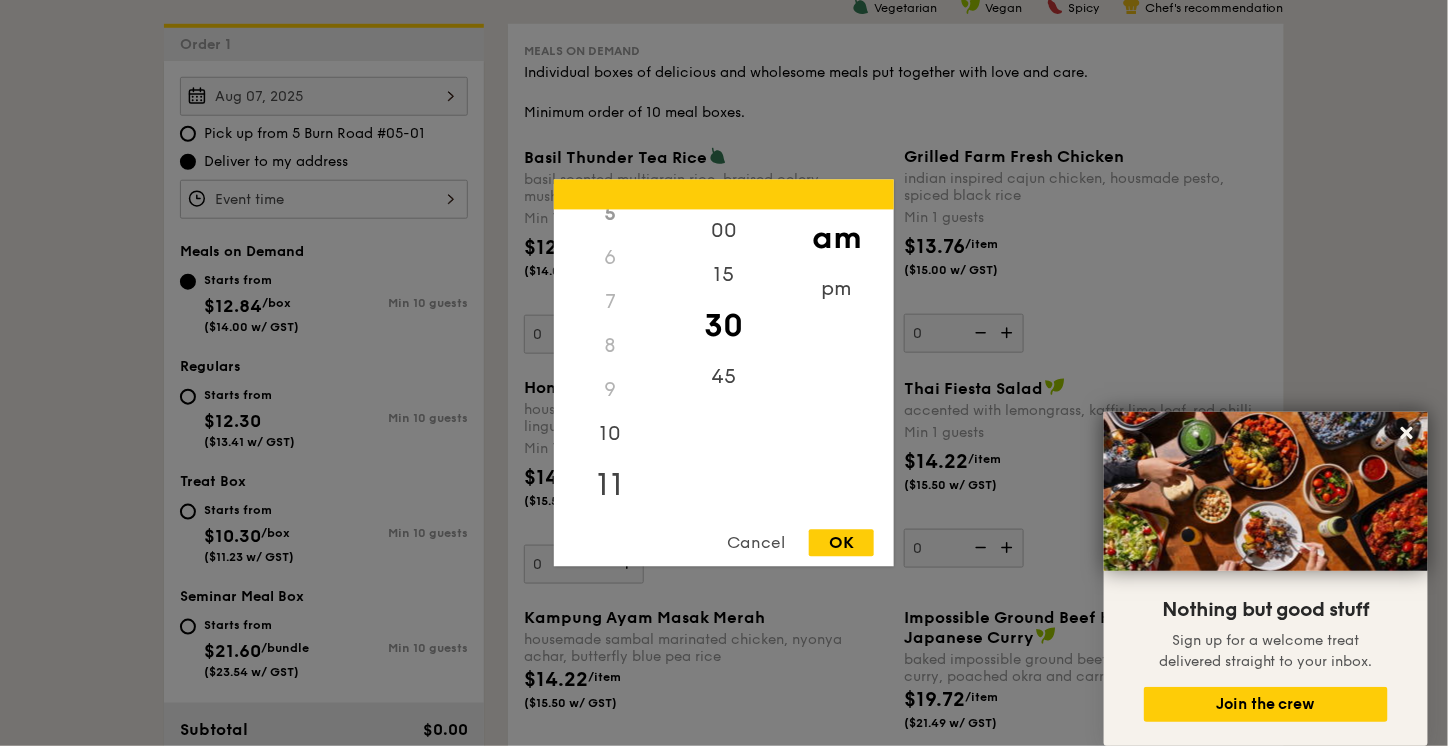scroll, scrollTop: 237, scrollLeft: 0, axis: vertical 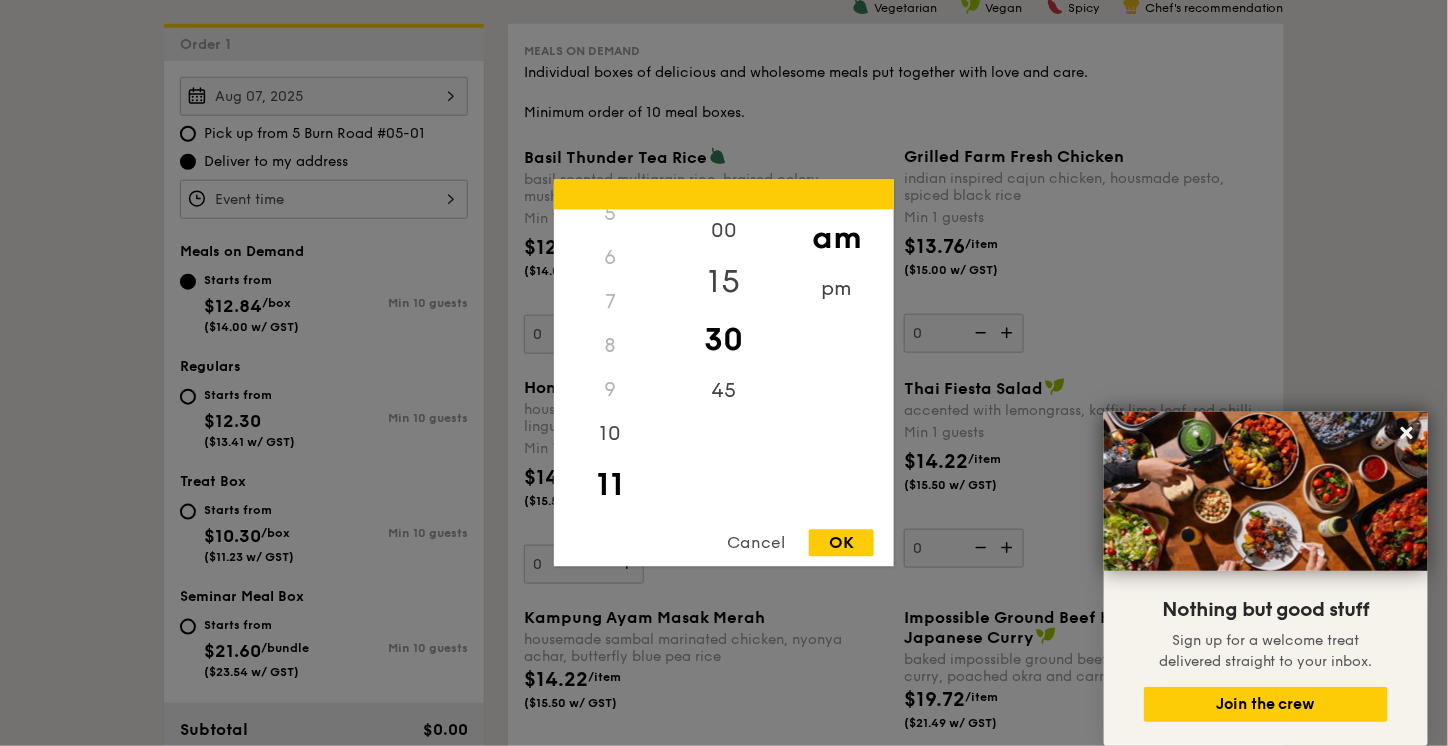 click on "15" at bounding box center (723, 283) 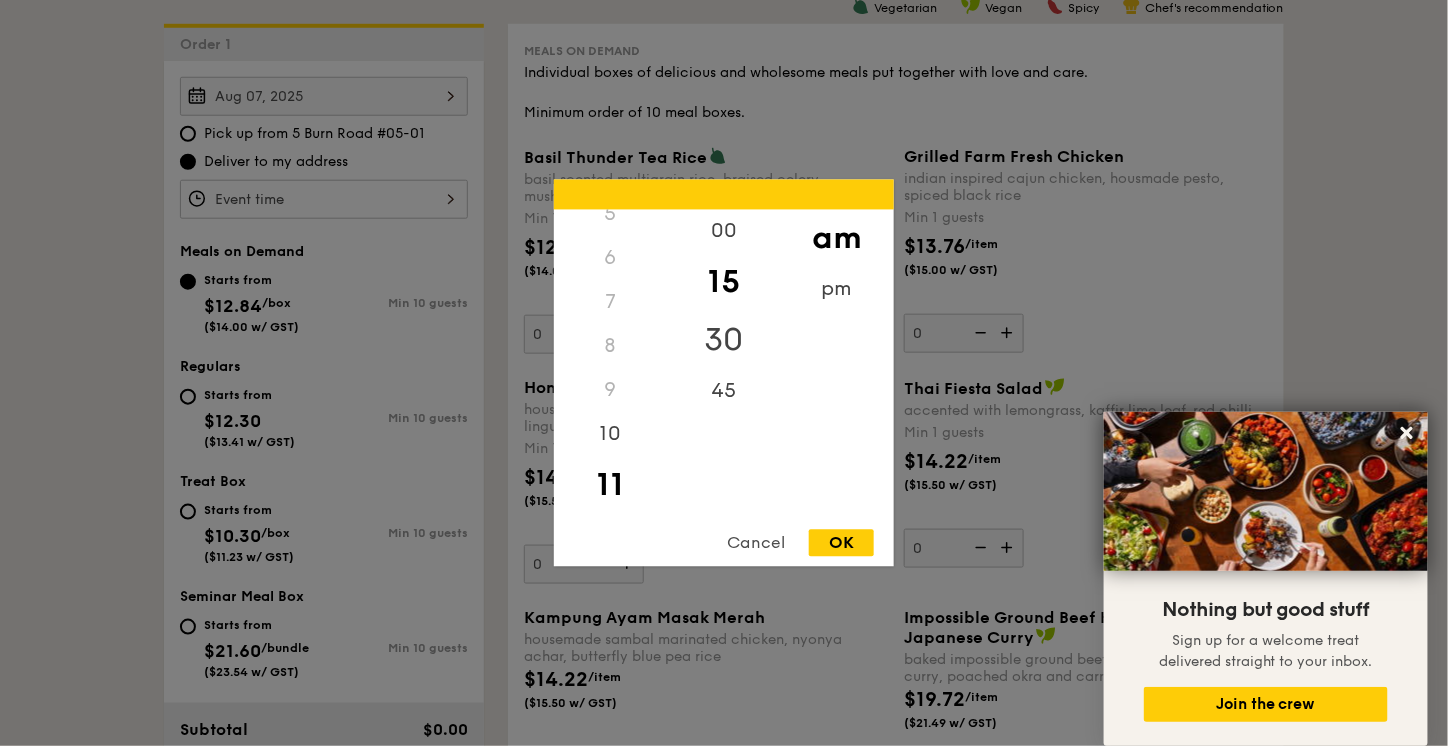 click on "30" at bounding box center (723, 341) 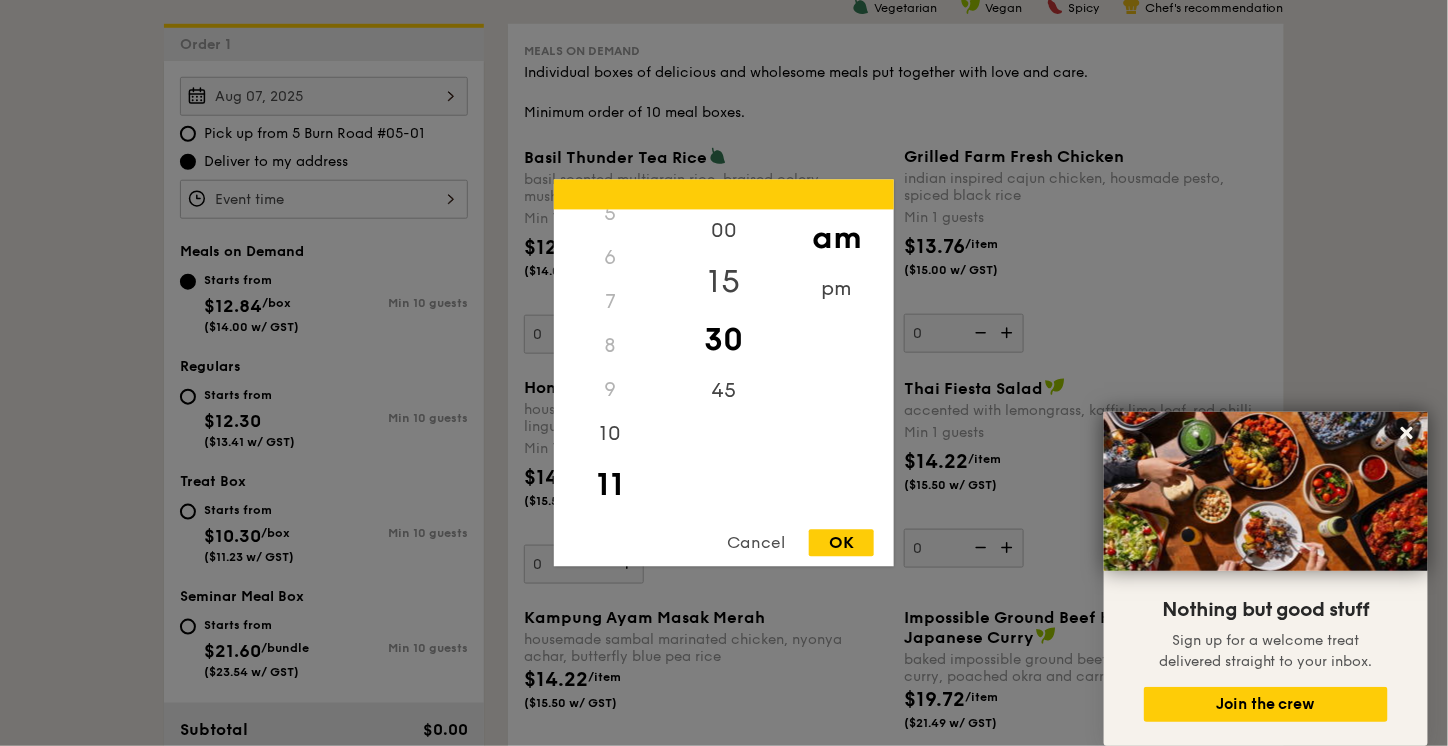 click on "15" at bounding box center [723, 283] 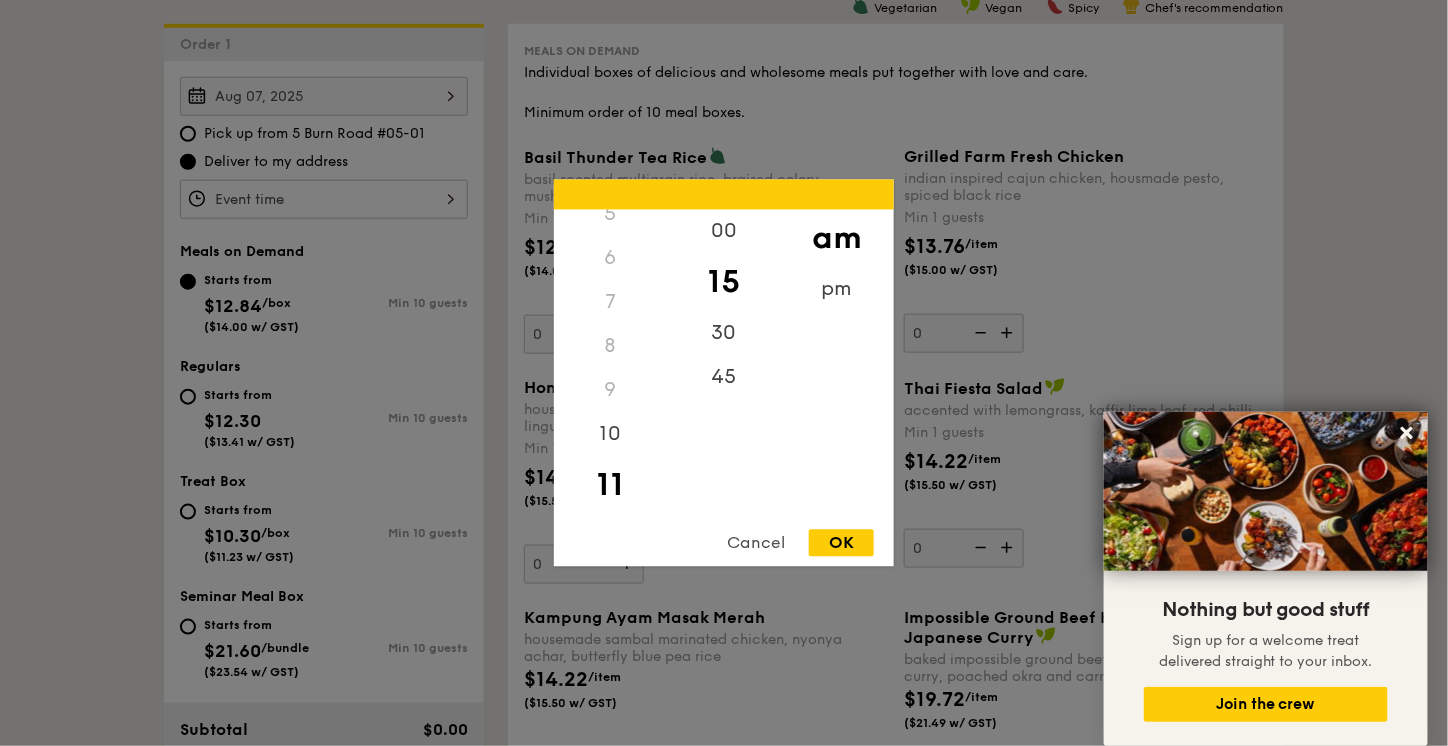 click on "OK" at bounding box center [841, 543] 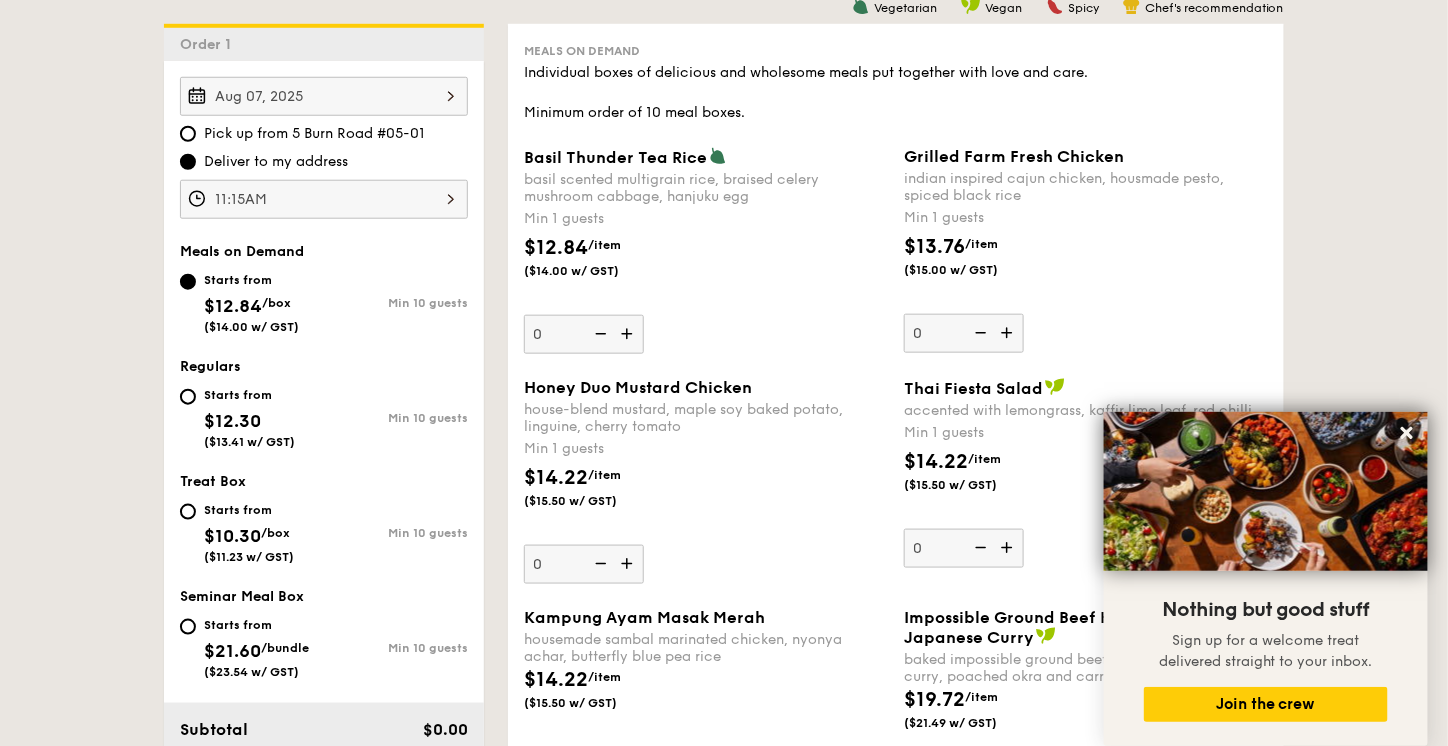 scroll, scrollTop: 546, scrollLeft: 0, axis: vertical 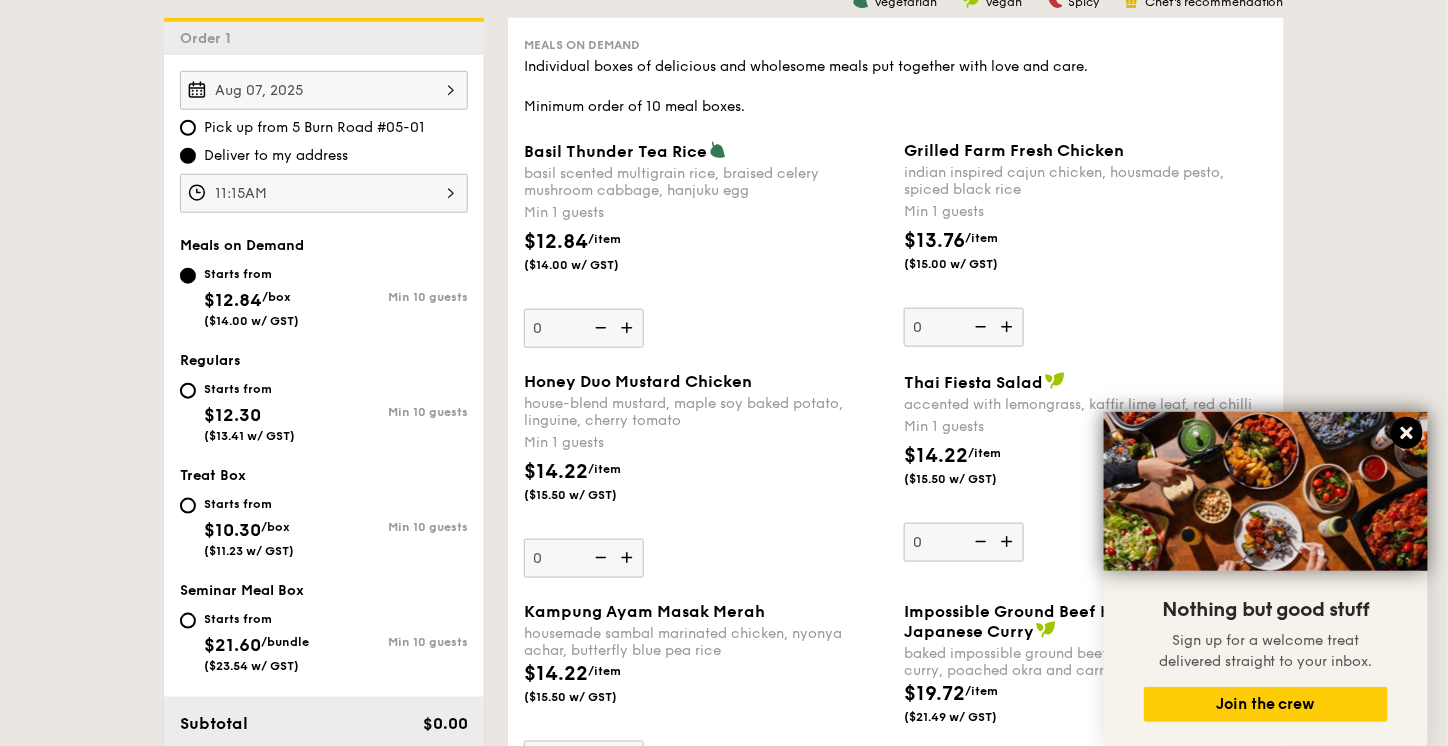 click 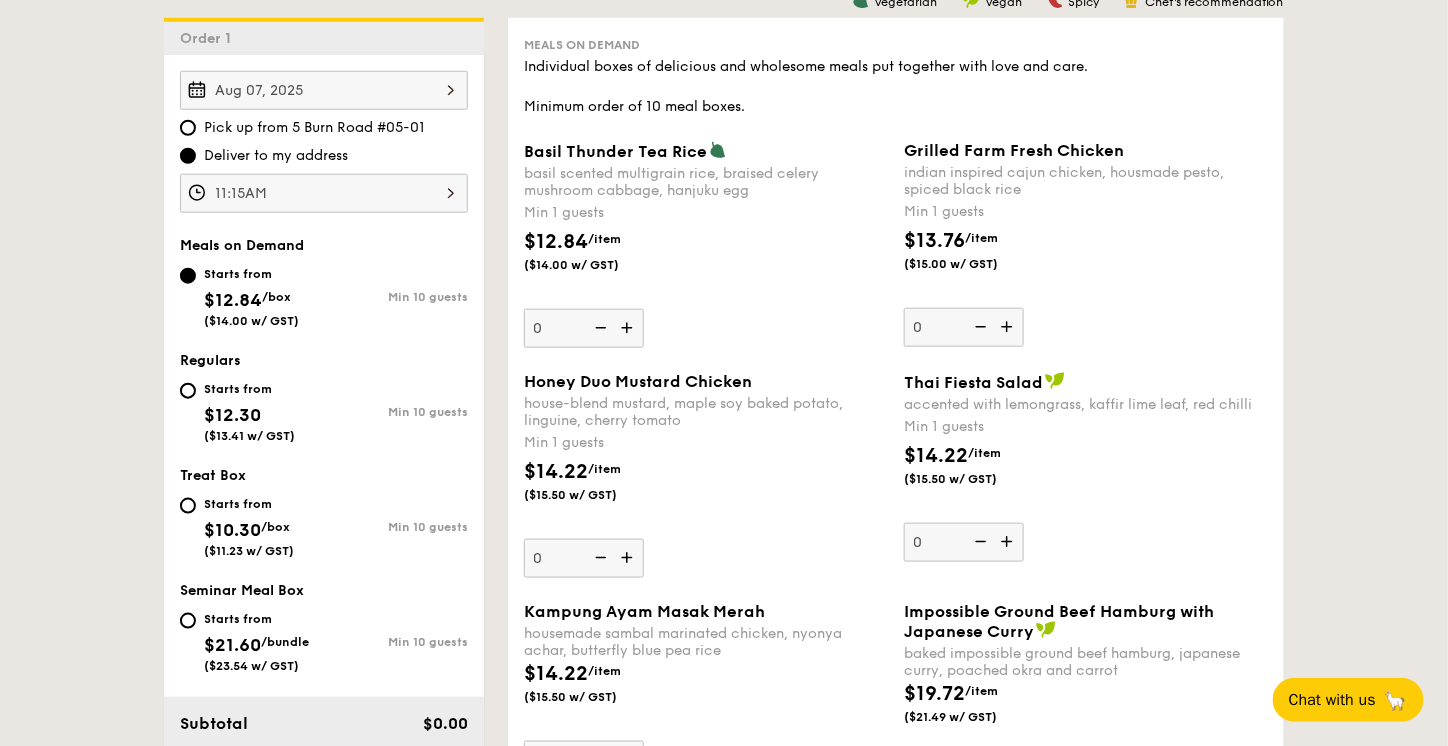 click on "Starts from
$12.30
($13.41 w/ GST)" at bounding box center [252, 410] 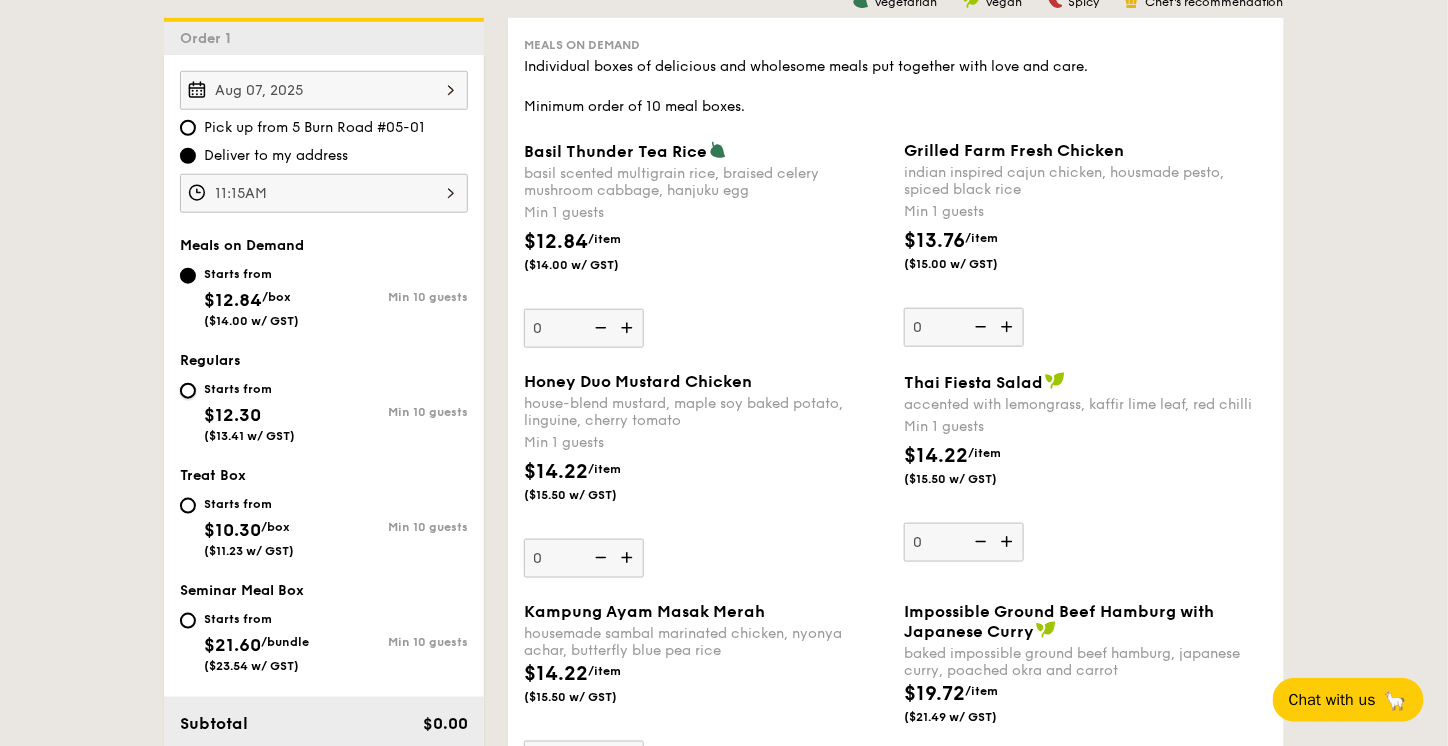 click on "Starts from
$12.30
($13.41 w/ GST)
Min 10 guests" at bounding box center [188, 391] 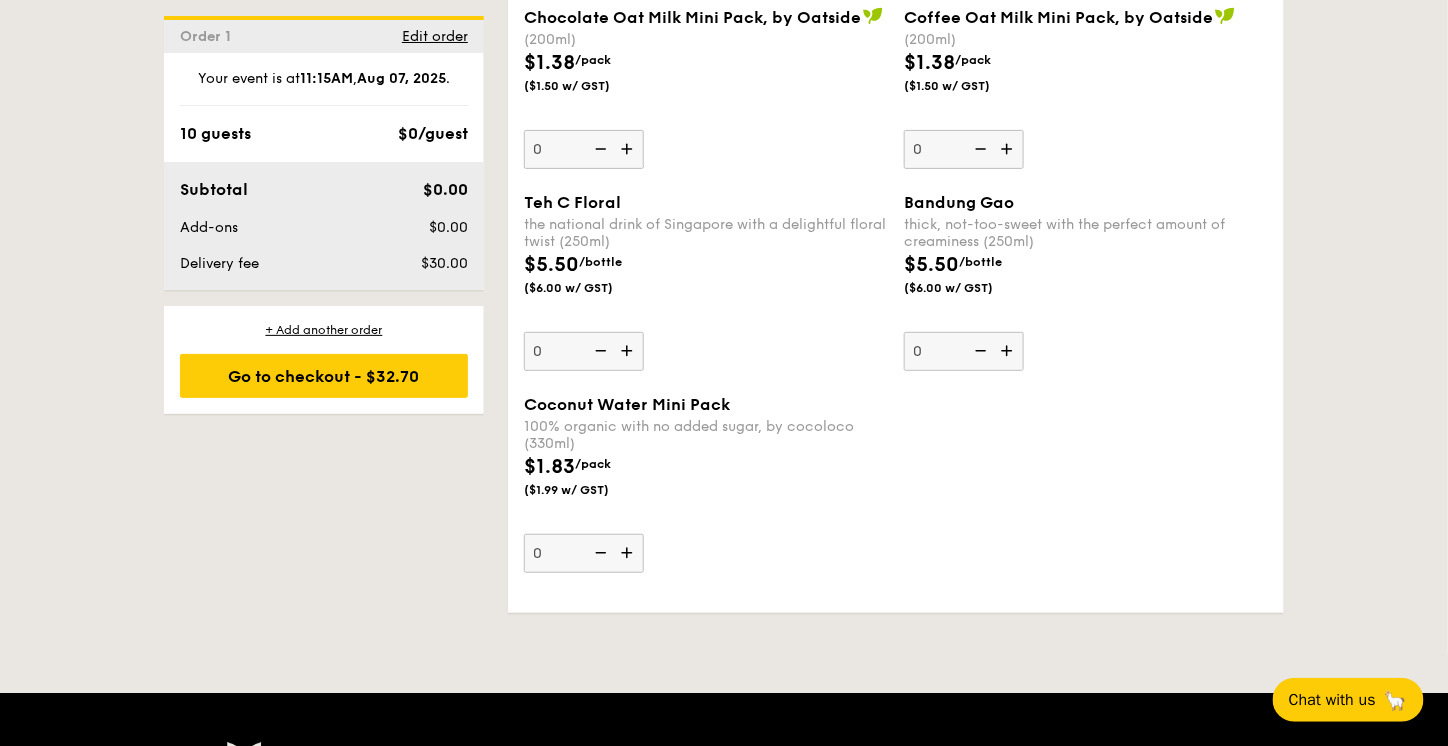 scroll, scrollTop: 5256, scrollLeft: 0, axis: vertical 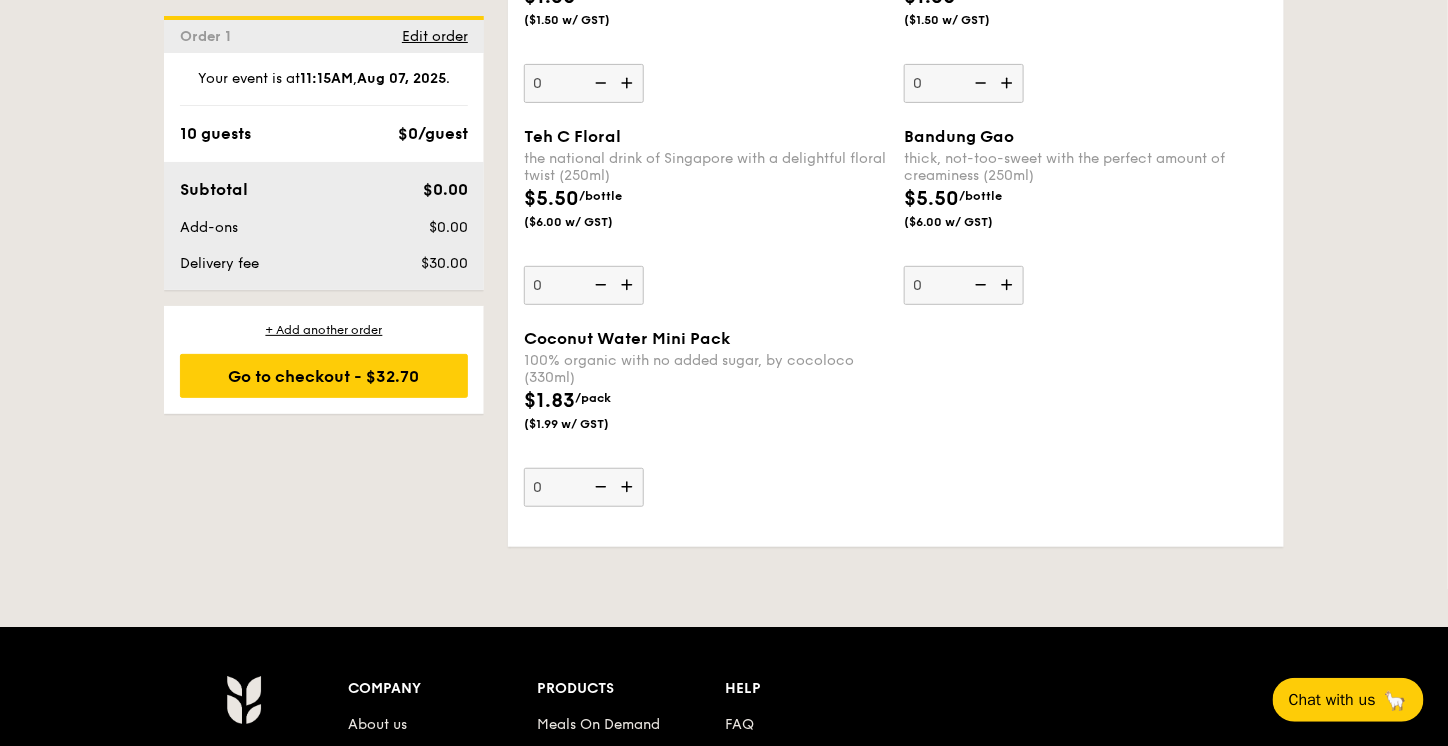 click on "100% organic with no added sugar, by cocoloco (330ml)" at bounding box center (706, 369) 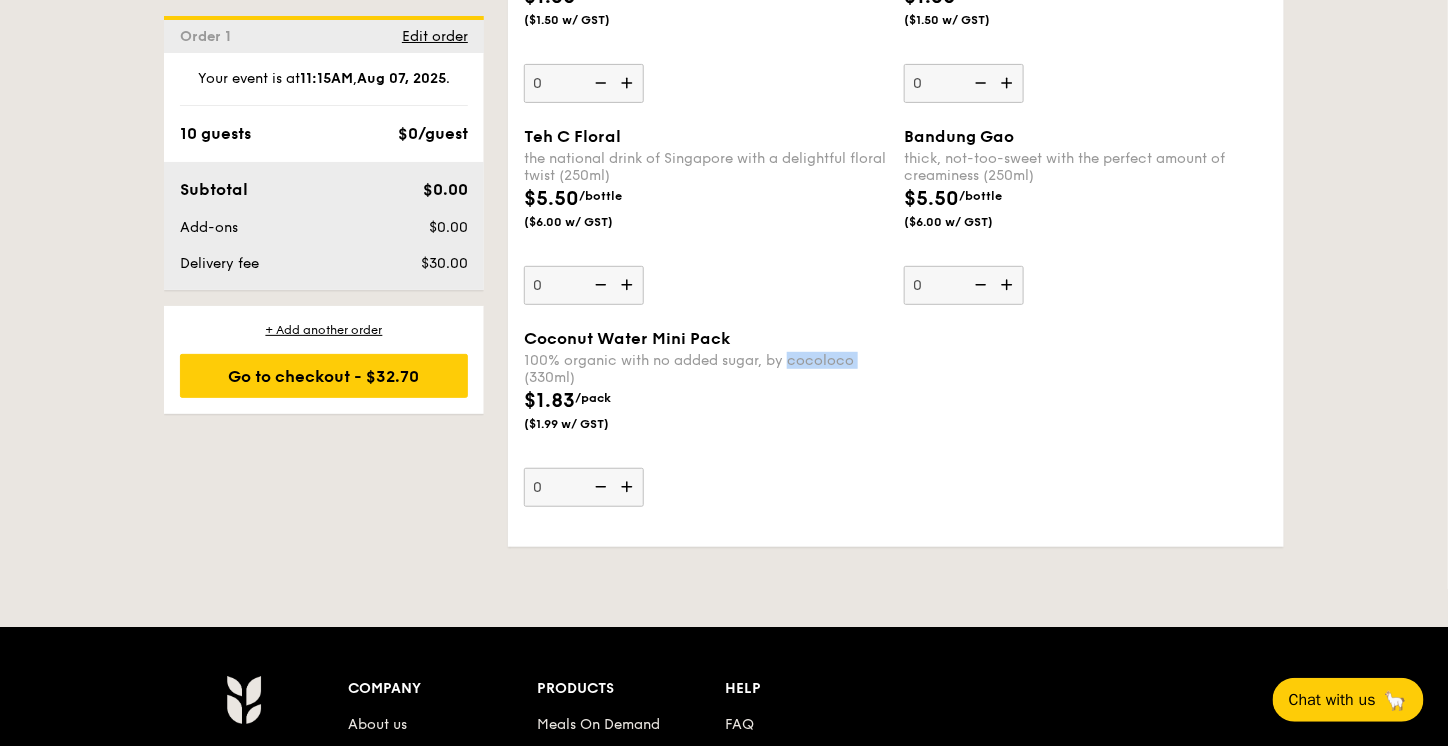 click on "100% organic with no added sugar, by cocoloco (330ml)" at bounding box center (706, 369) 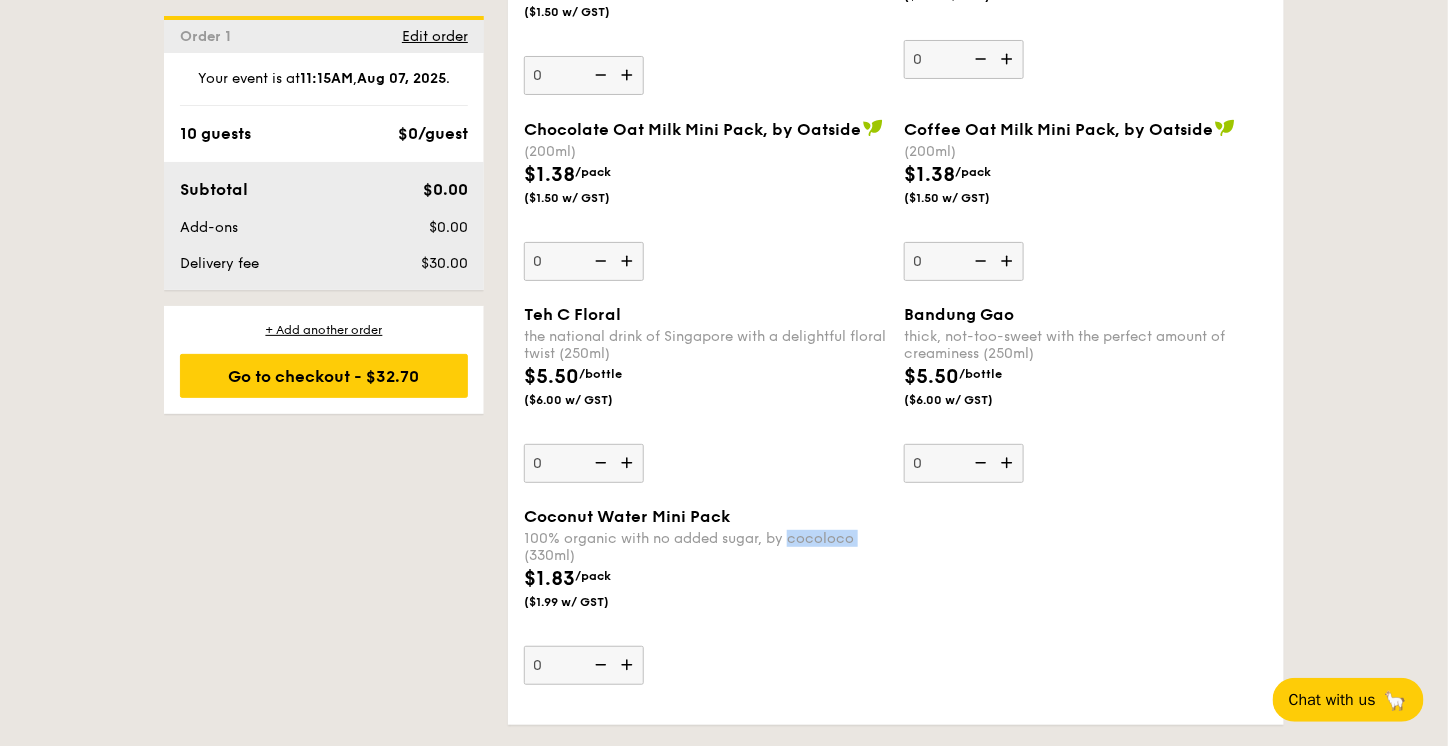 scroll, scrollTop: 5077, scrollLeft: 0, axis: vertical 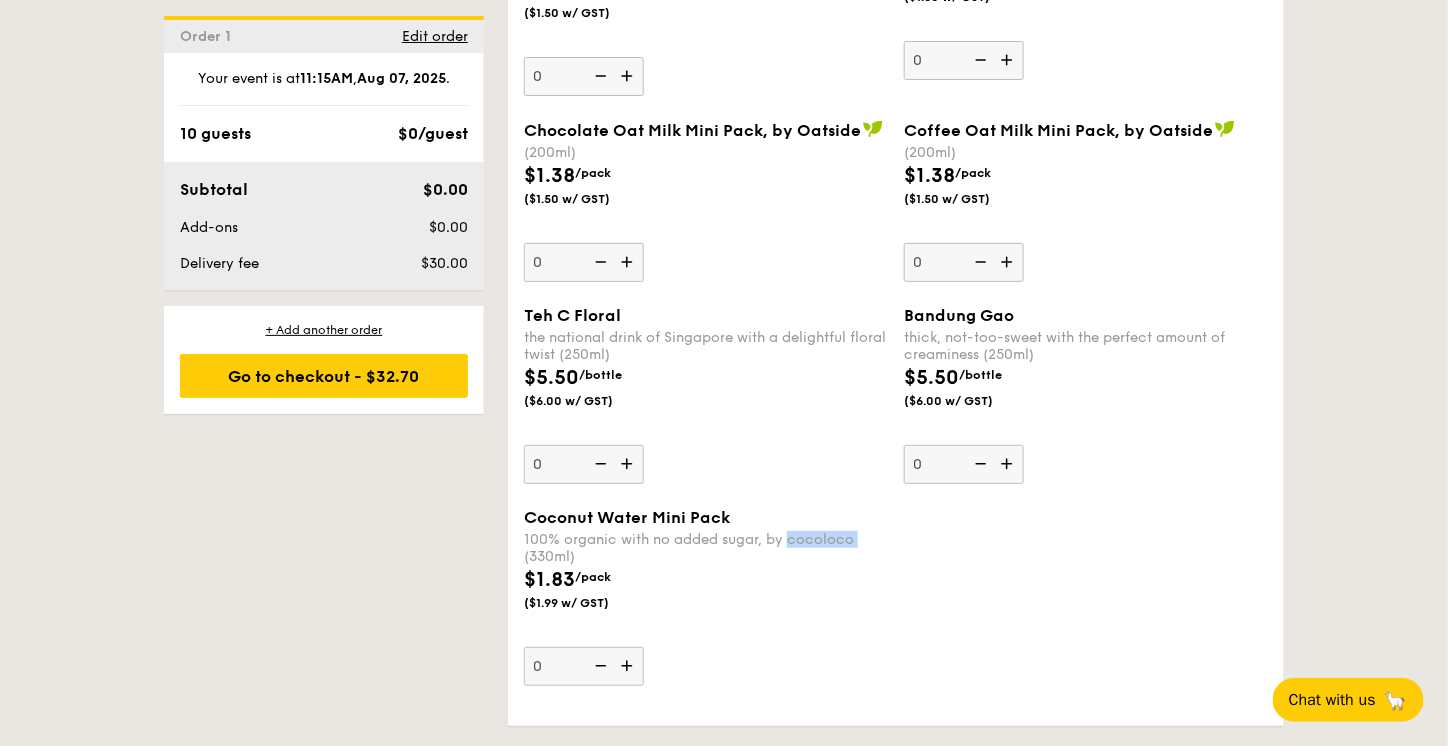 drag, startPoint x: 518, startPoint y: 132, endPoint x: 861, endPoint y: 138, distance: 343.05246 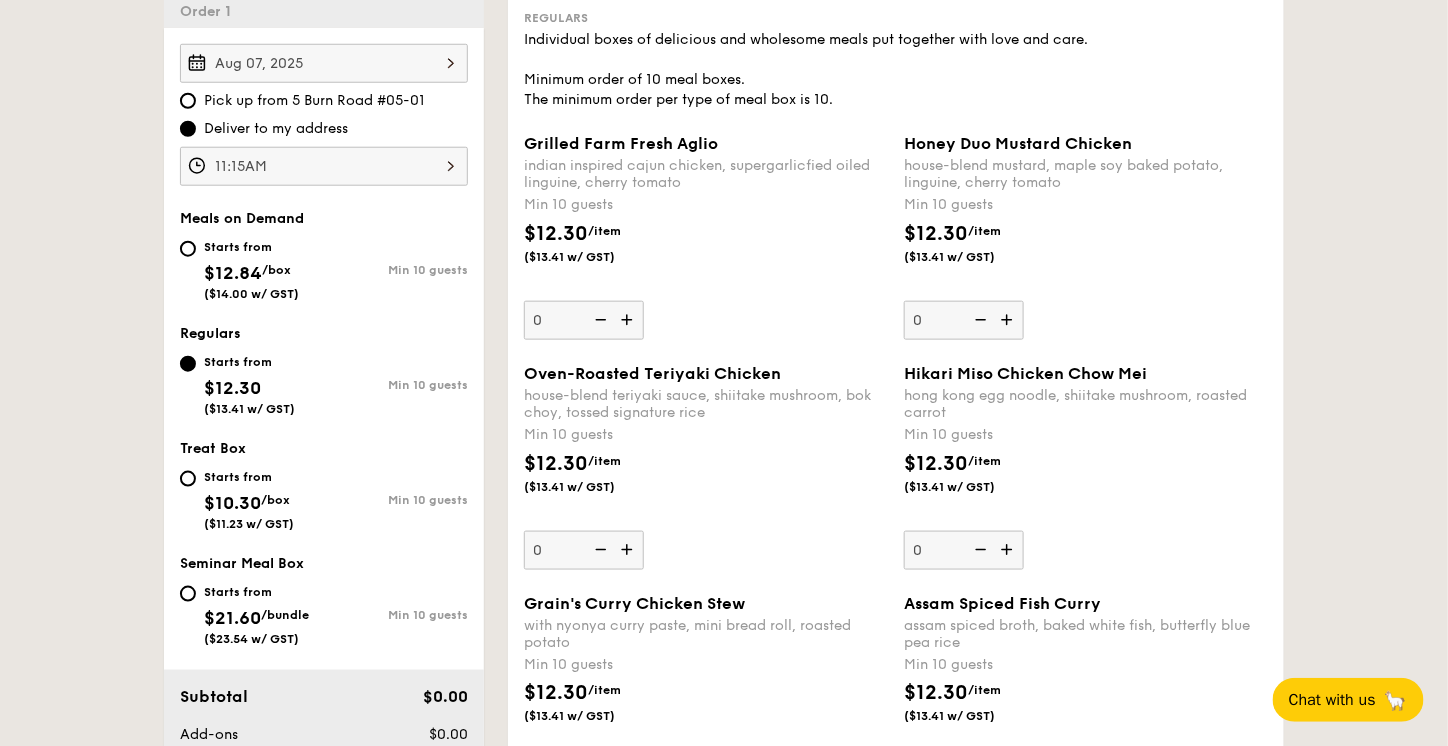scroll, scrollTop: 574, scrollLeft: 0, axis: vertical 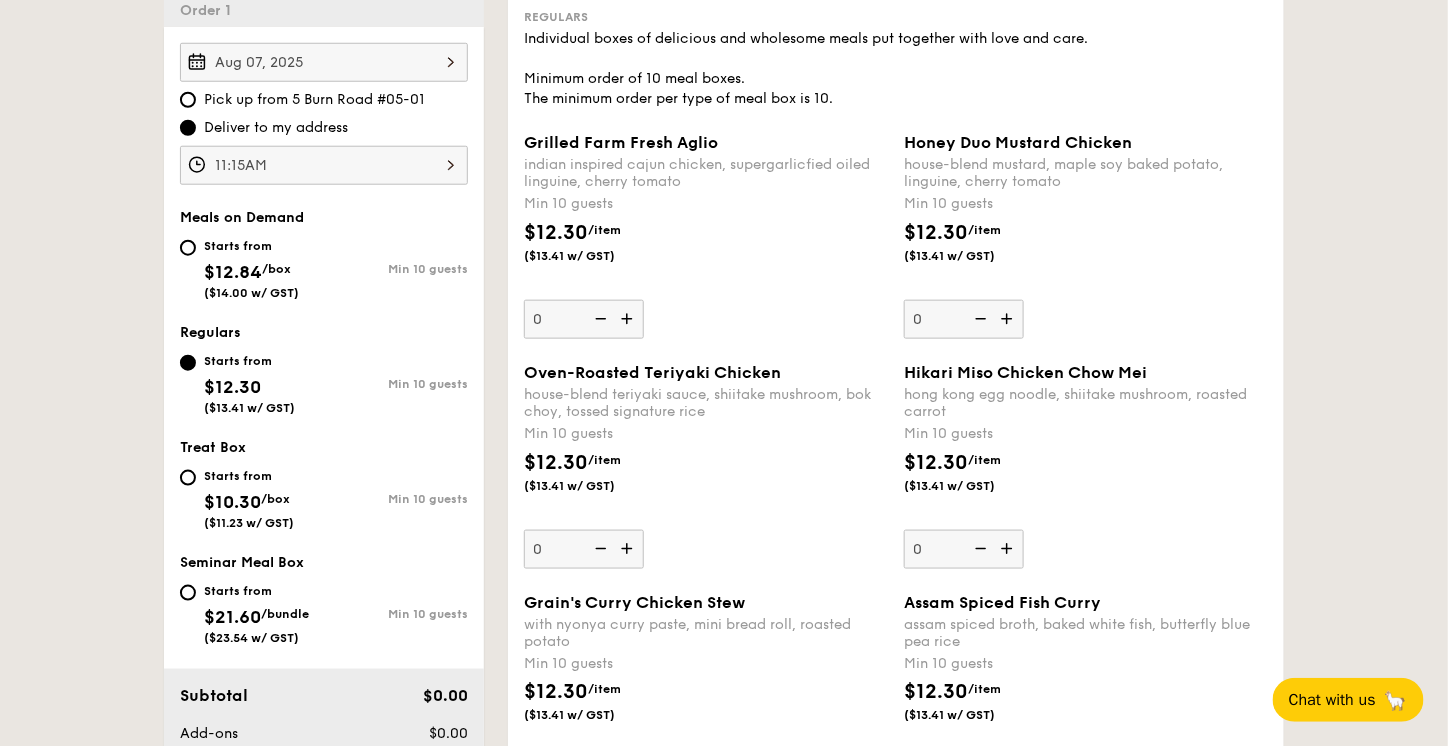 click at bounding box center (629, 319) 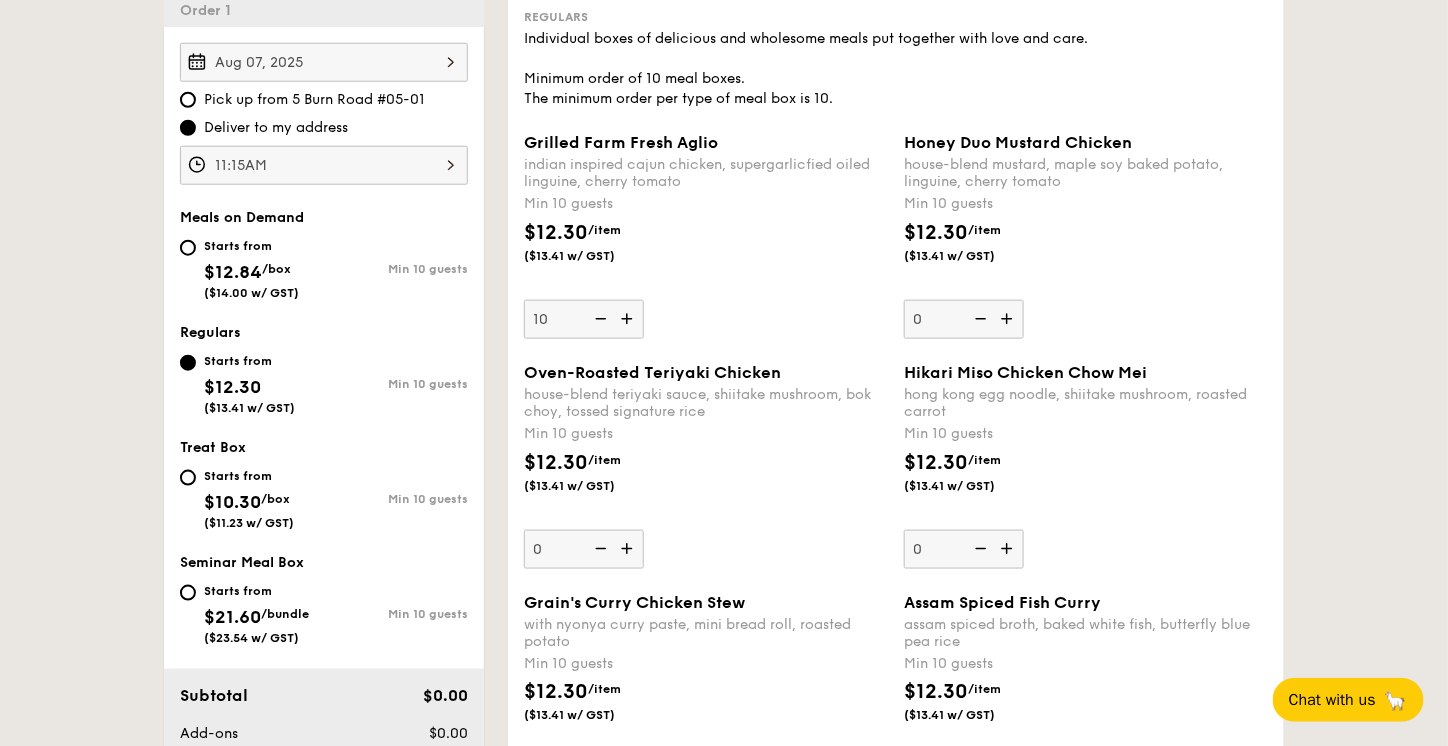 click at bounding box center (629, 319) 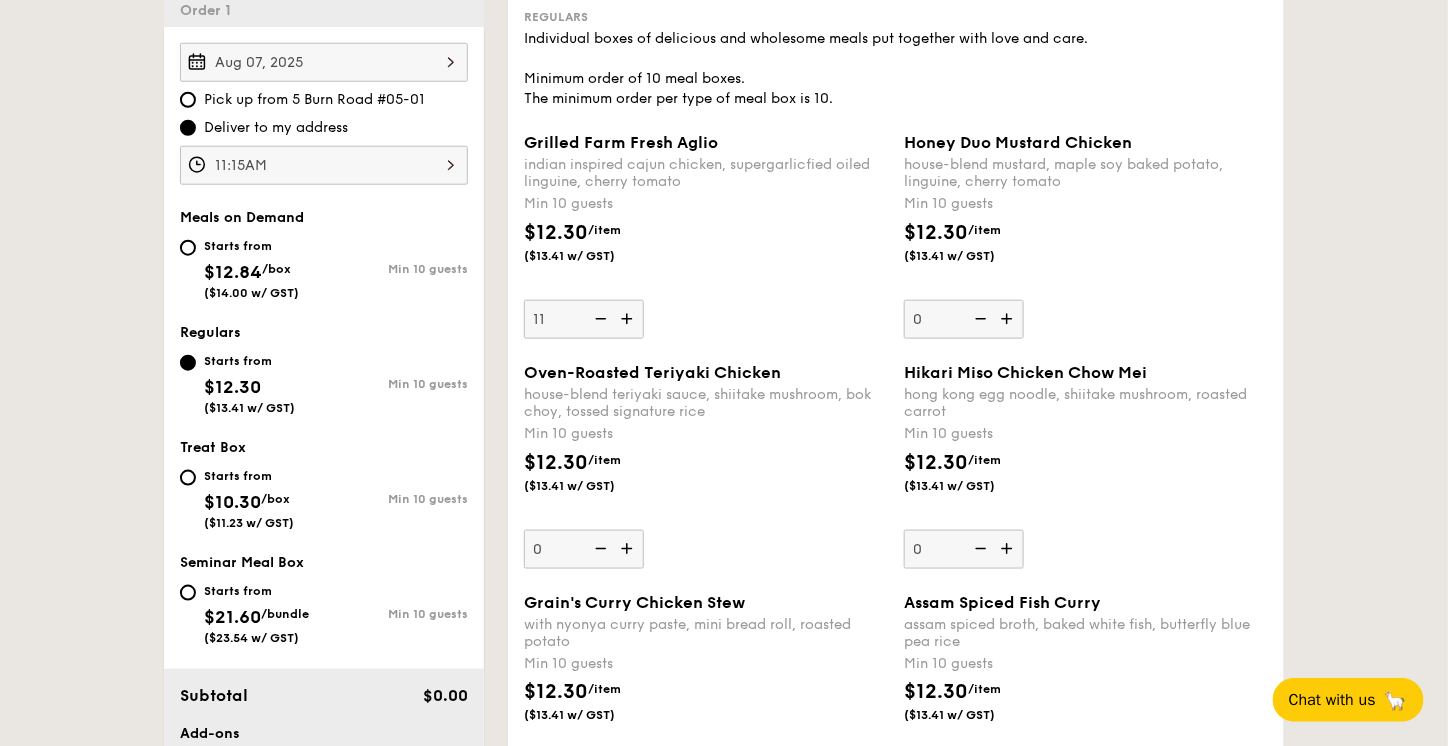 click at bounding box center (629, 319) 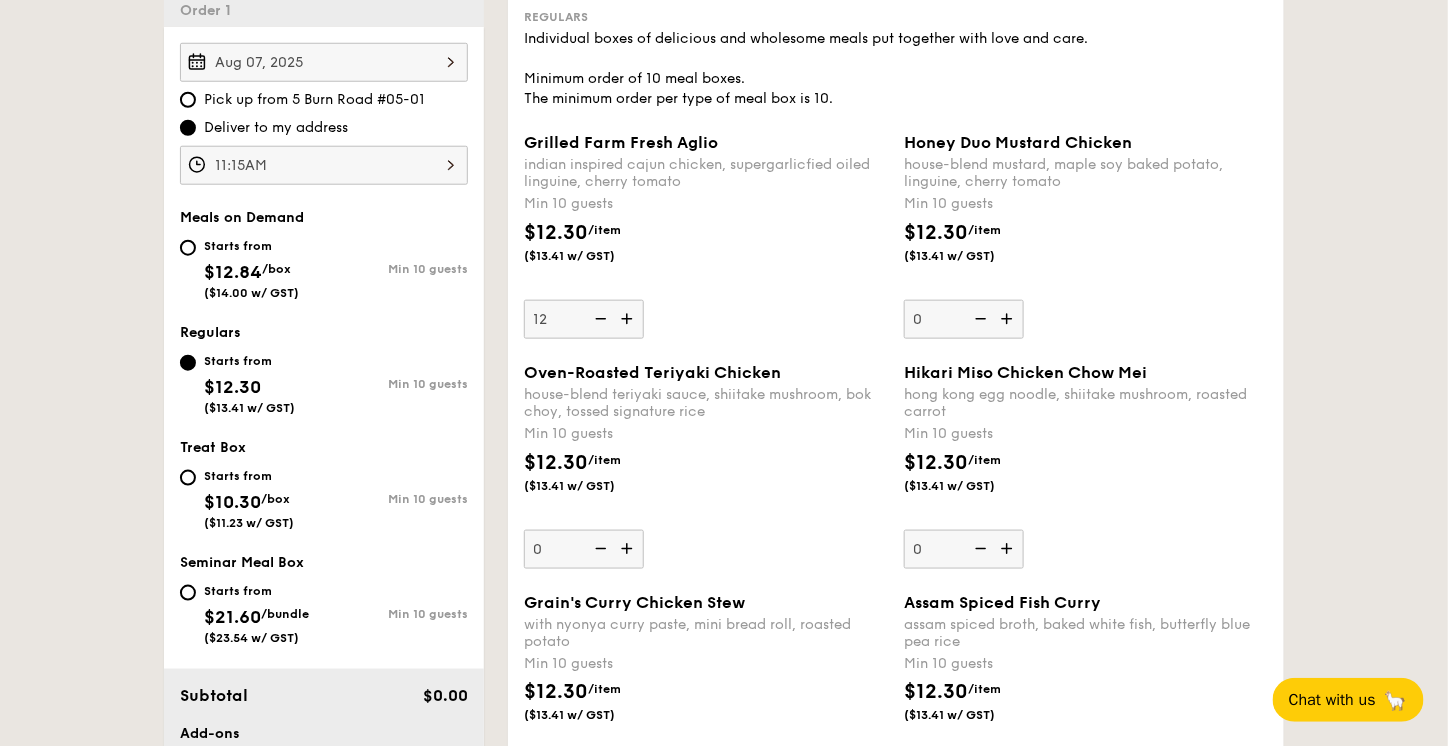 click at bounding box center [629, 319] 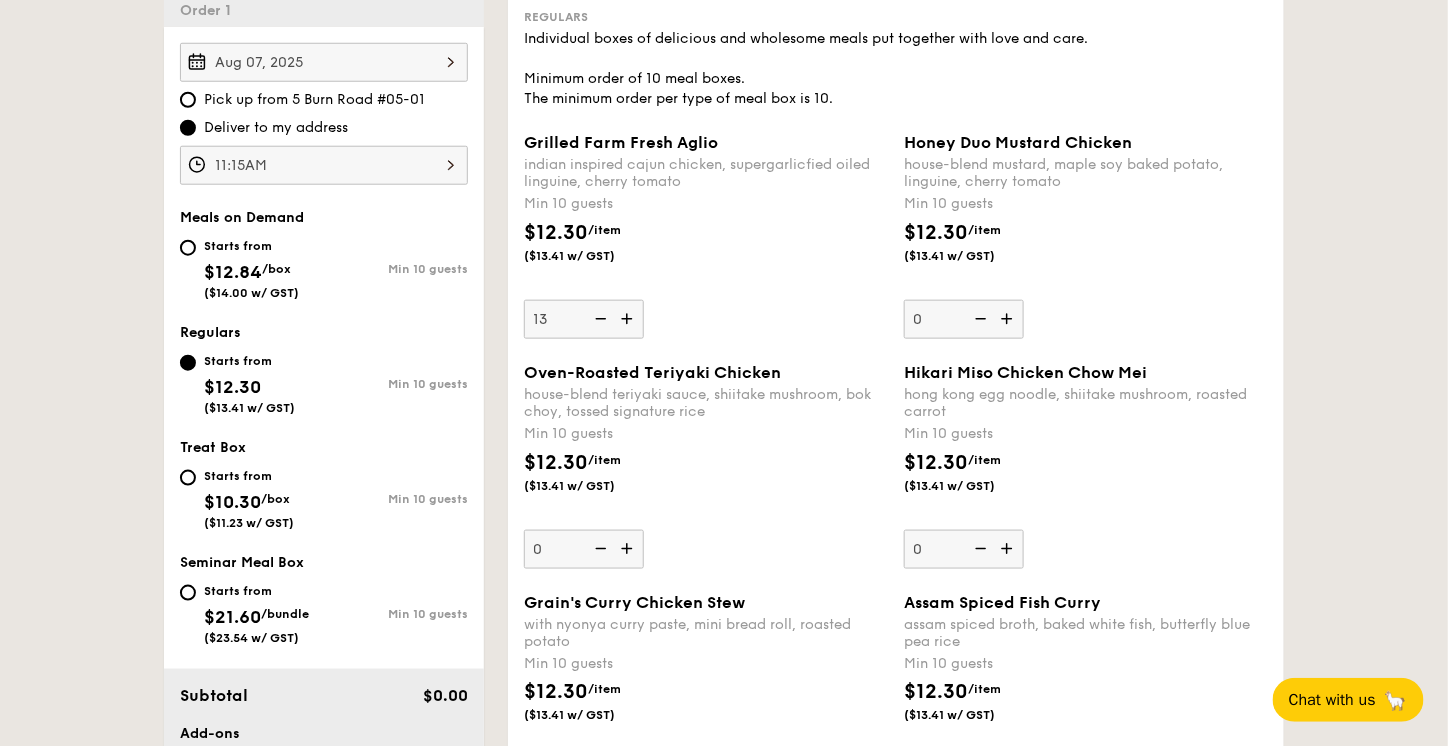 click at bounding box center (629, 319) 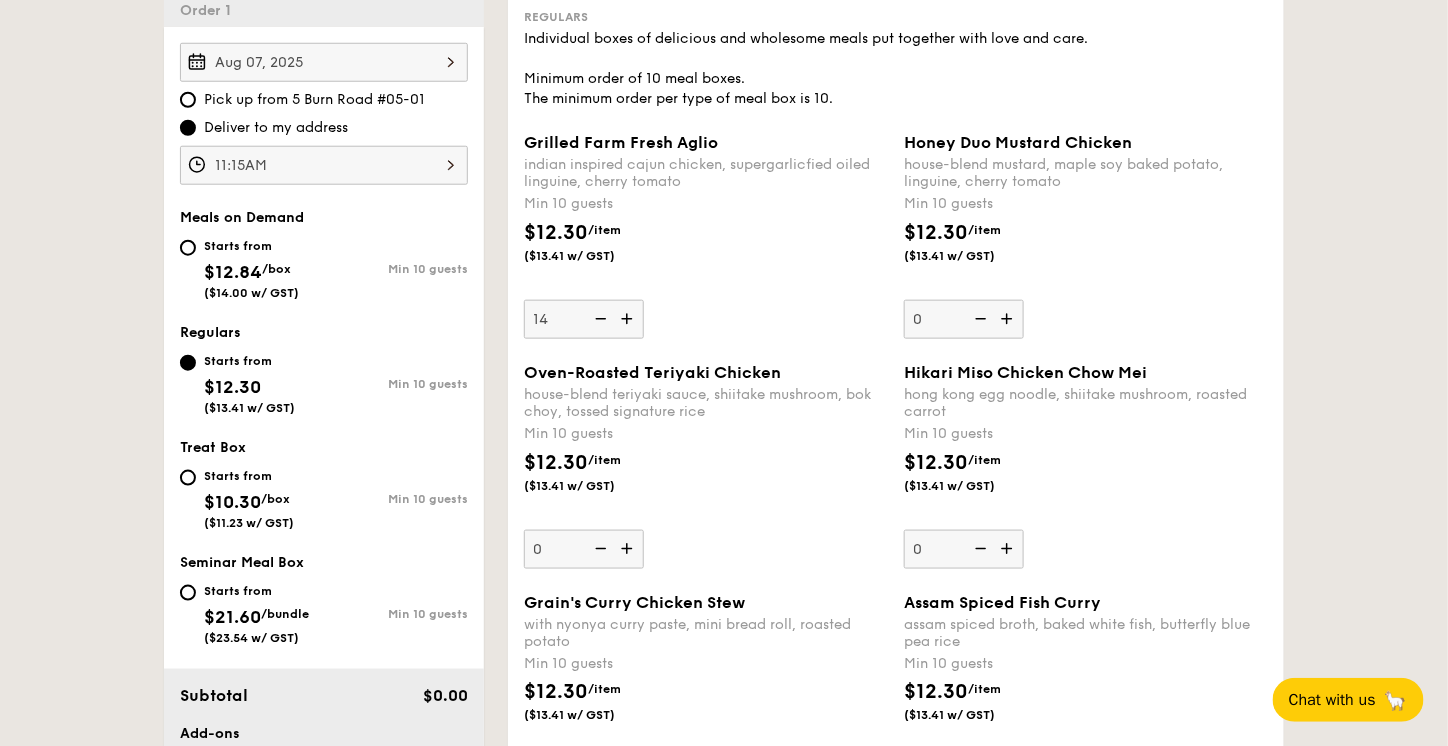 click at bounding box center [629, 319] 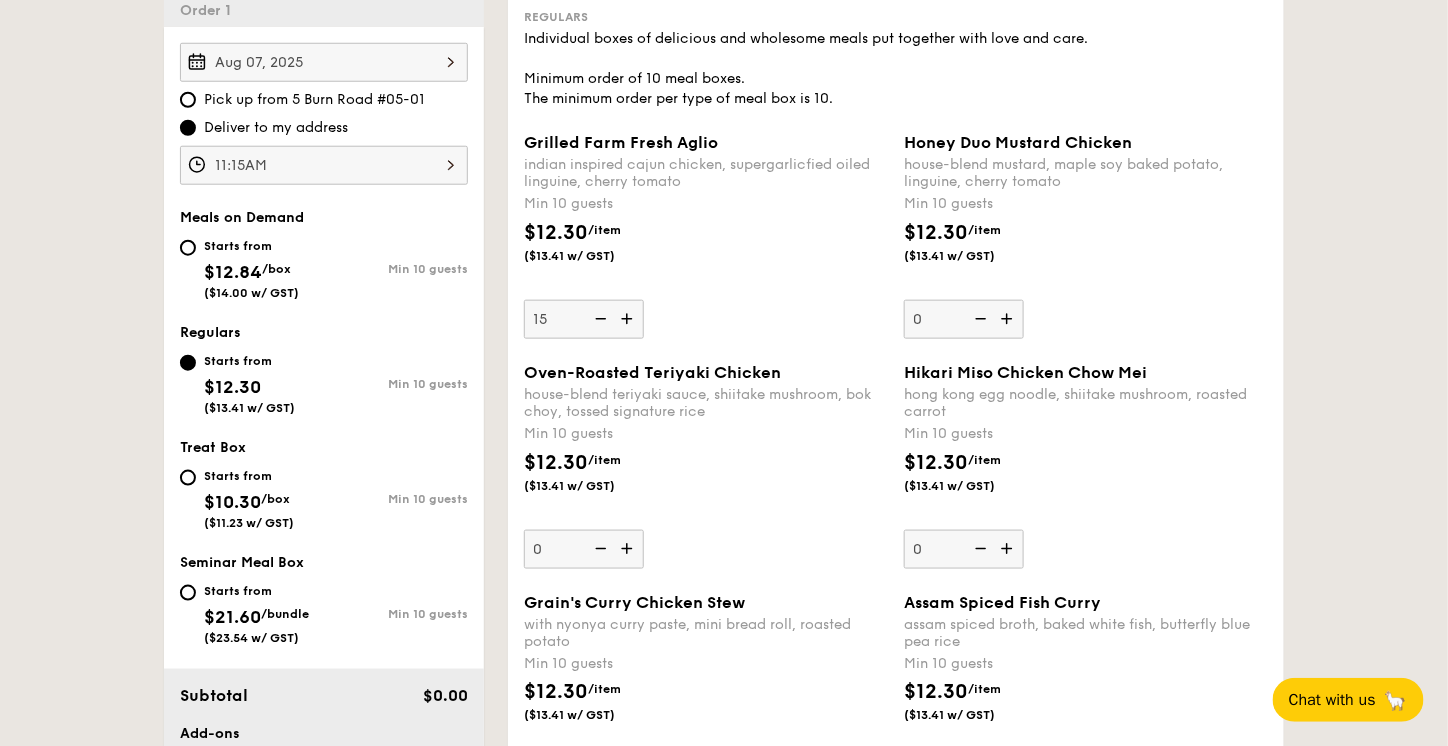 click at bounding box center (629, 319) 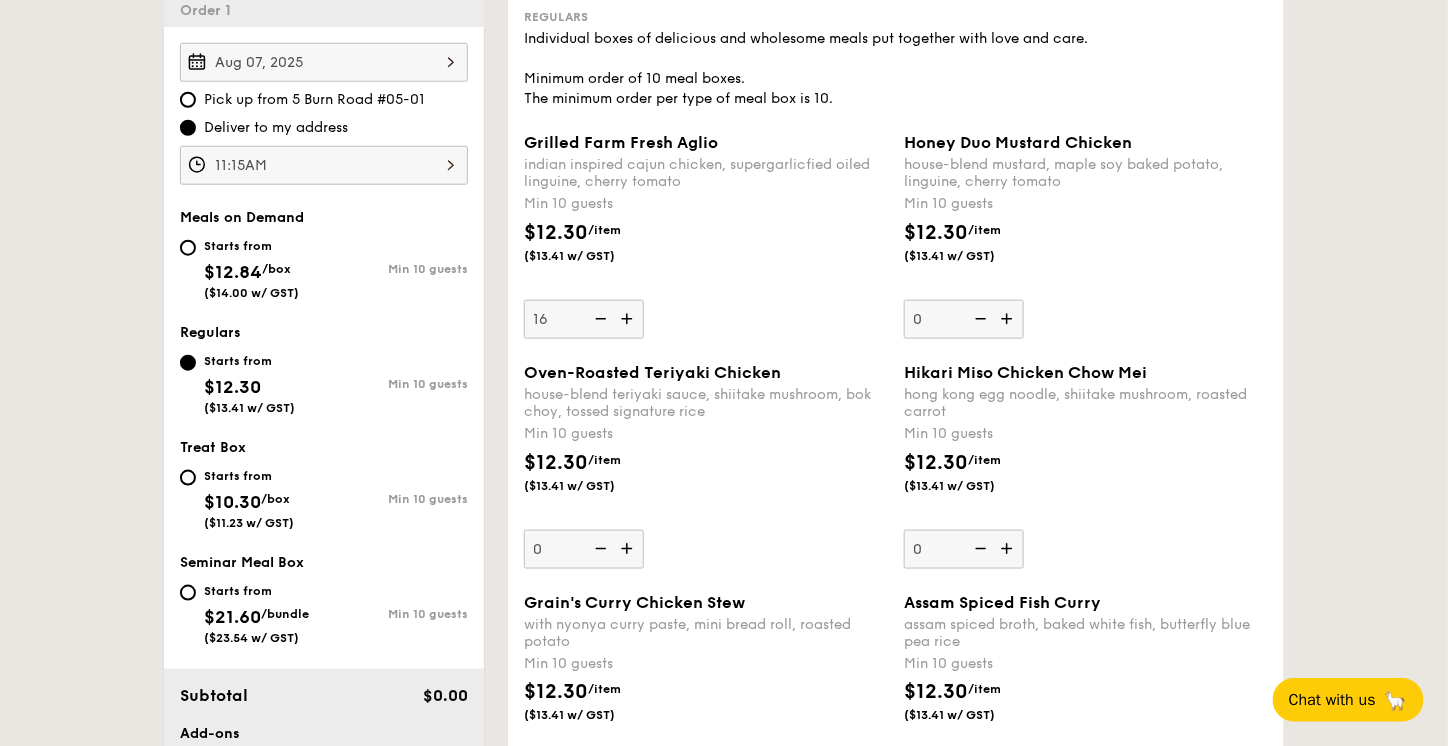 click at bounding box center (599, 319) 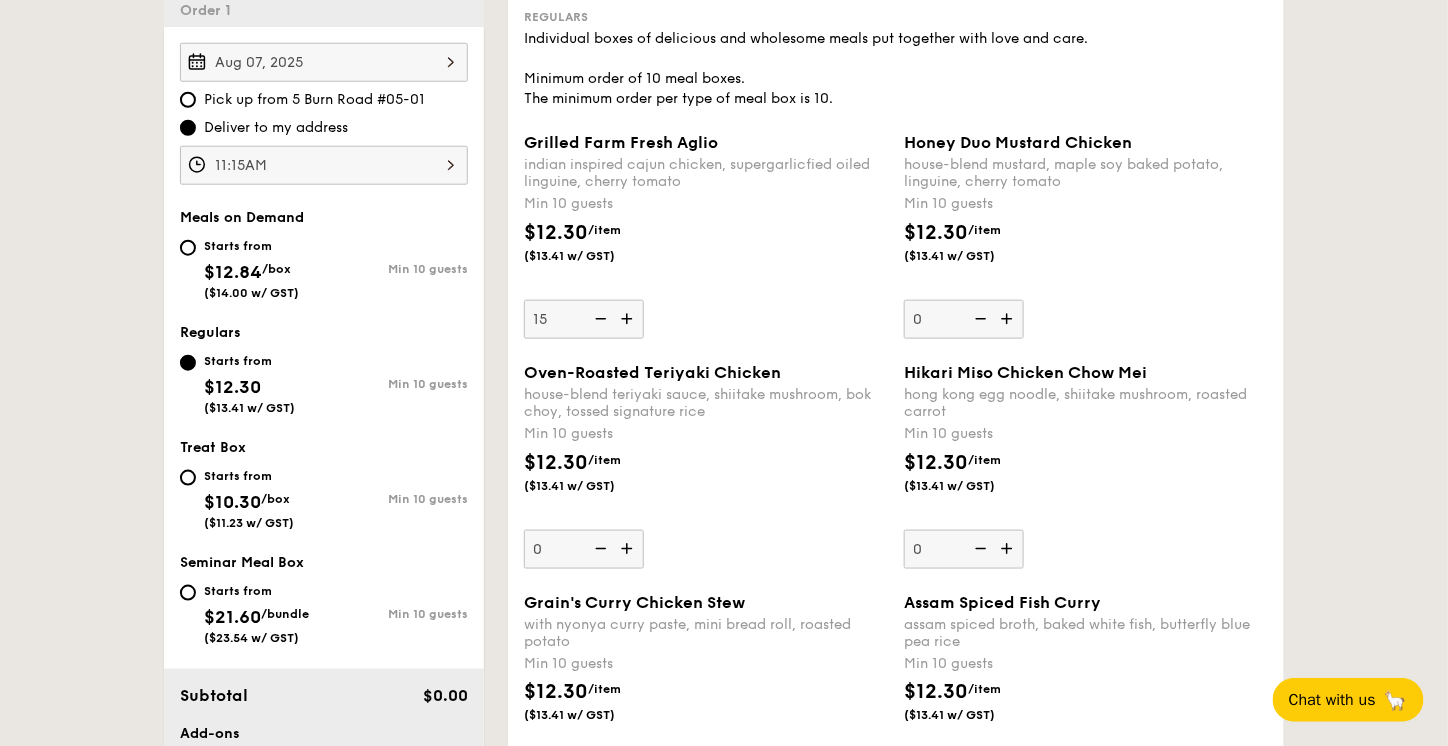 click at bounding box center [599, 319] 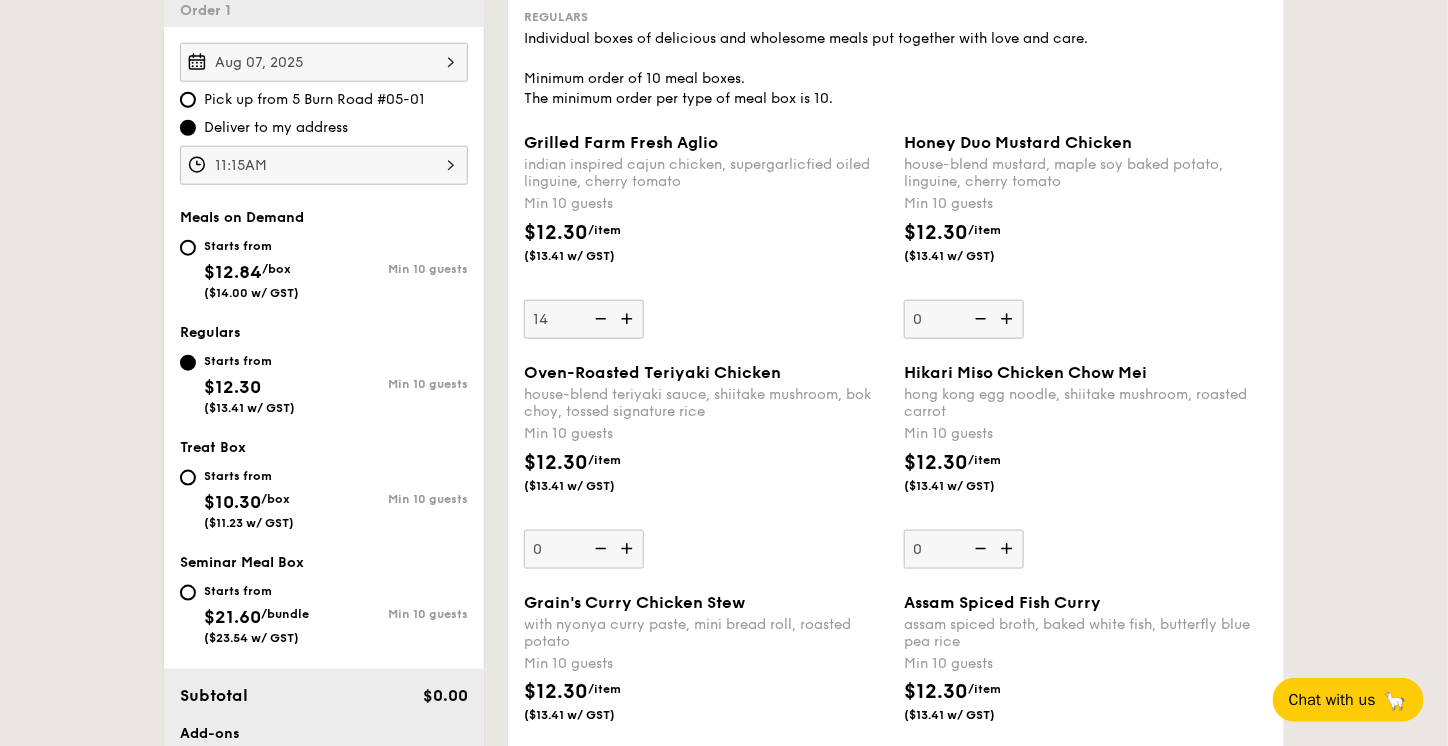 click at bounding box center [599, 319] 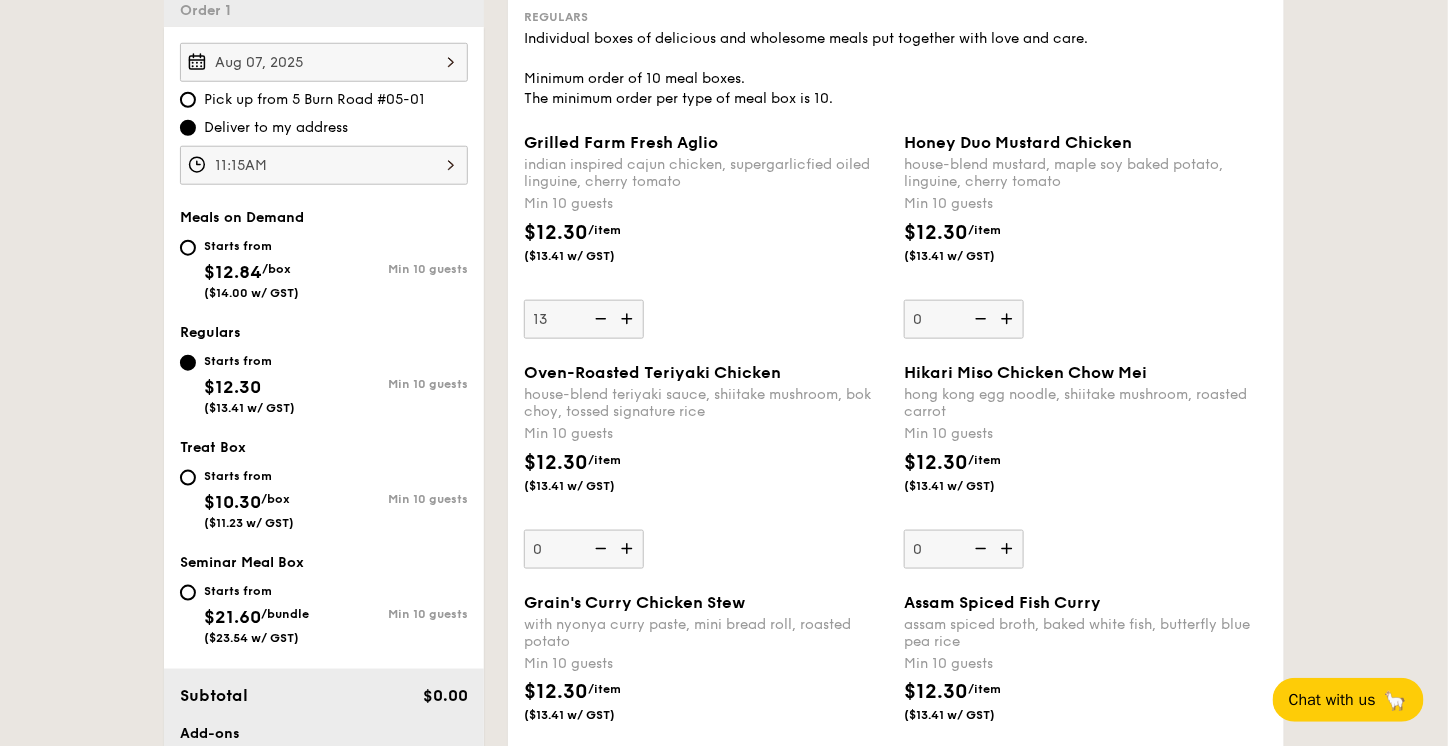 click at bounding box center (599, 319) 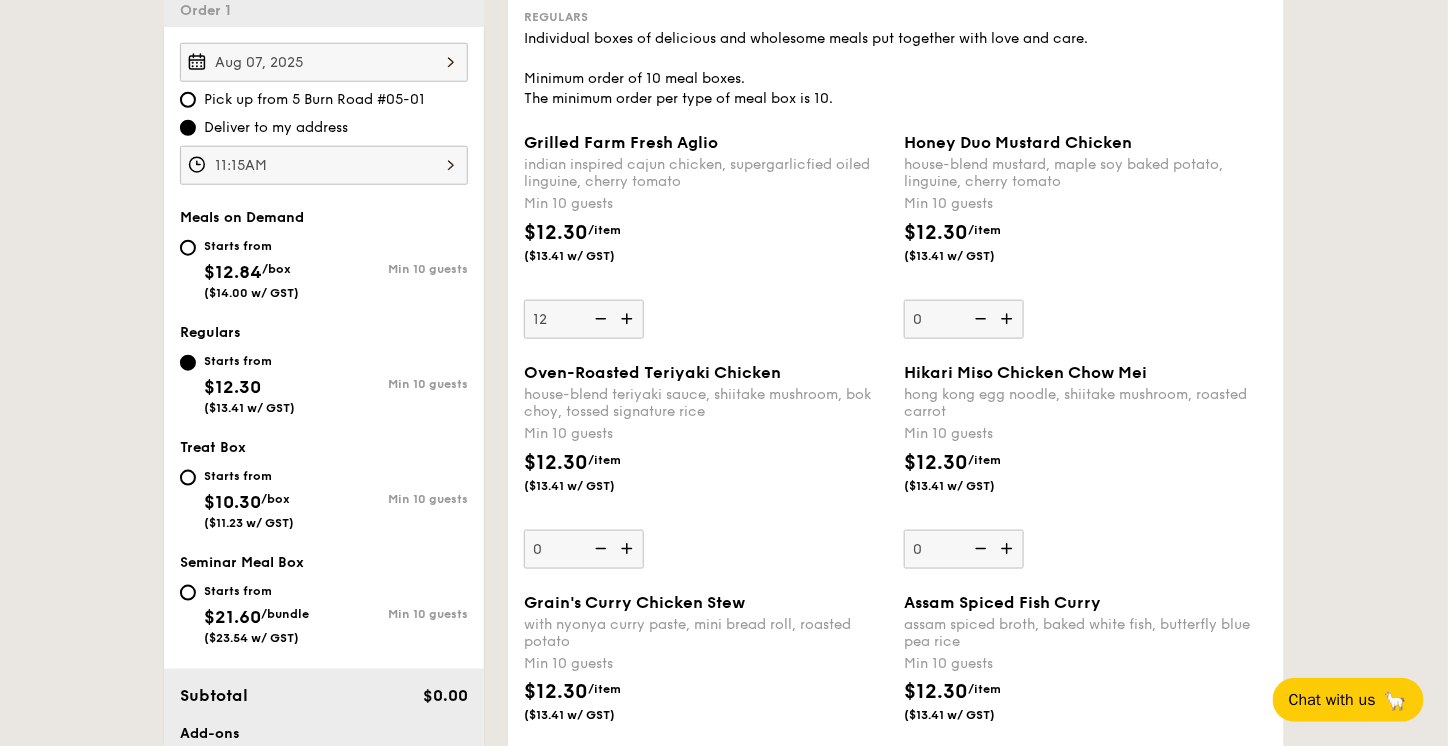 click at bounding box center [599, 319] 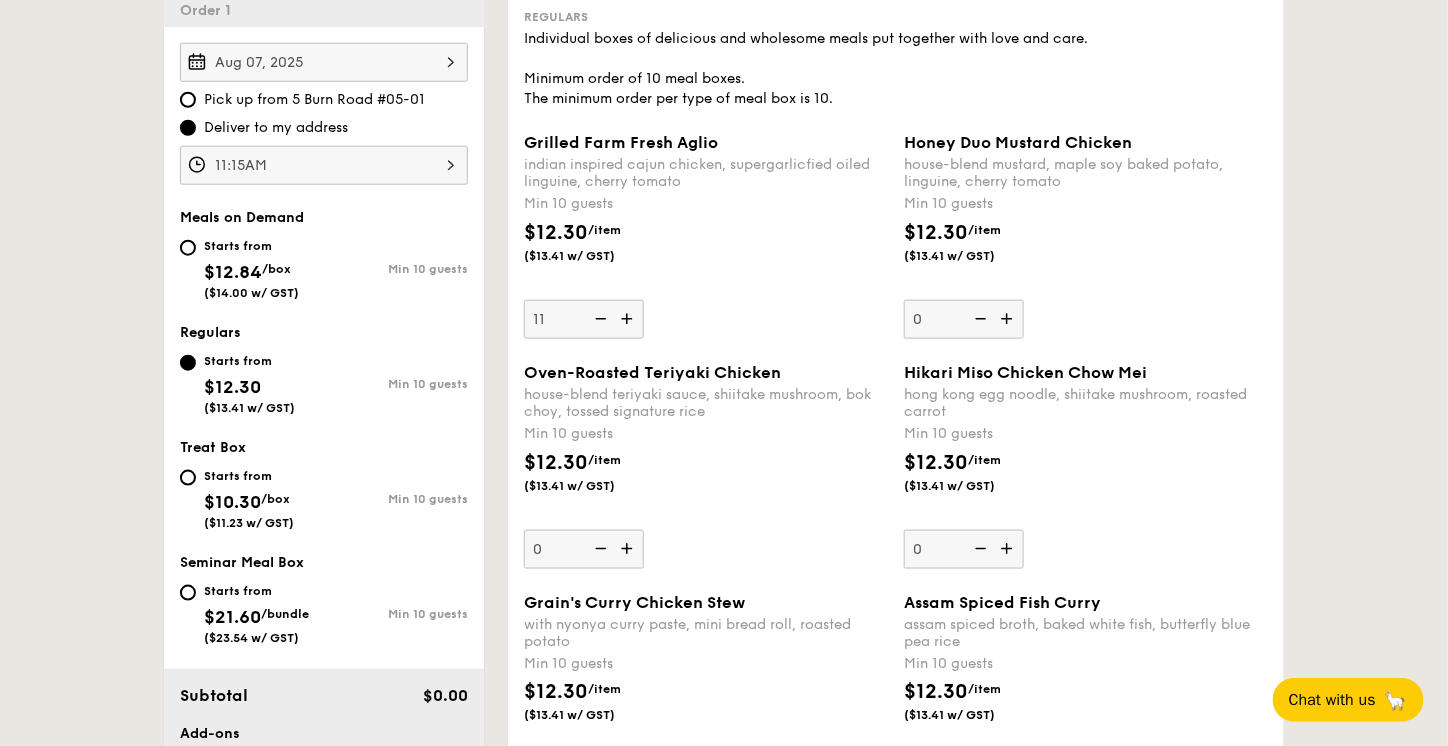 click at bounding box center [599, 319] 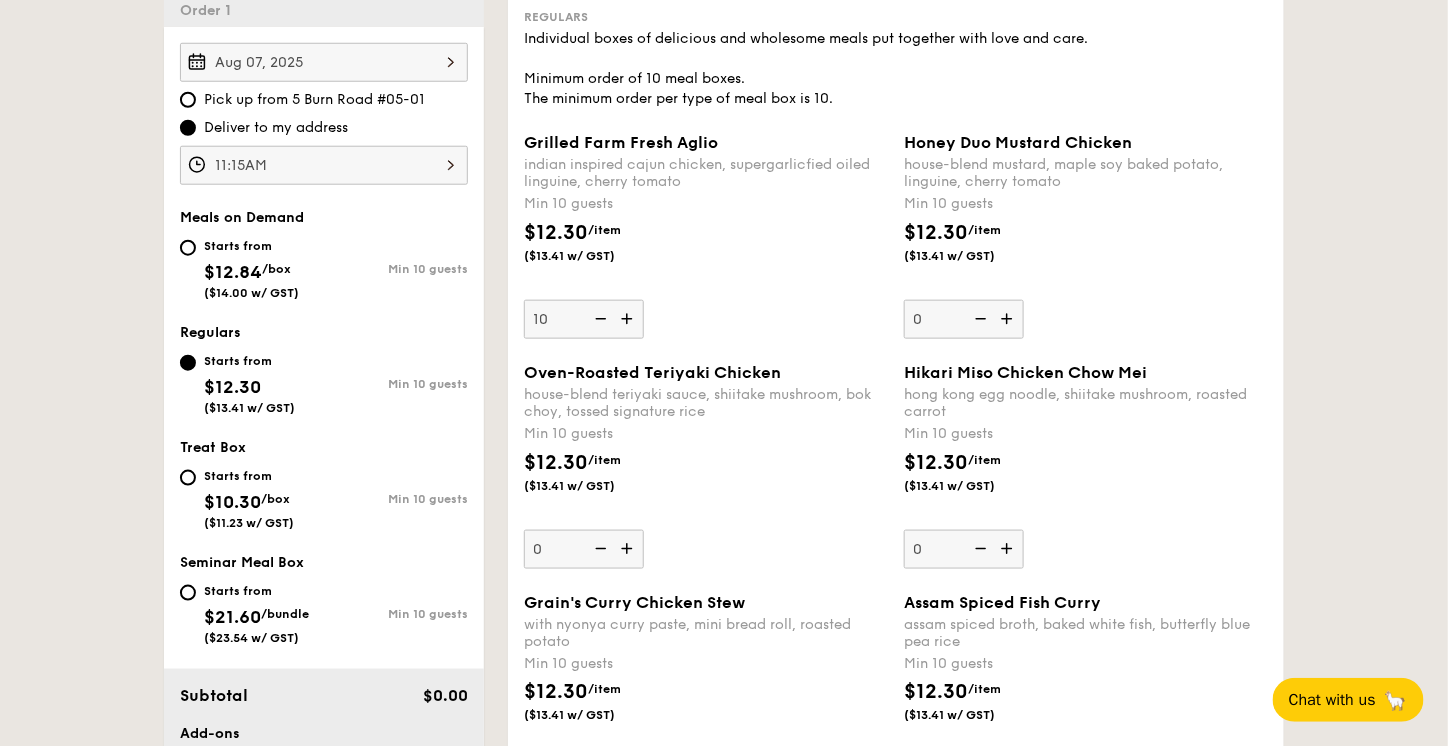 click at bounding box center (629, 319) 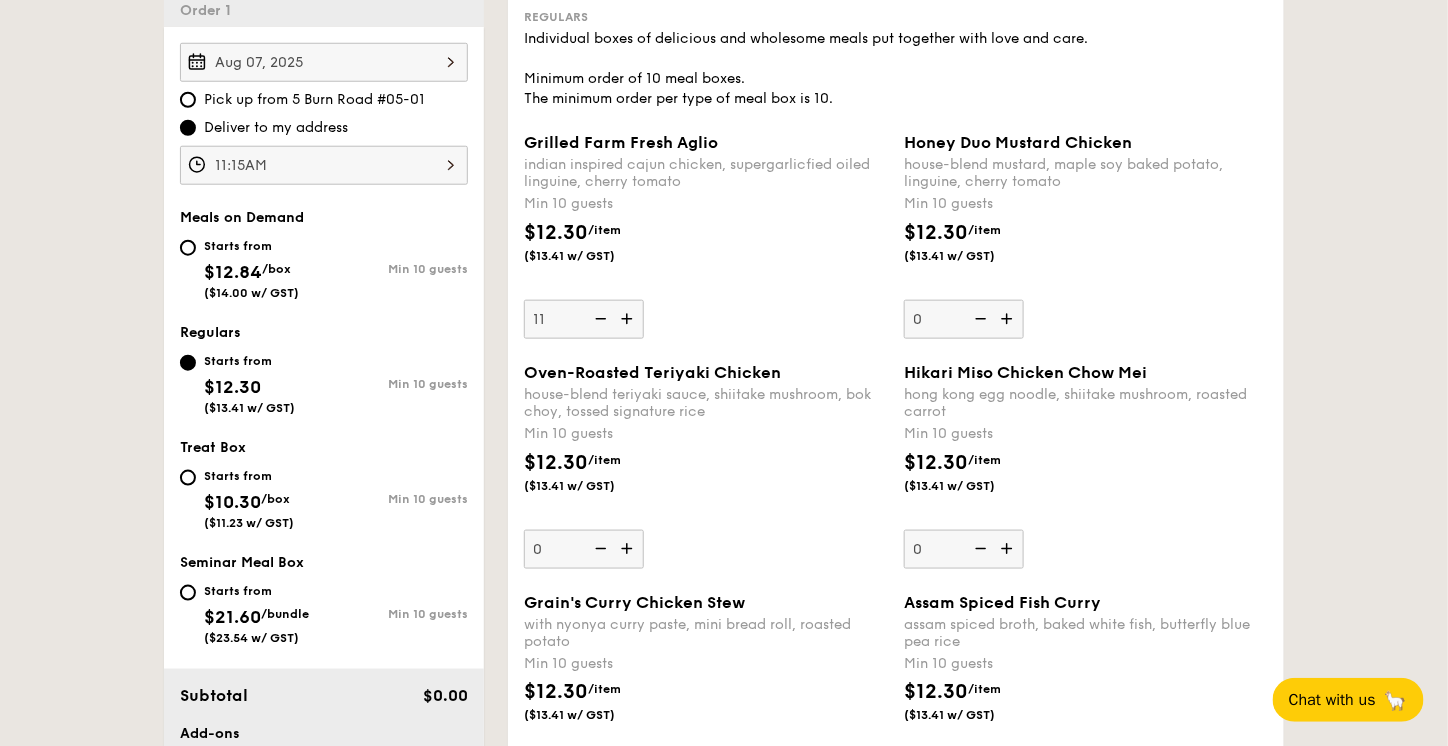 click at bounding box center (629, 319) 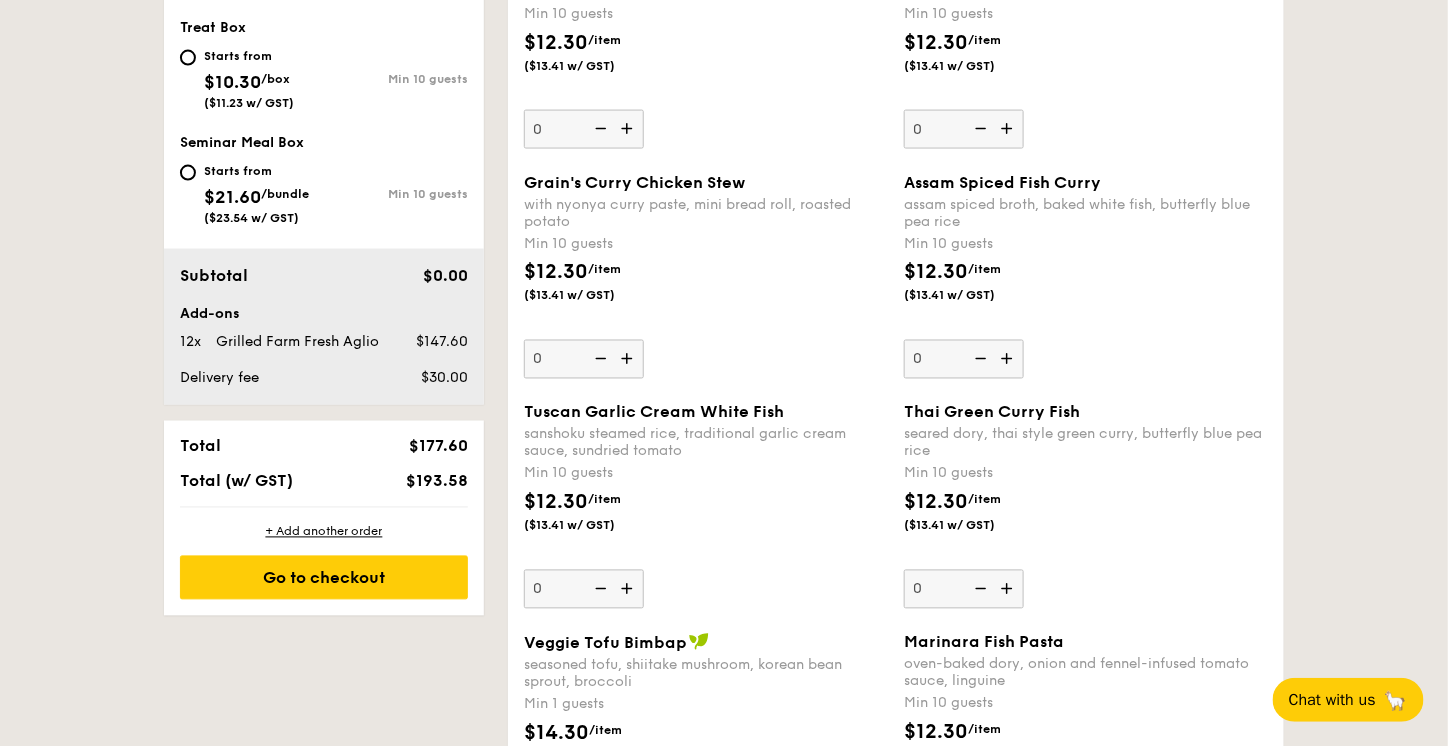 scroll, scrollTop: 847, scrollLeft: 0, axis: vertical 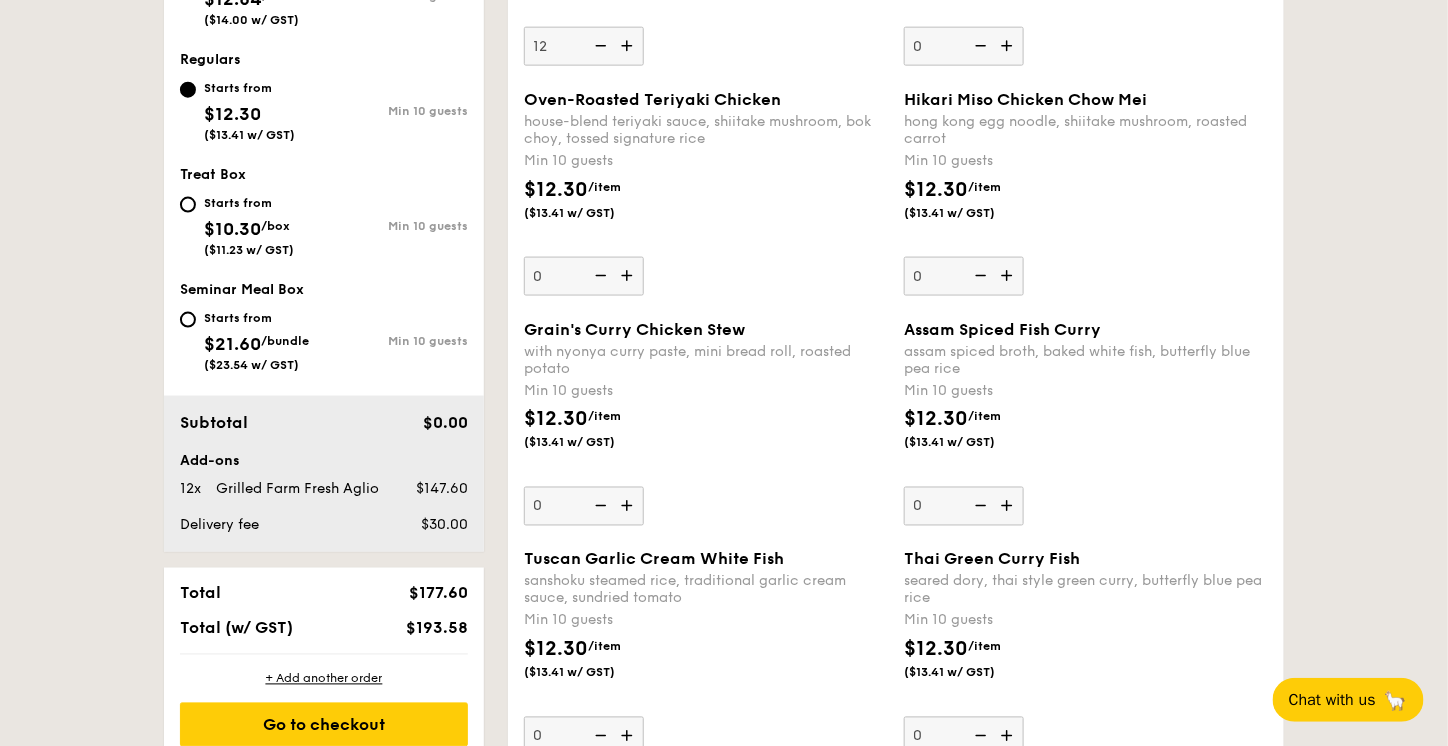 click at bounding box center [1009, 506] 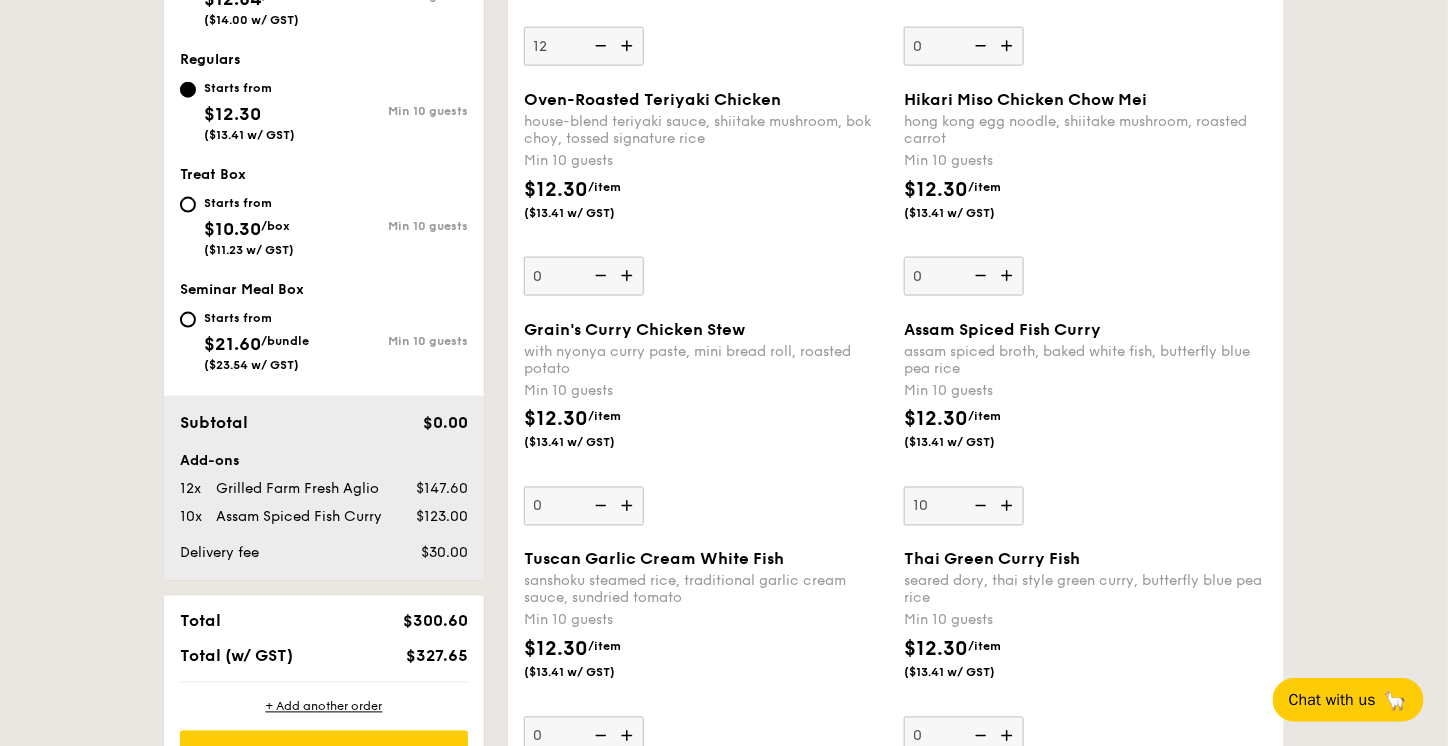 click at bounding box center [1009, 506] 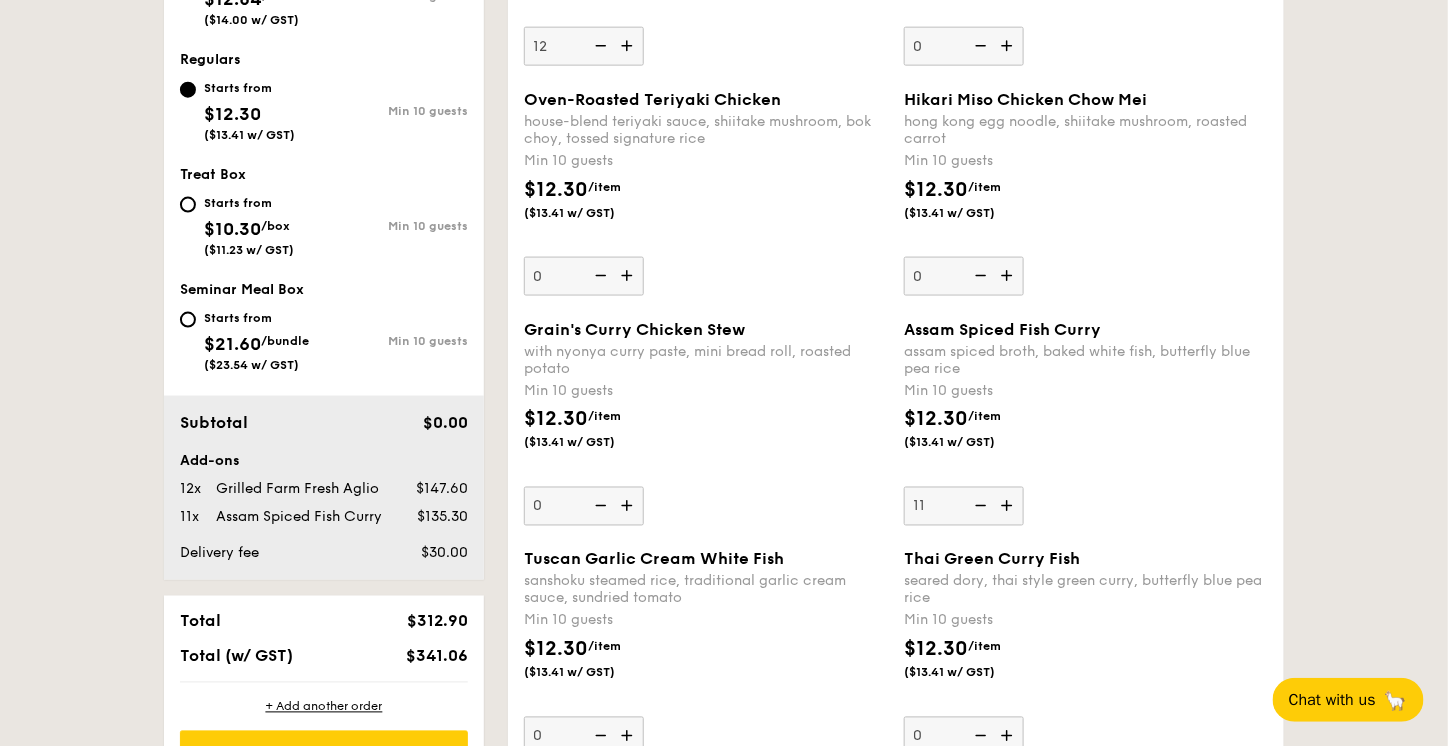 click at bounding box center (1009, 506) 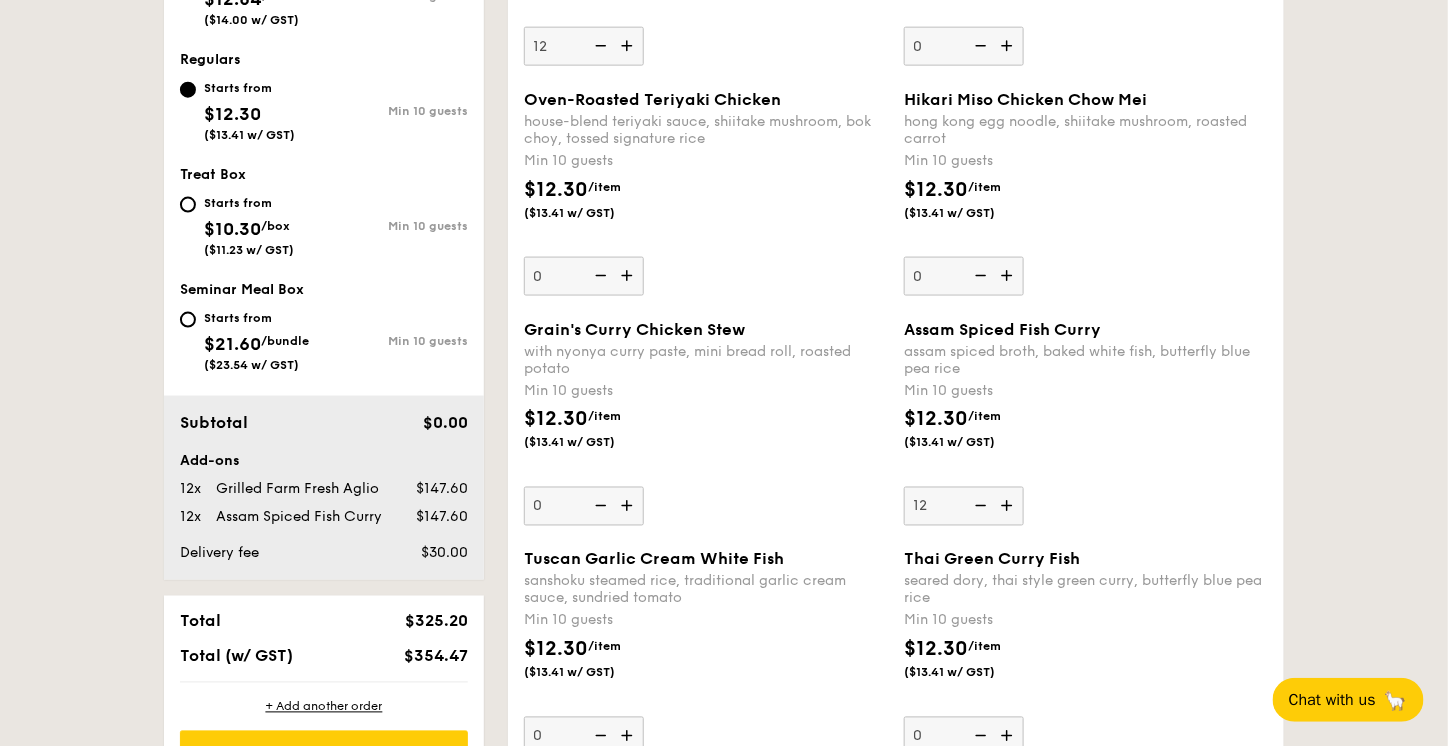 click at bounding box center (979, 506) 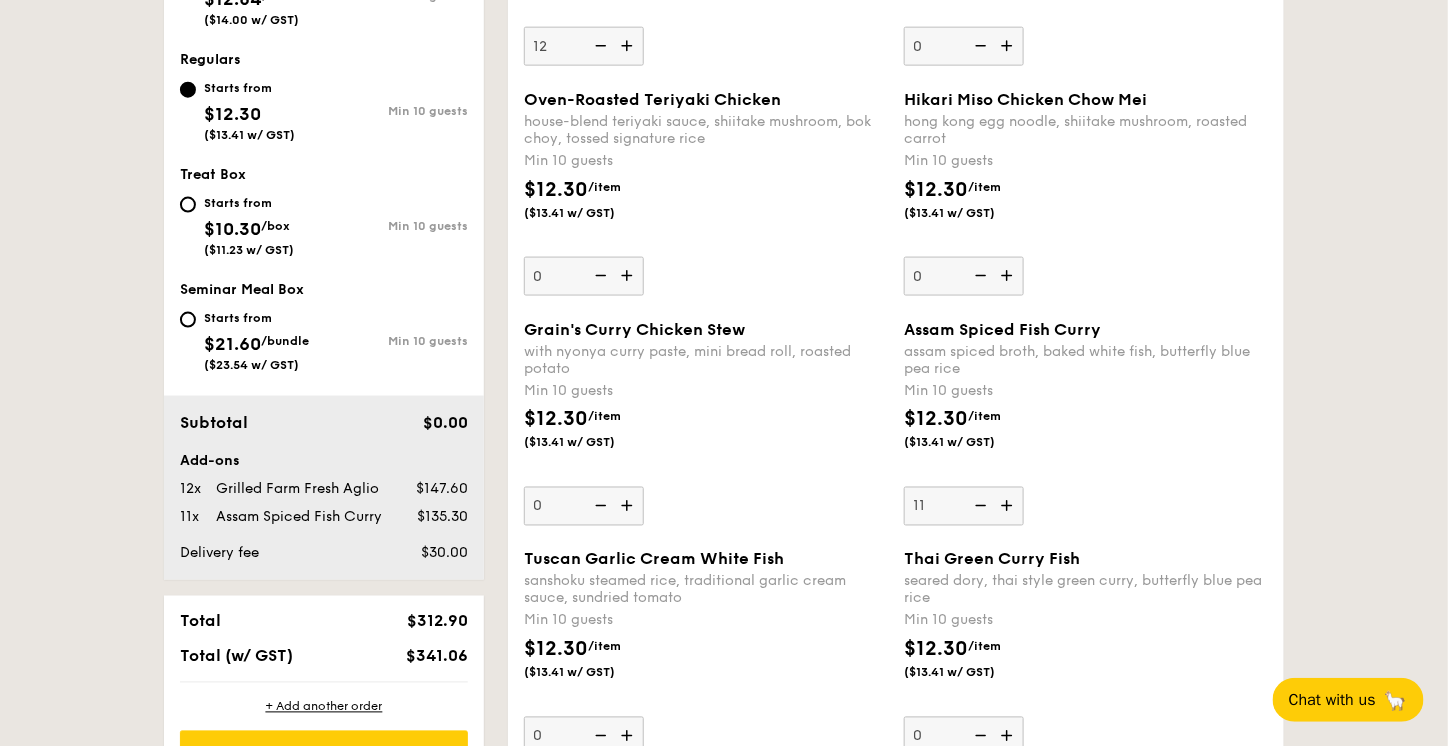 click at bounding box center [979, 506] 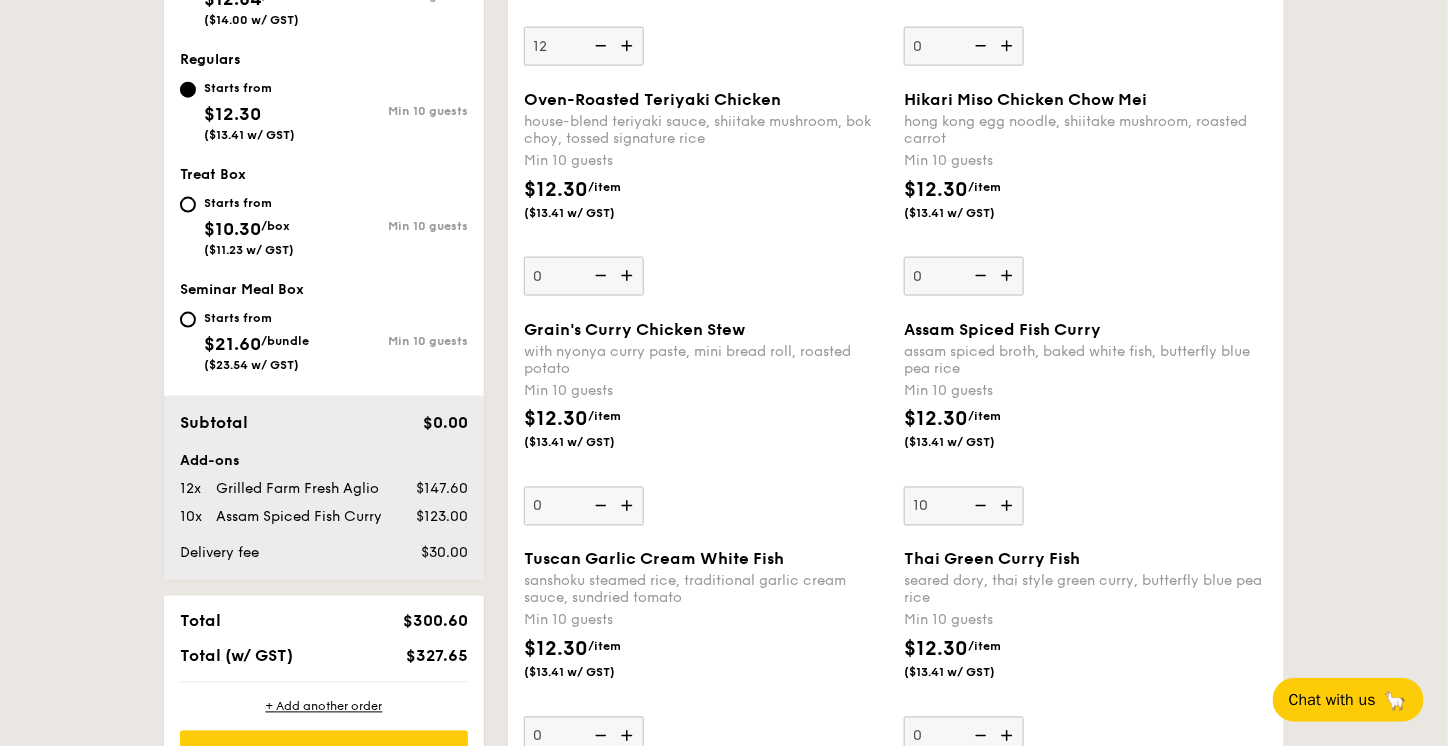 drag, startPoint x: 1098, startPoint y: 502, endPoint x: 1081, endPoint y: 508, distance: 18.027756 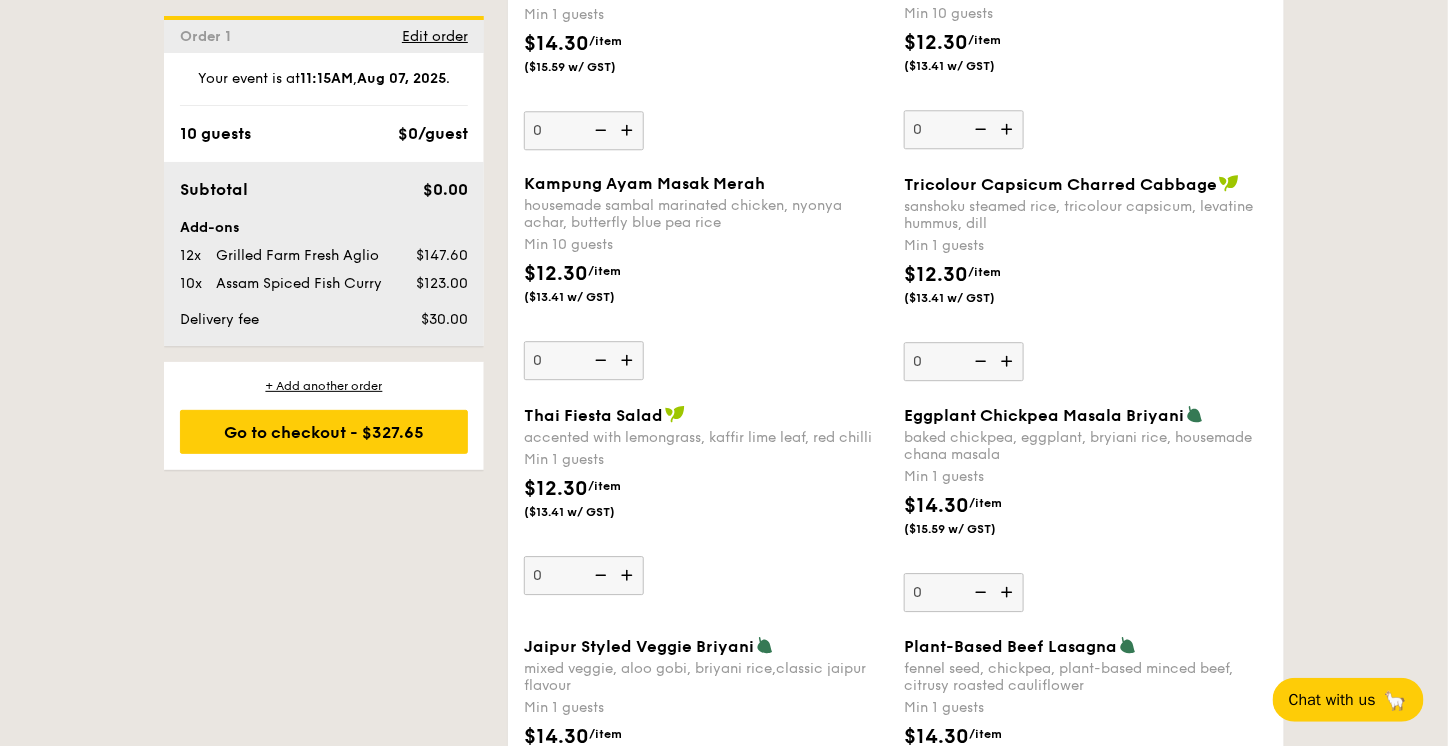 scroll, scrollTop: 1683, scrollLeft: 0, axis: vertical 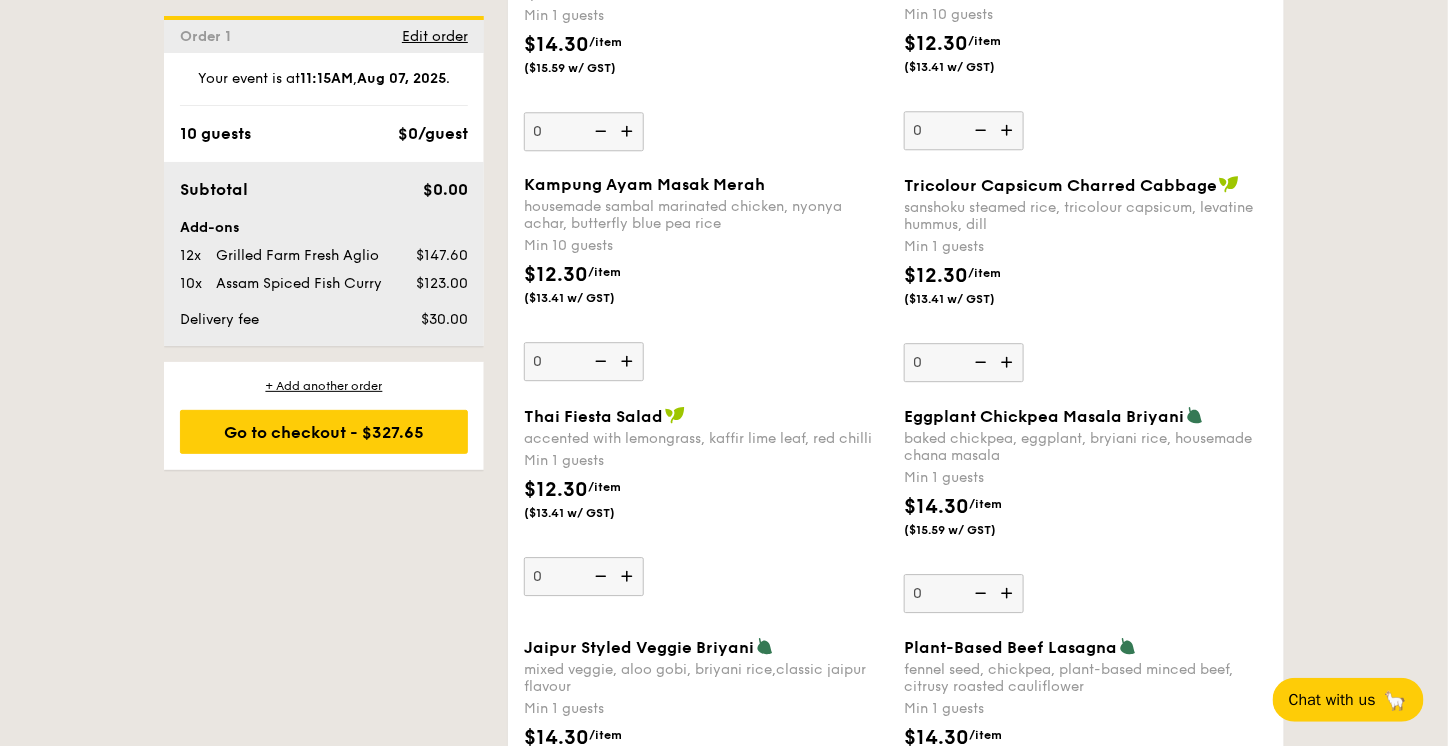 click at bounding box center [629, 361] 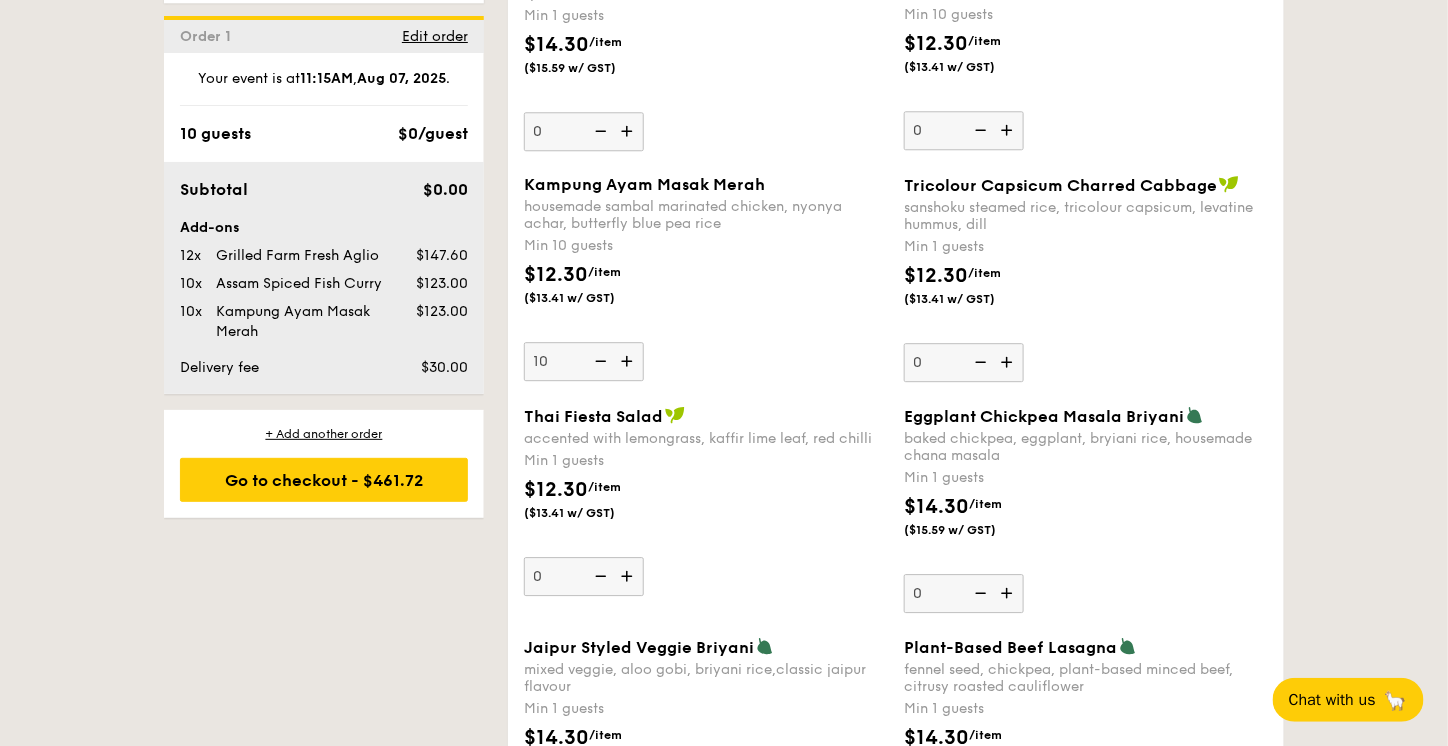 click at bounding box center (629, 361) 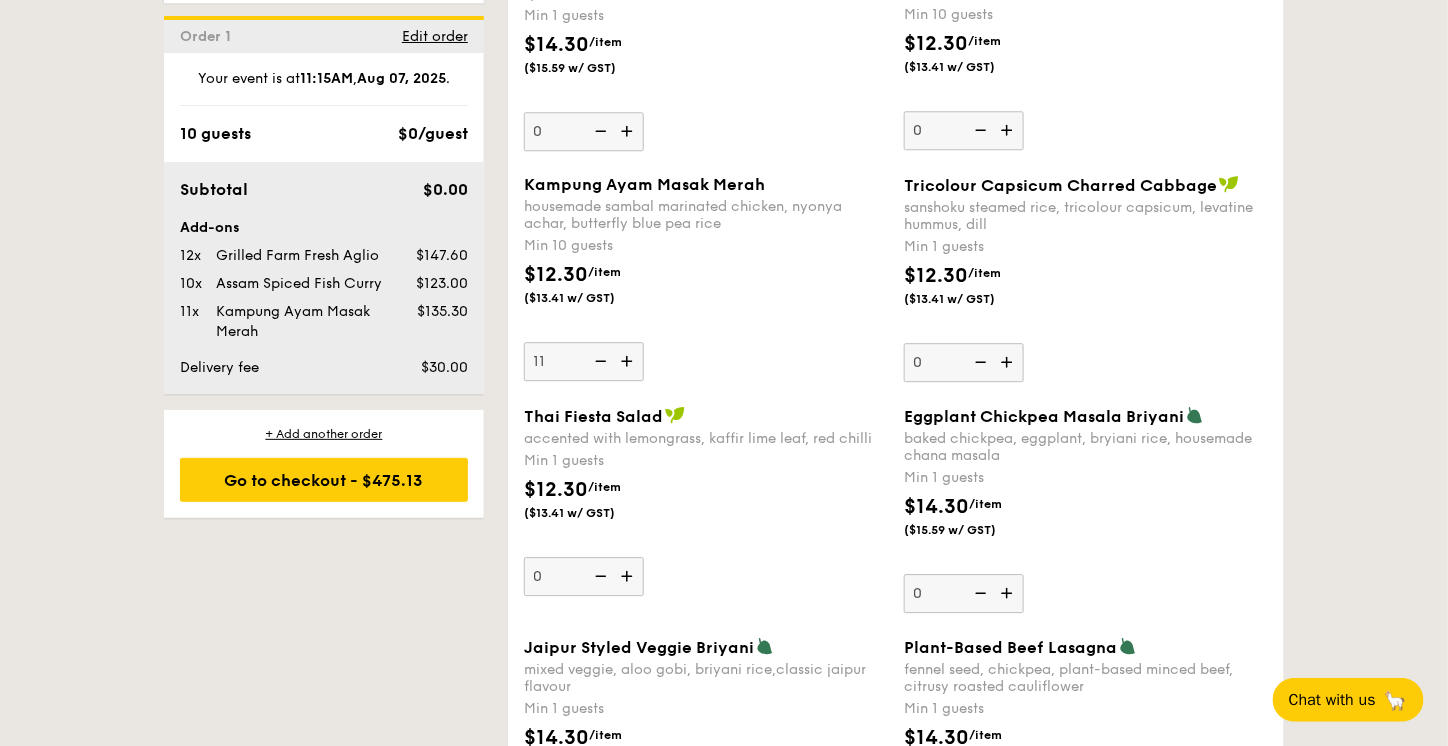 click at bounding box center (629, 361) 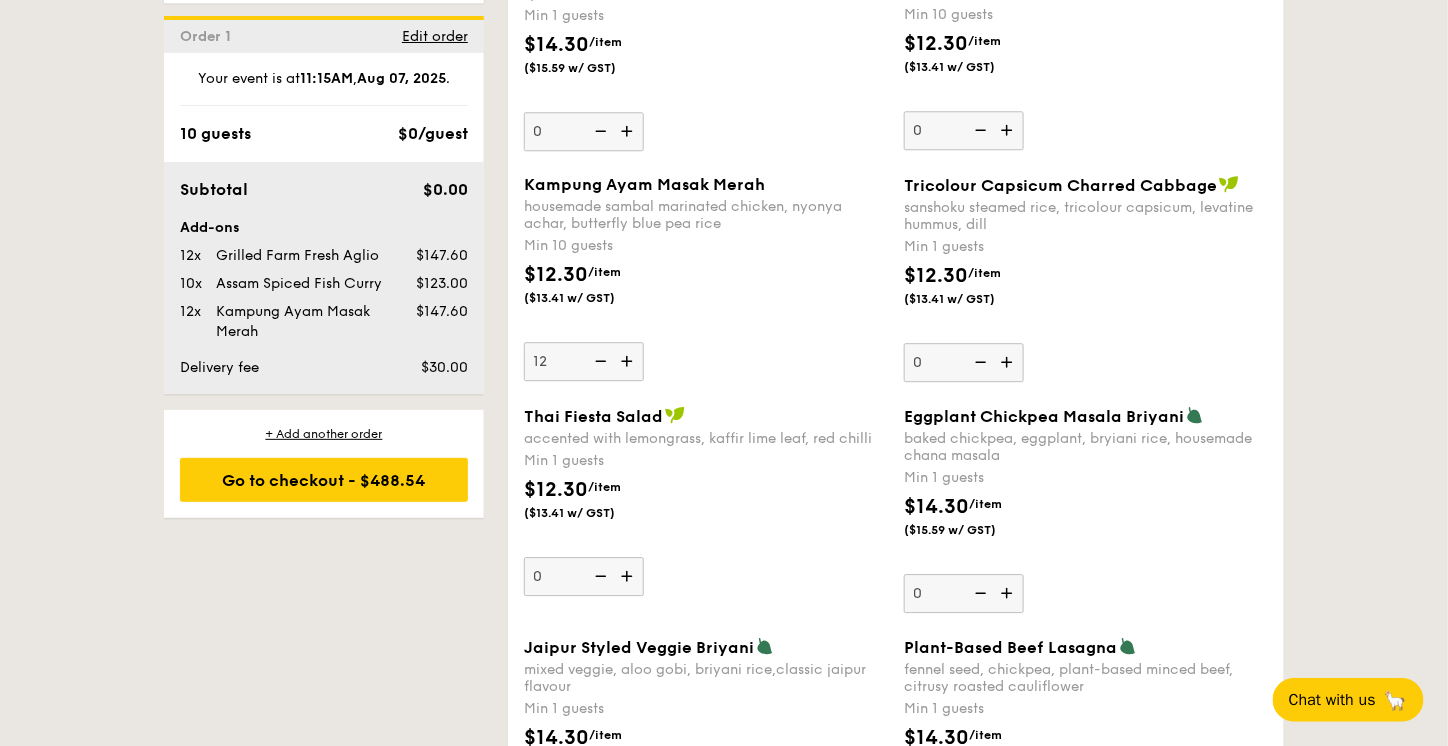 click at bounding box center [629, 361] 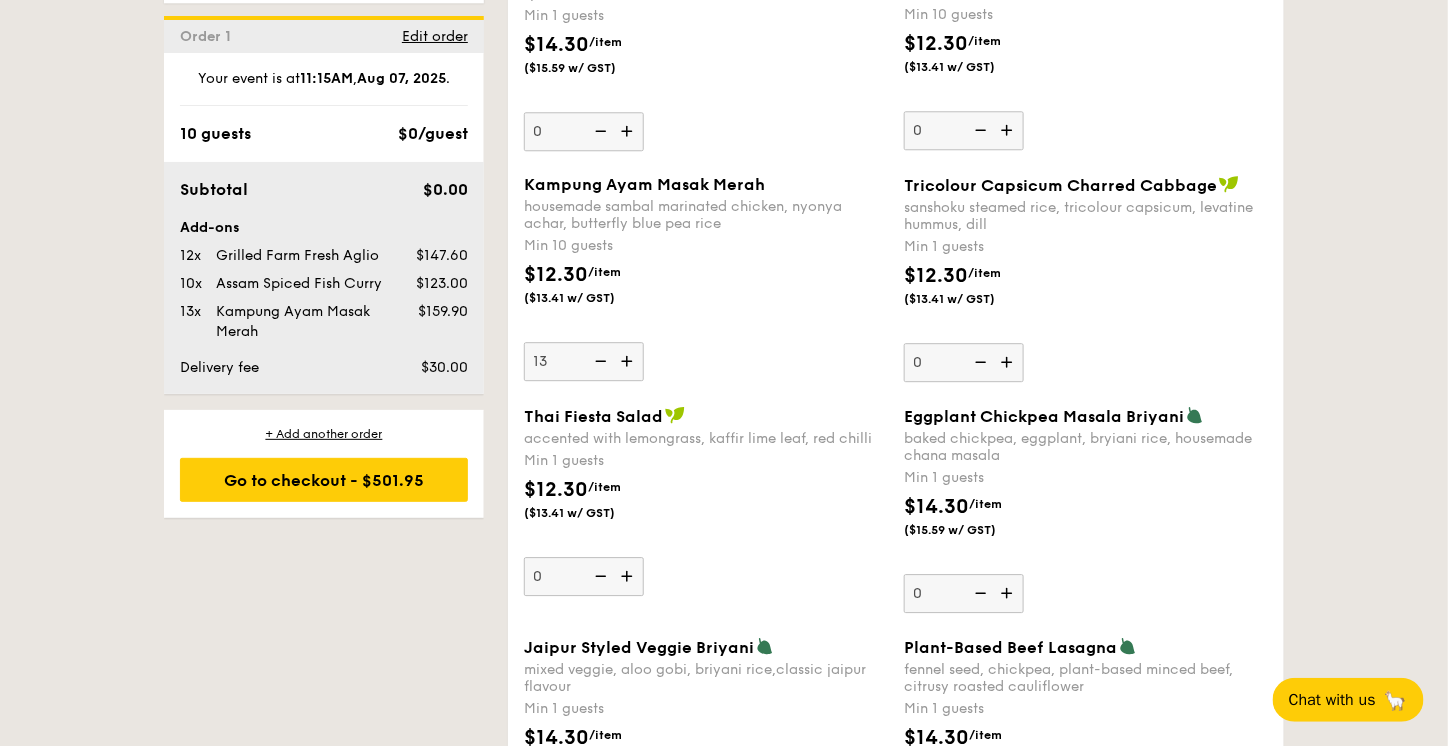 click on "Kampung Ayam Masak Merah housemade sambal marinated chicken, nyonya achar, butterfly blue pea rice
Min 10 guests
$12.30
/item
($13.41 w/ GST)
13" at bounding box center [706, 278] 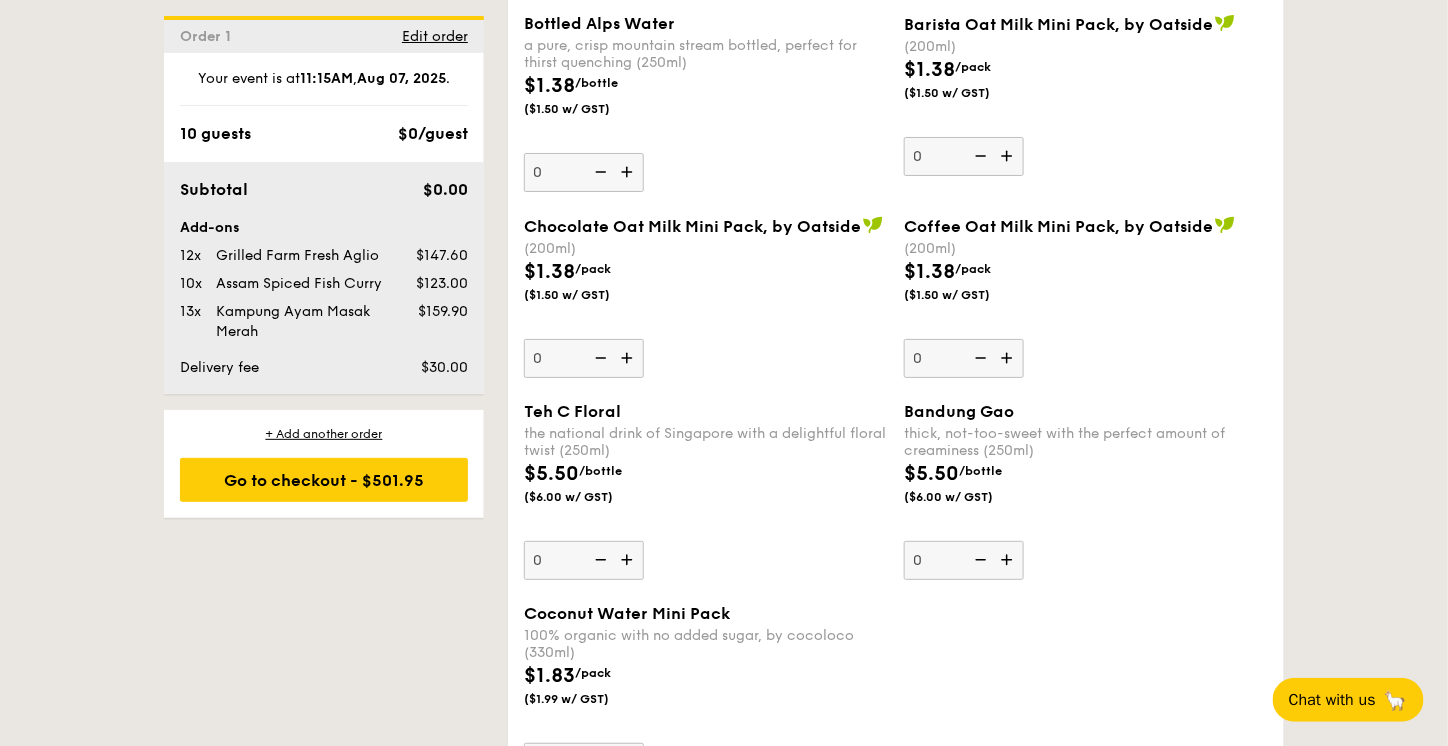 scroll, scrollTop: 5070, scrollLeft: 0, axis: vertical 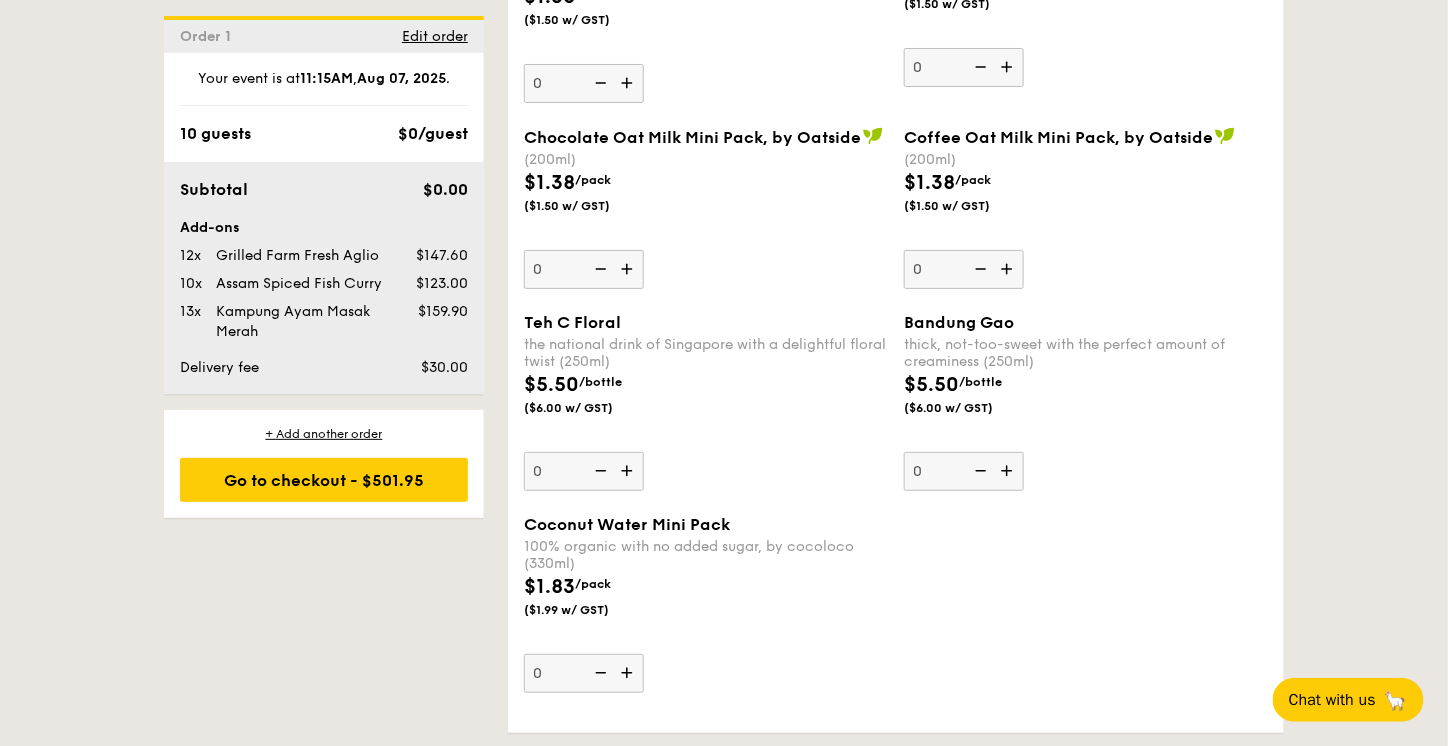 click at bounding box center (1009, 269) 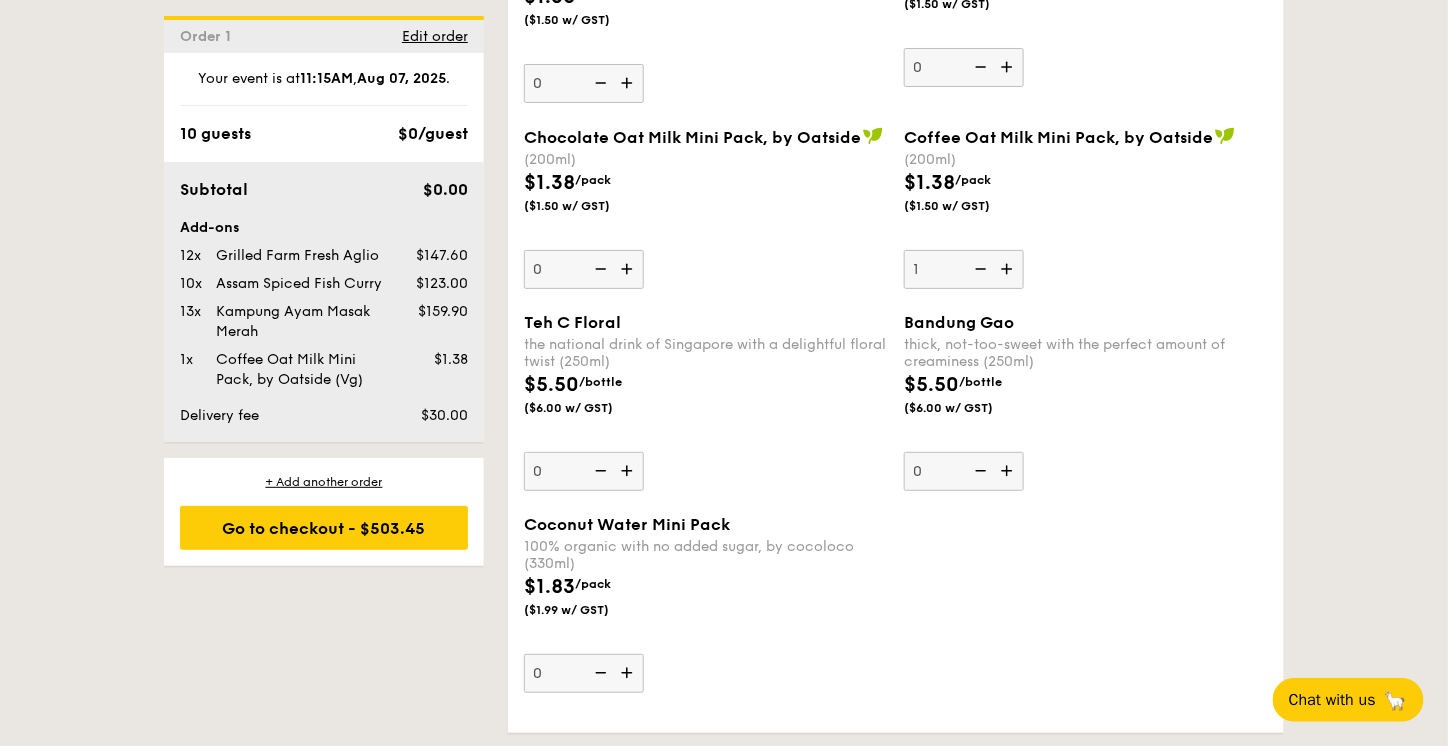 click at bounding box center (1009, 269) 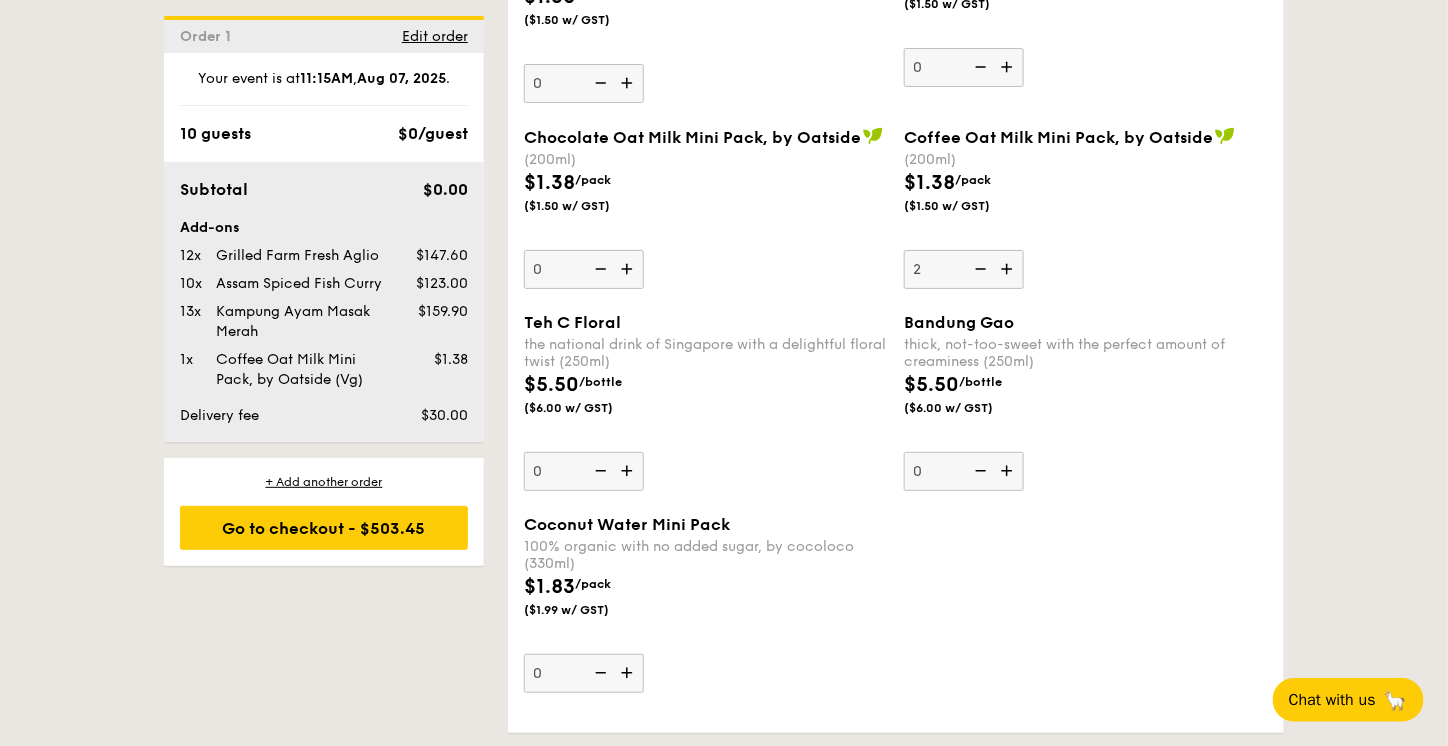 click at bounding box center (1009, 269) 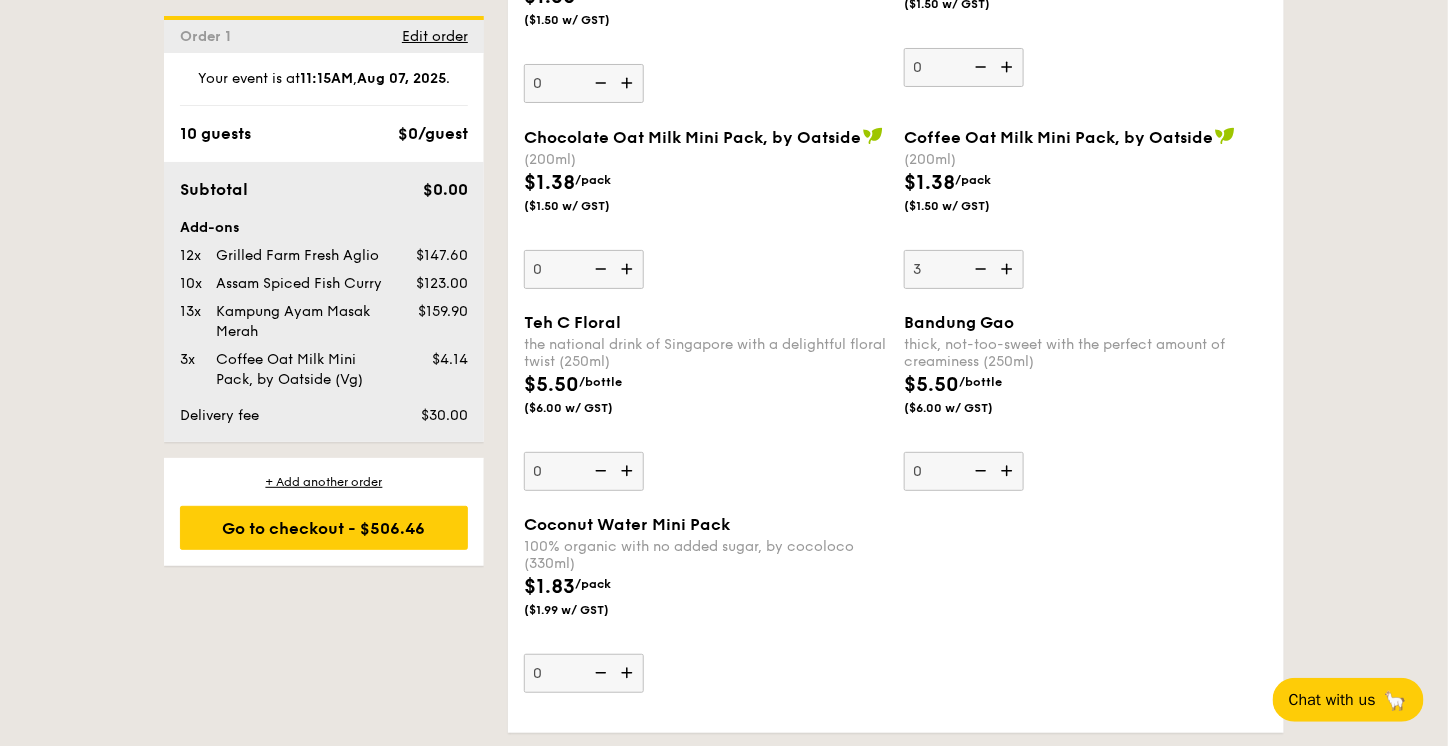 click at bounding box center (1009, 269) 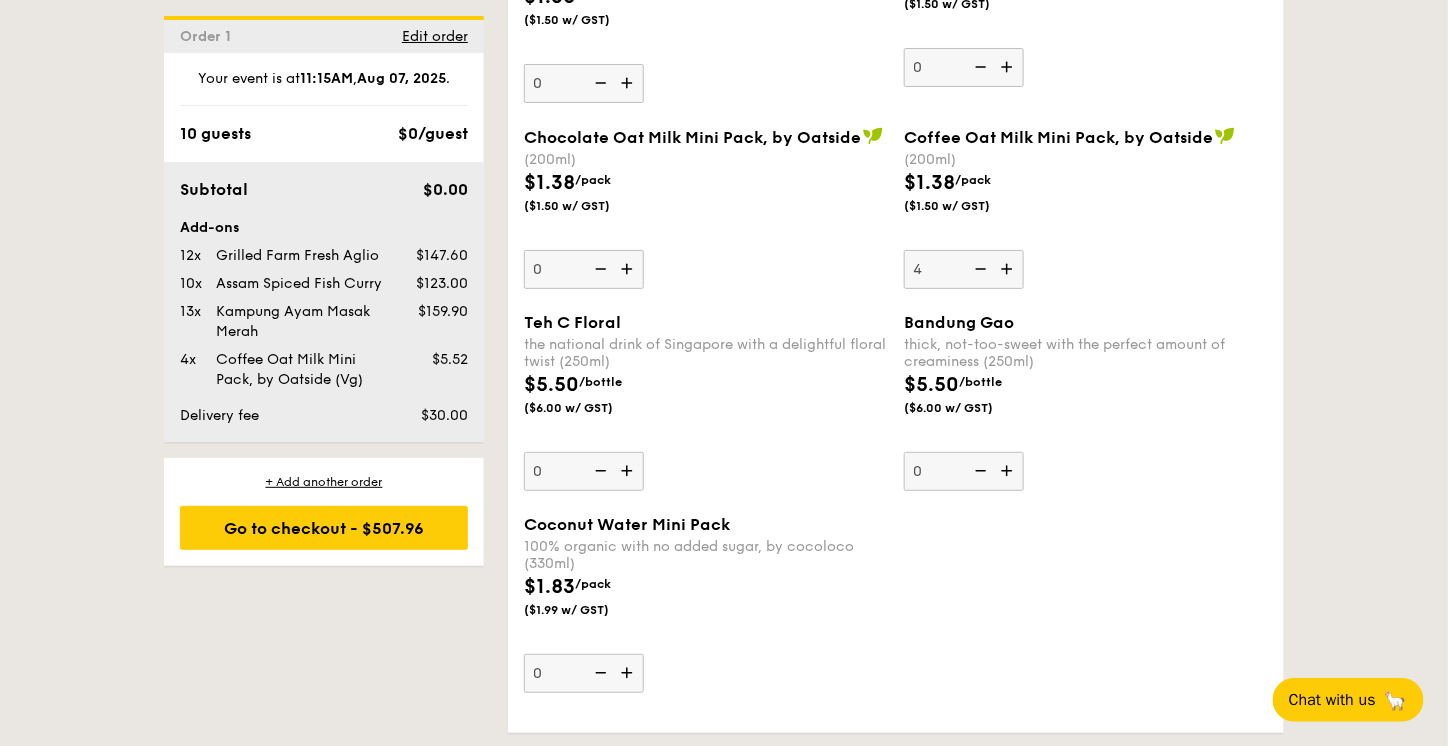 click at bounding box center (1009, 269) 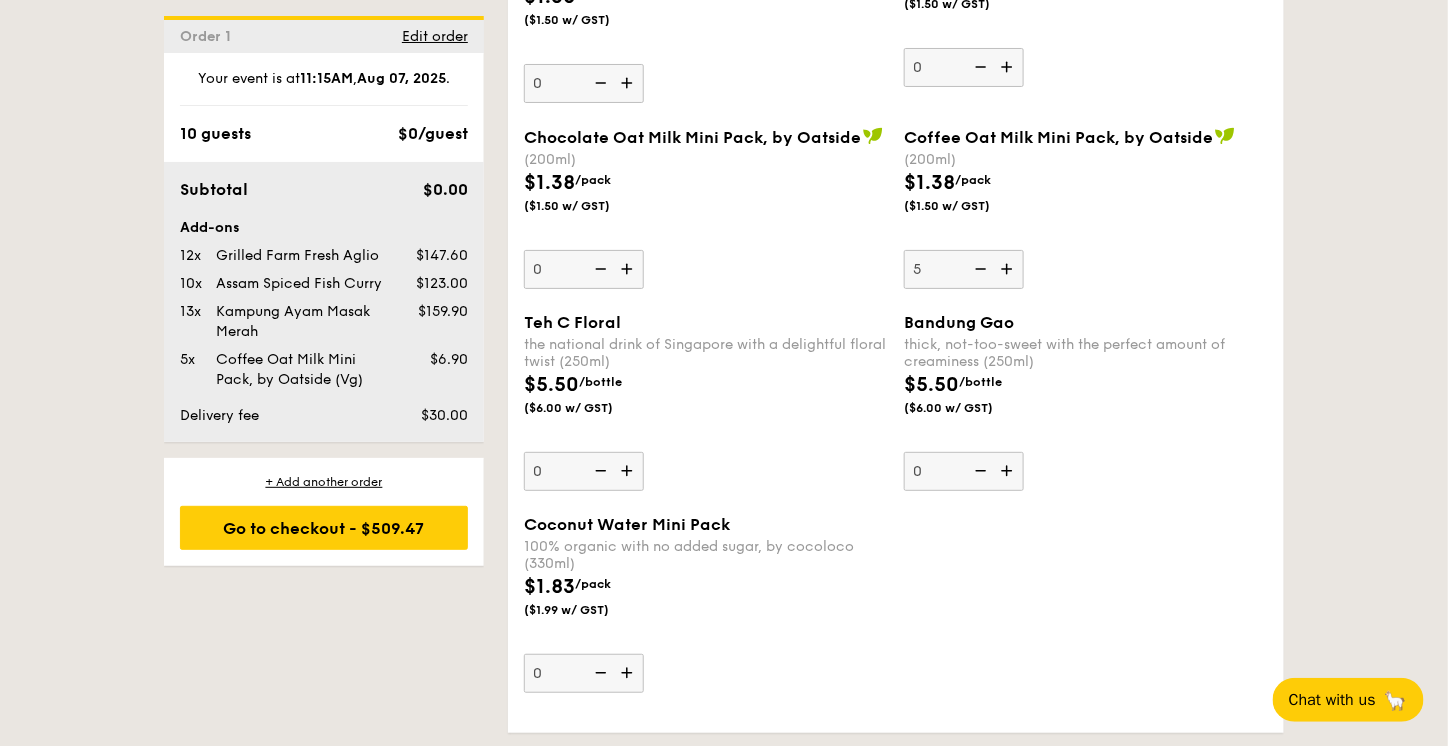 click at bounding box center (1009, 269) 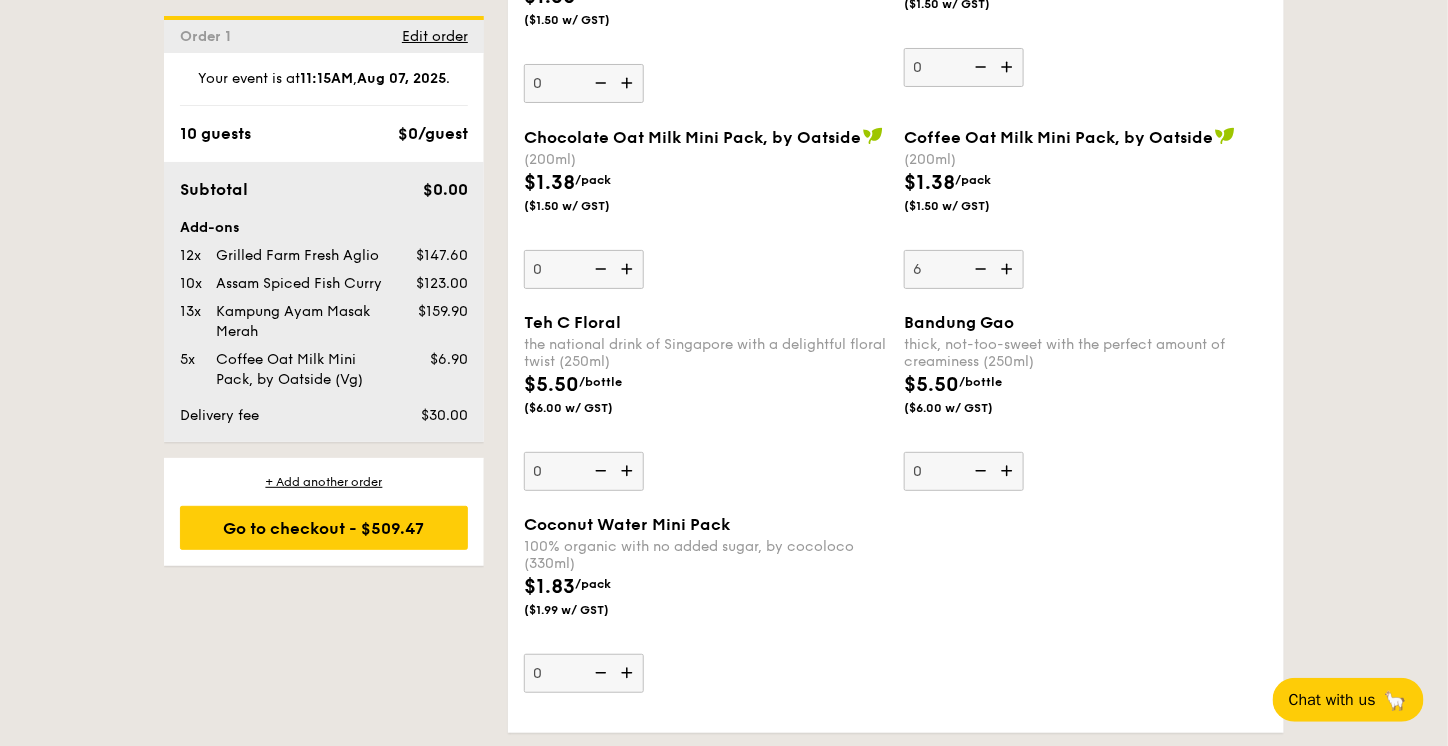 click at bounding box center (1009, 269) 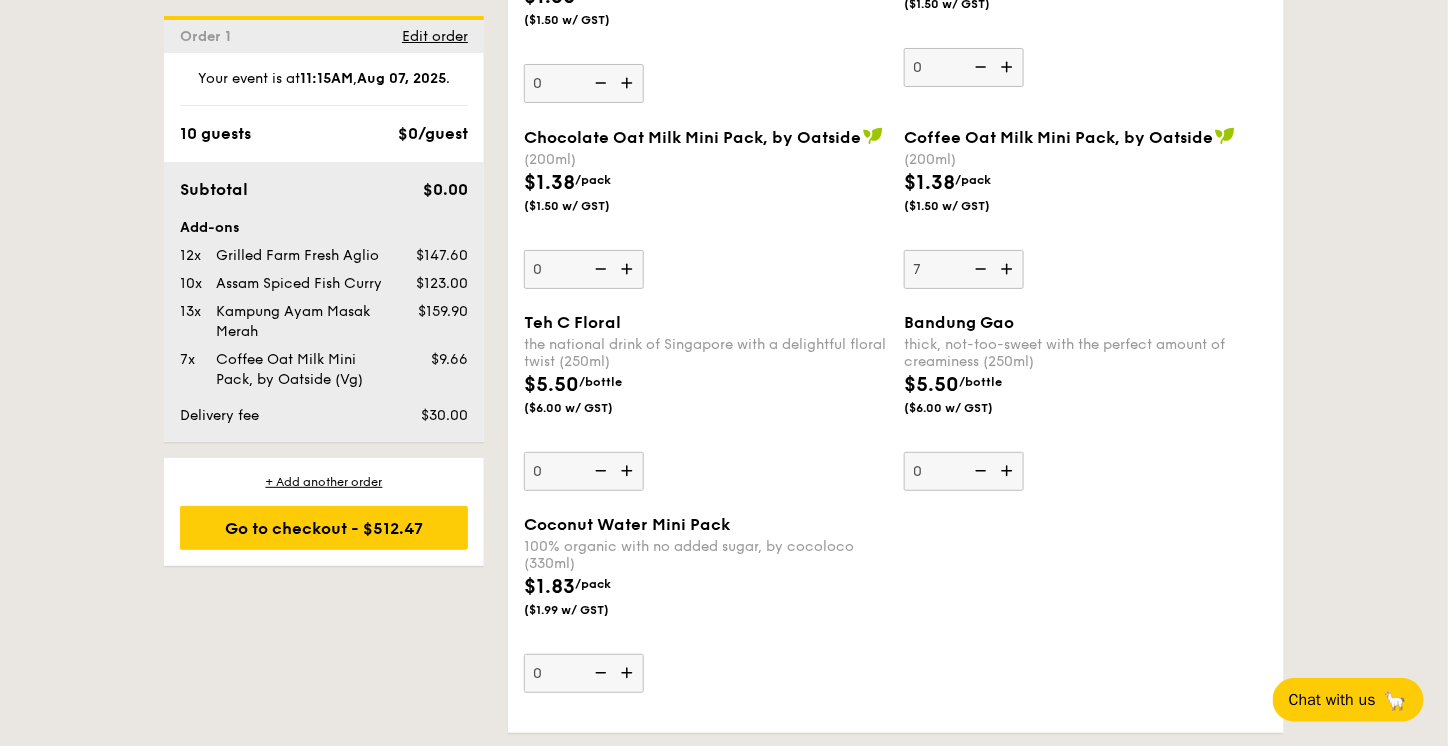 click at bounding box center [1009, 269] 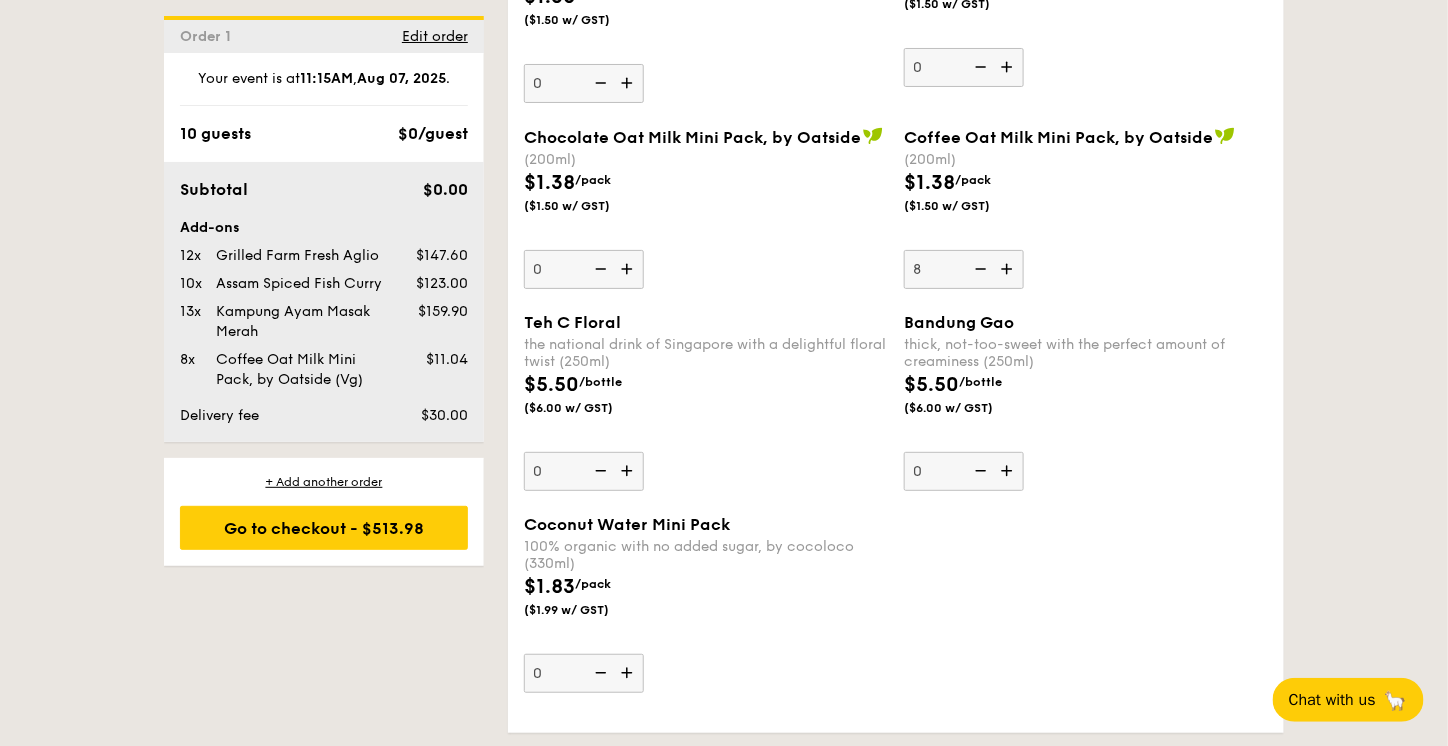 click at bounding box center (1009, 269) 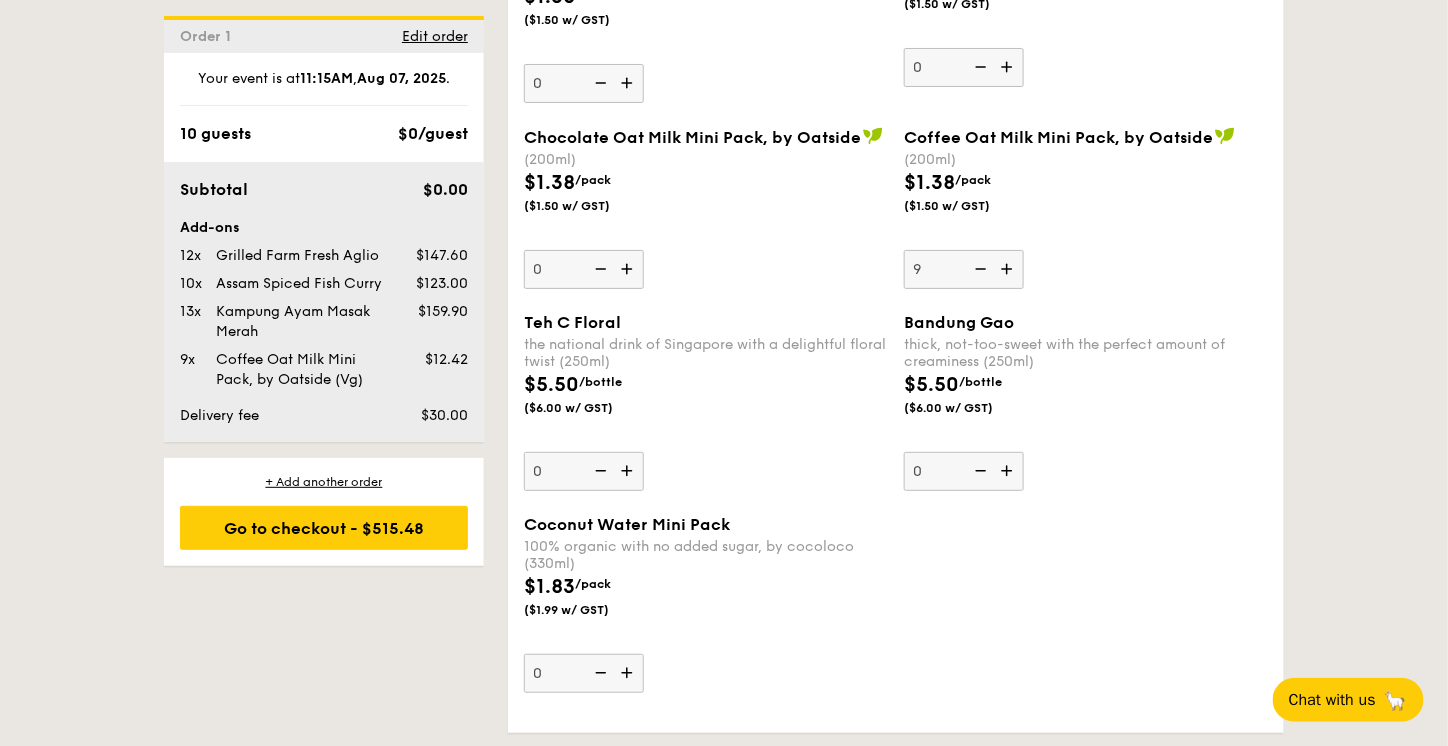 click at bounding box center (1009, 269) 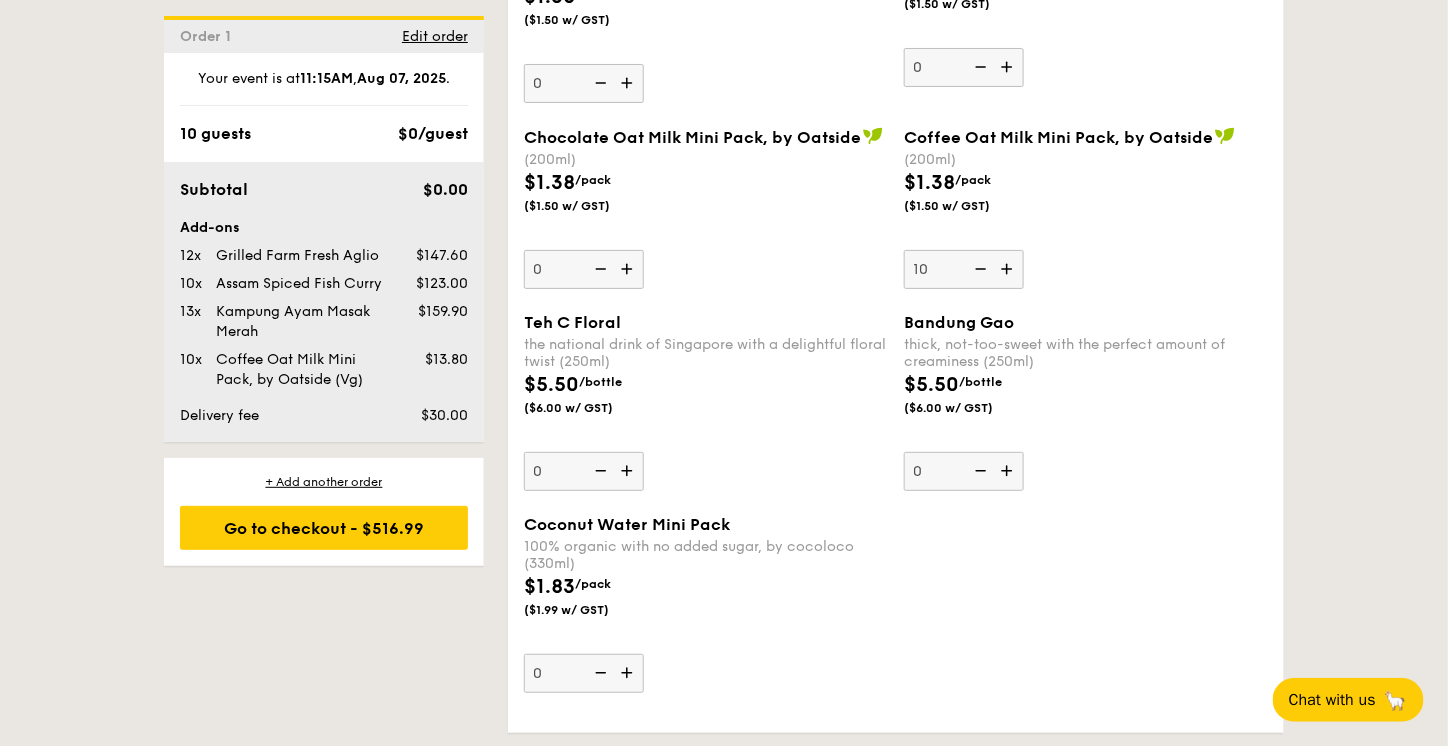 click at bounding box center [629, 673] 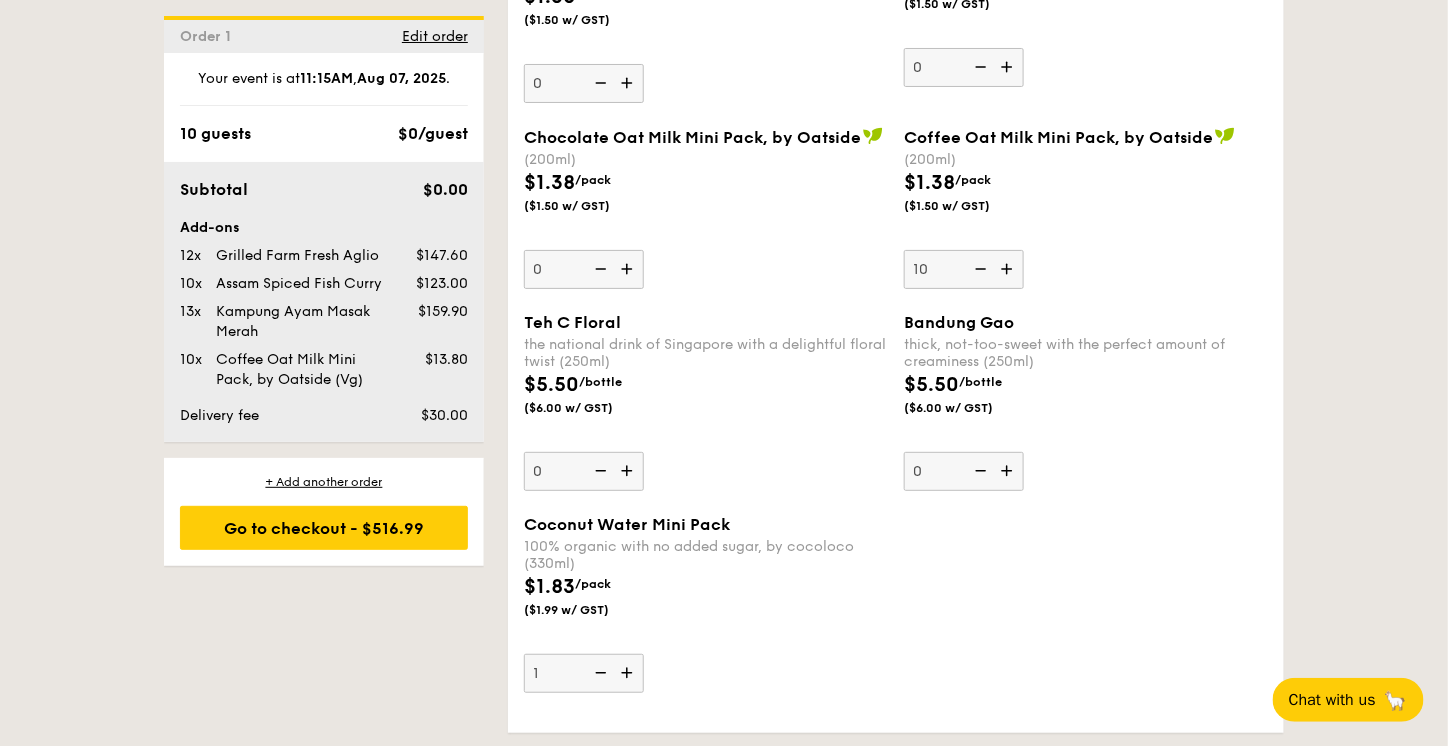 click at bounding box center [629, 673] 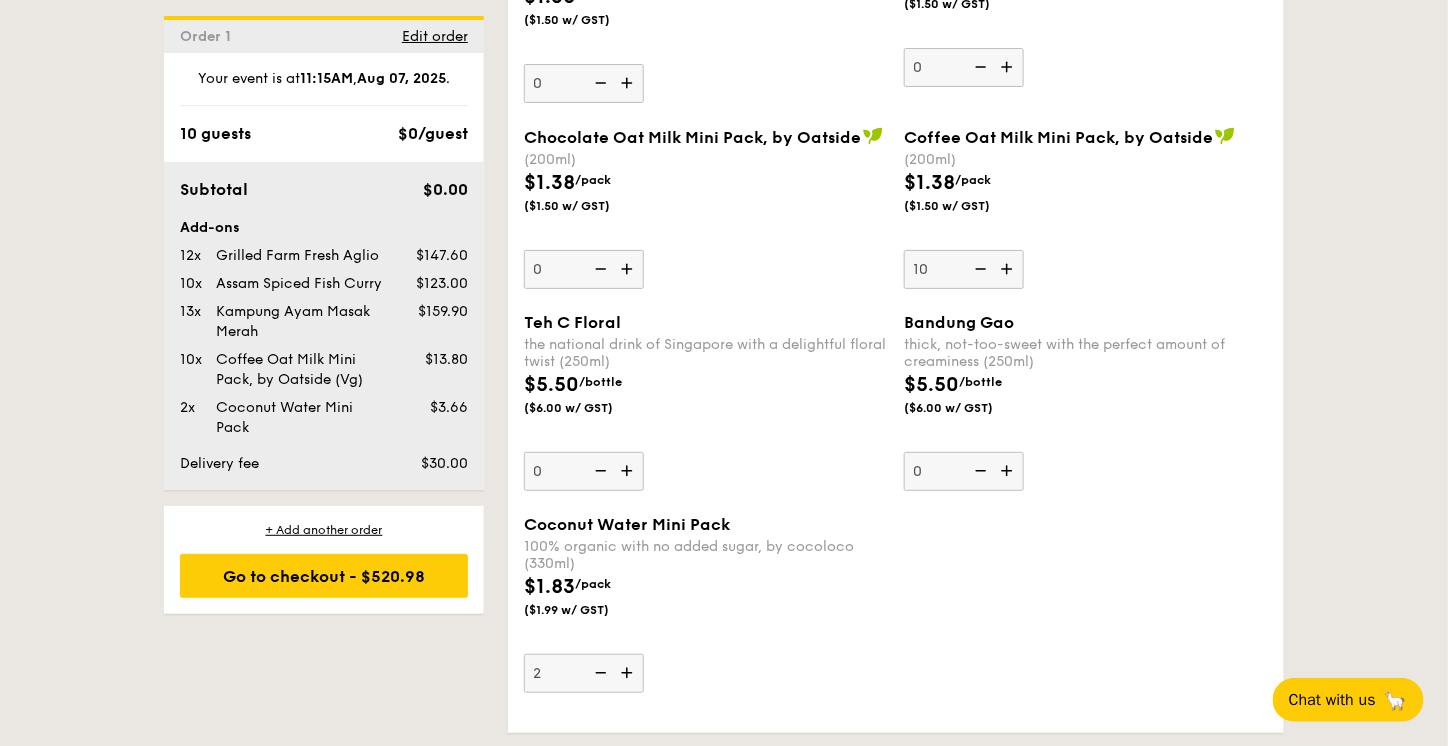click at bounding box center [629, 673] 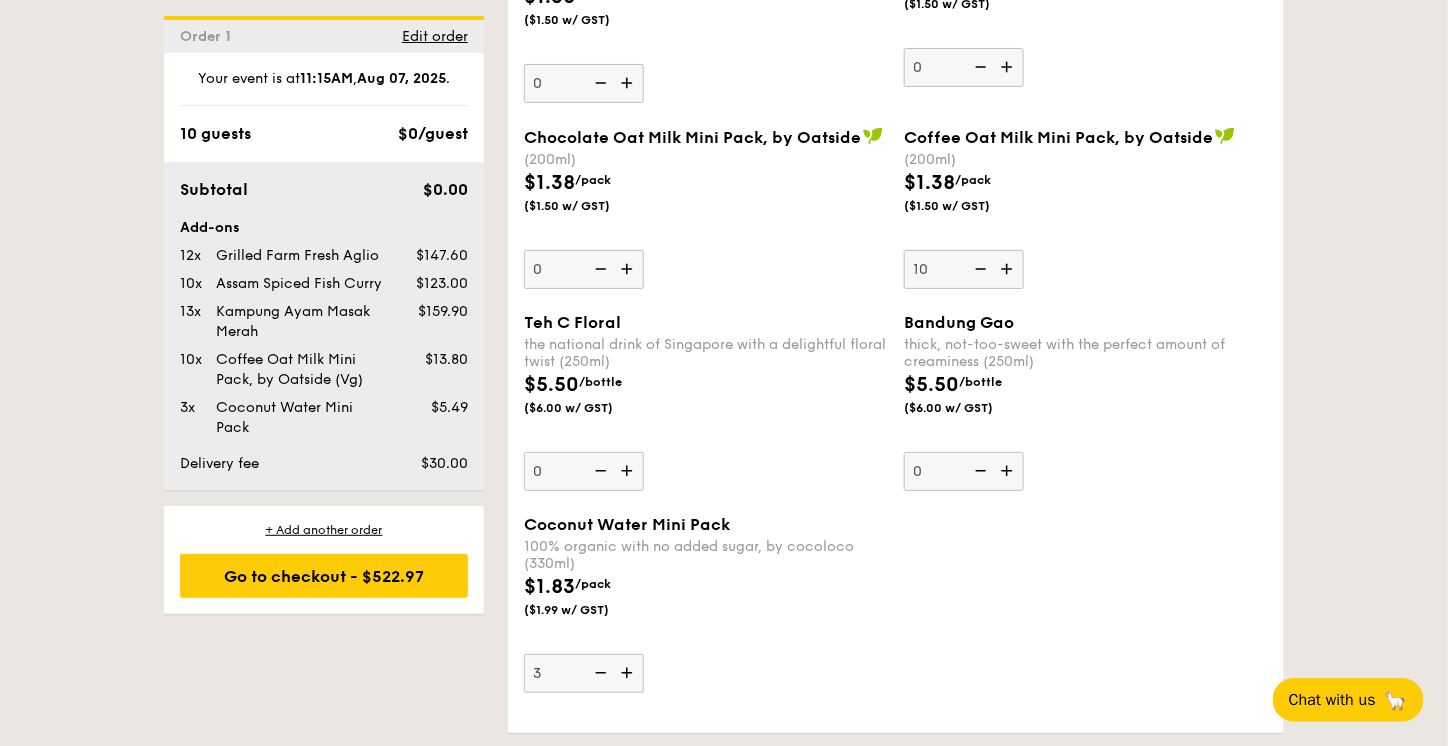 click at bounding box center [629, 673] 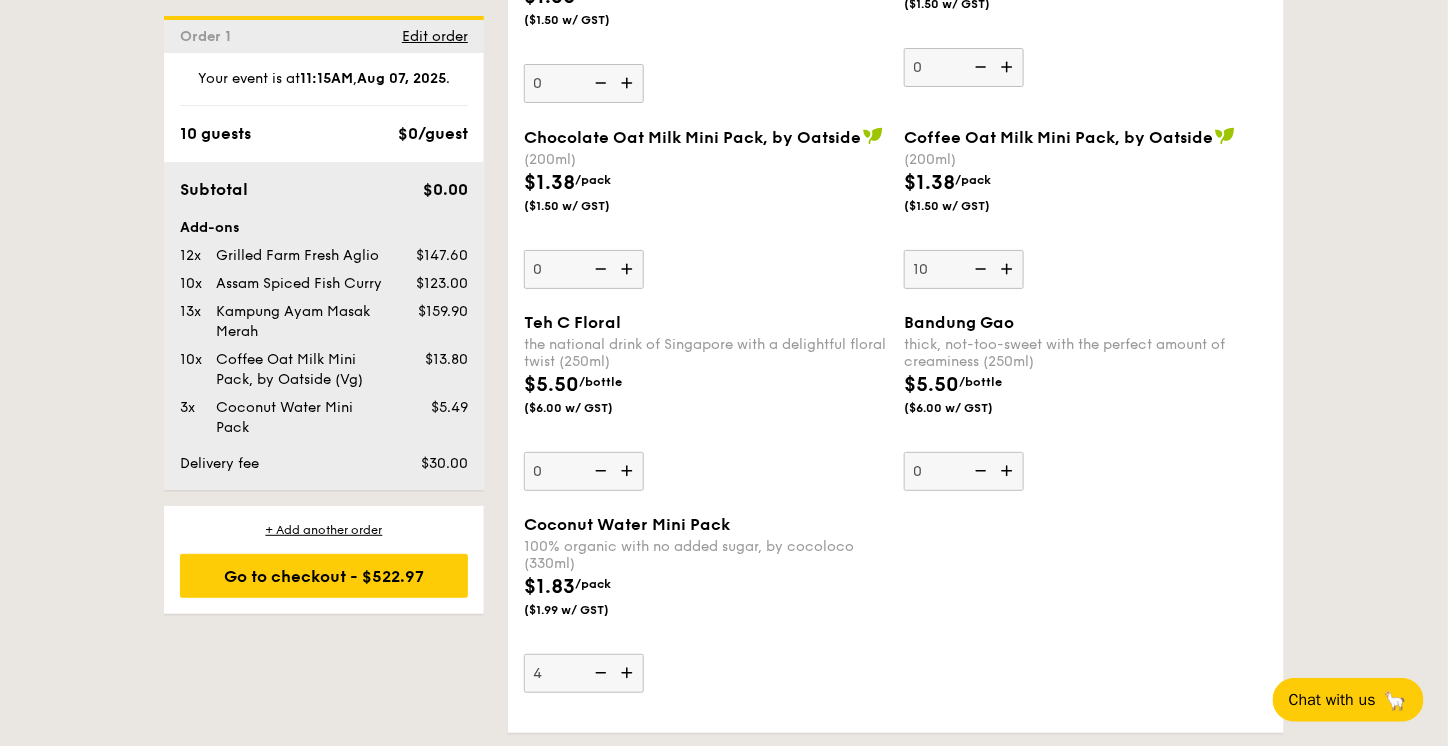 click at bounding box center [629, 673] 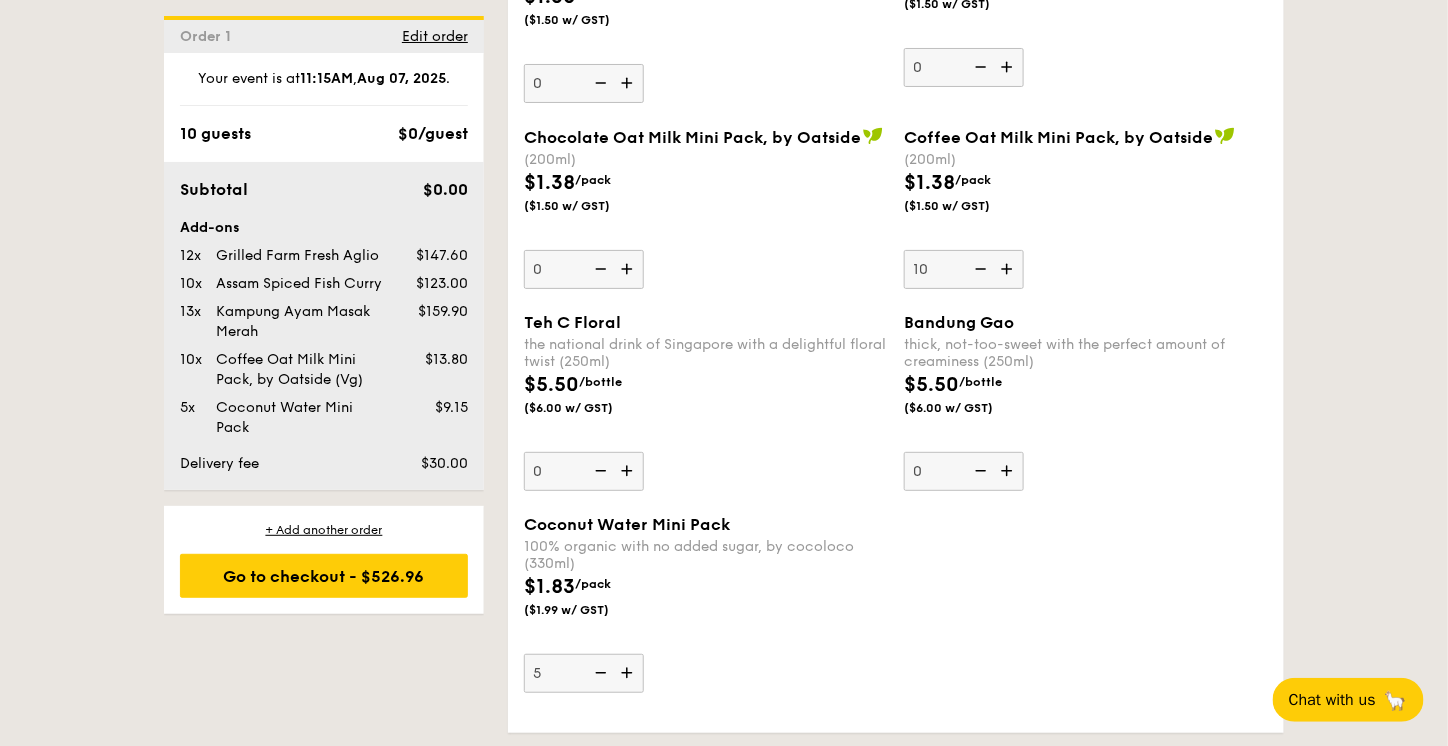 click at bounding box center [629, 673] 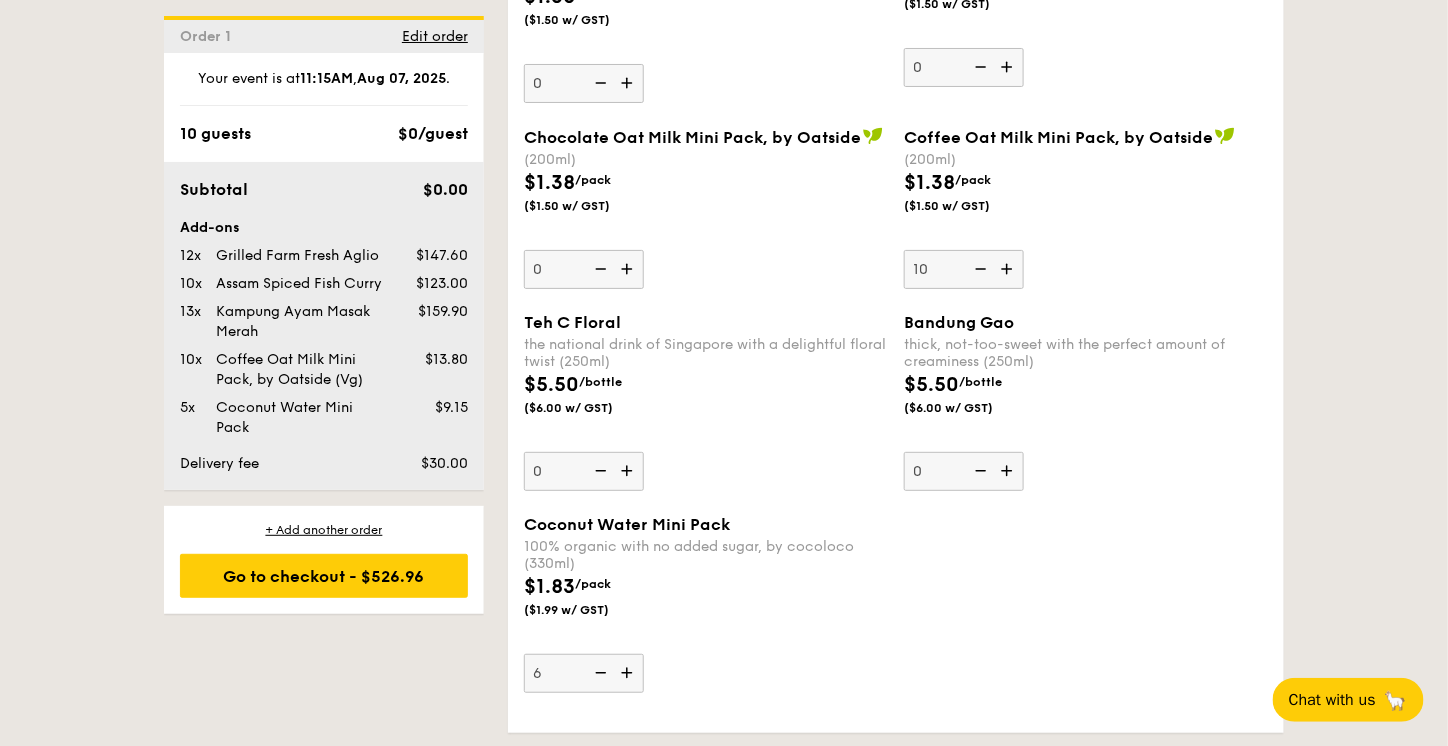 click at bounding box center [629, 673] 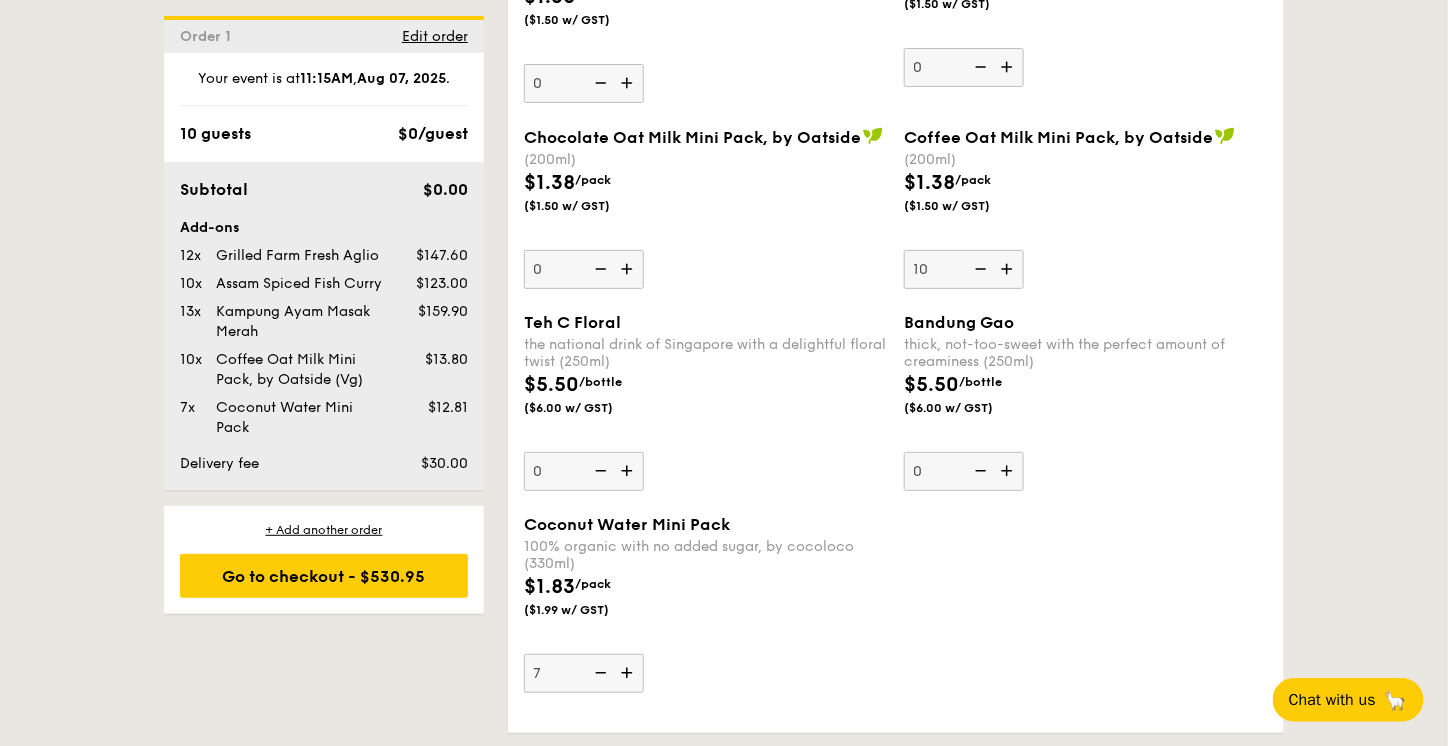 click at bounding box center [629, 673] 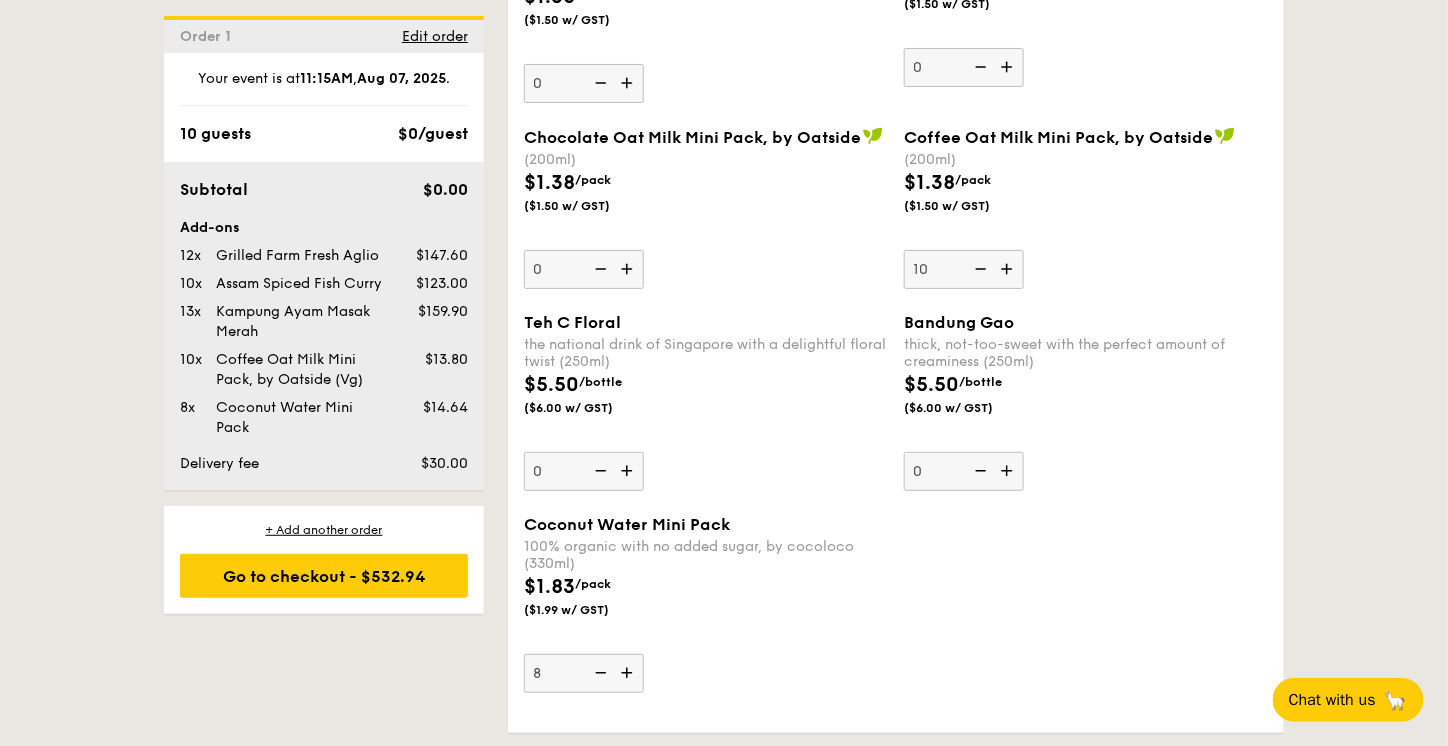 click at bounding box center (629, 673) 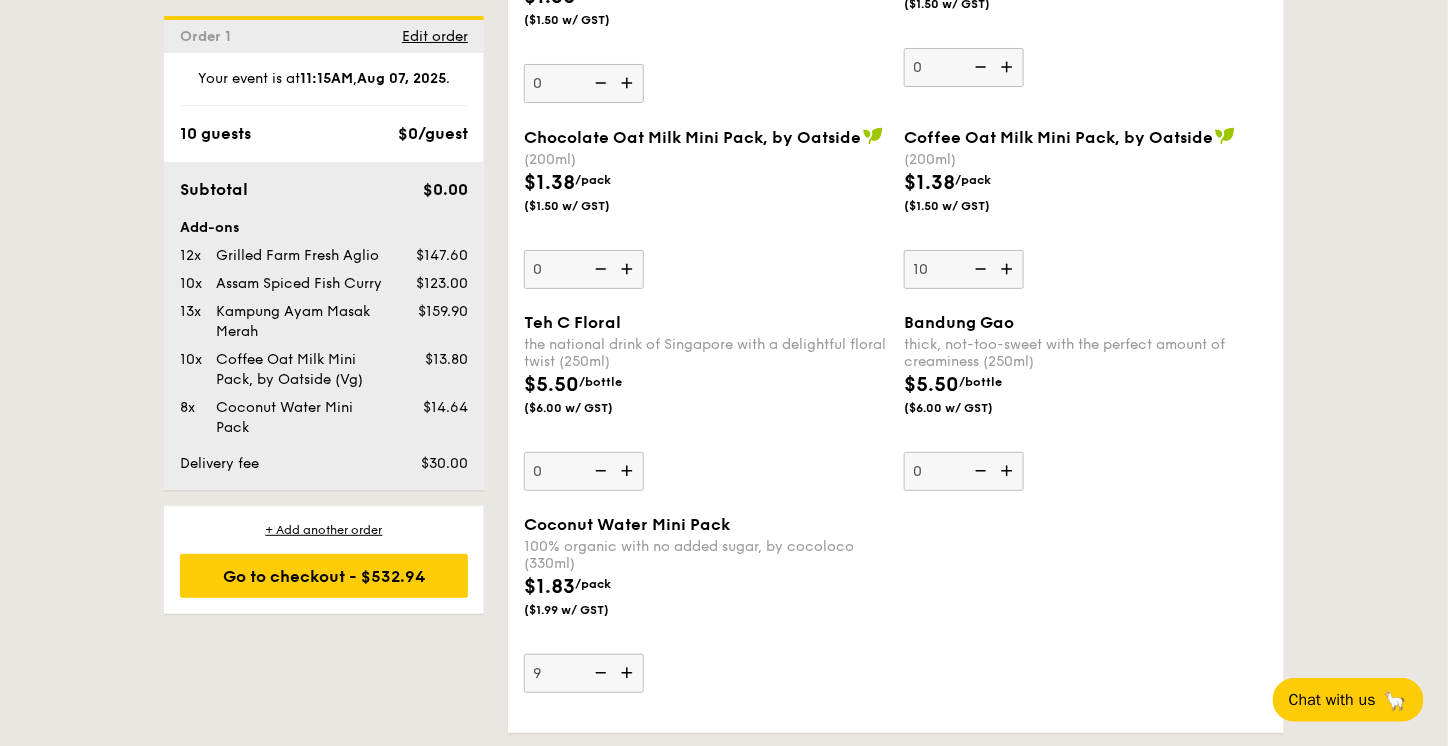 click at bounding box center (629, 673) 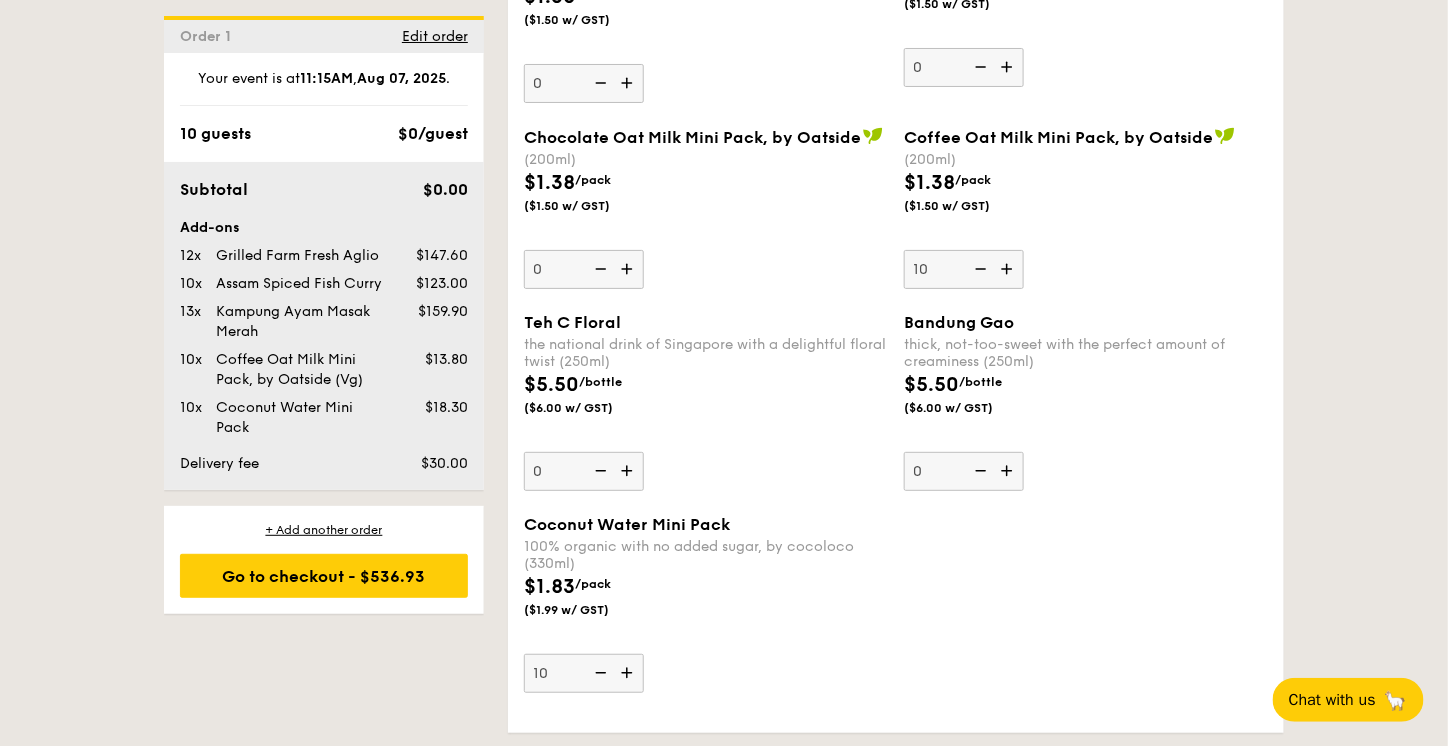 click at bounding box center (629, 673) 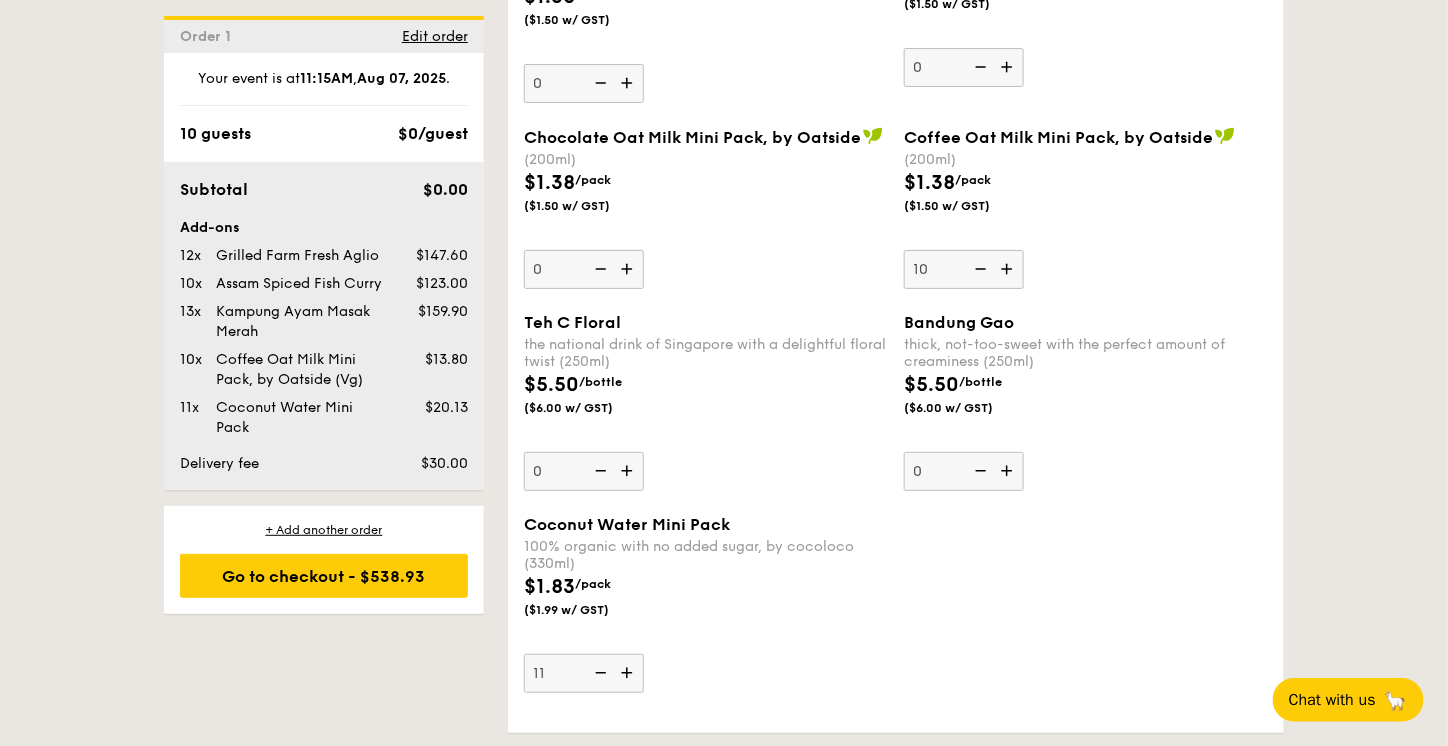 click at bounding box center [979, 269] 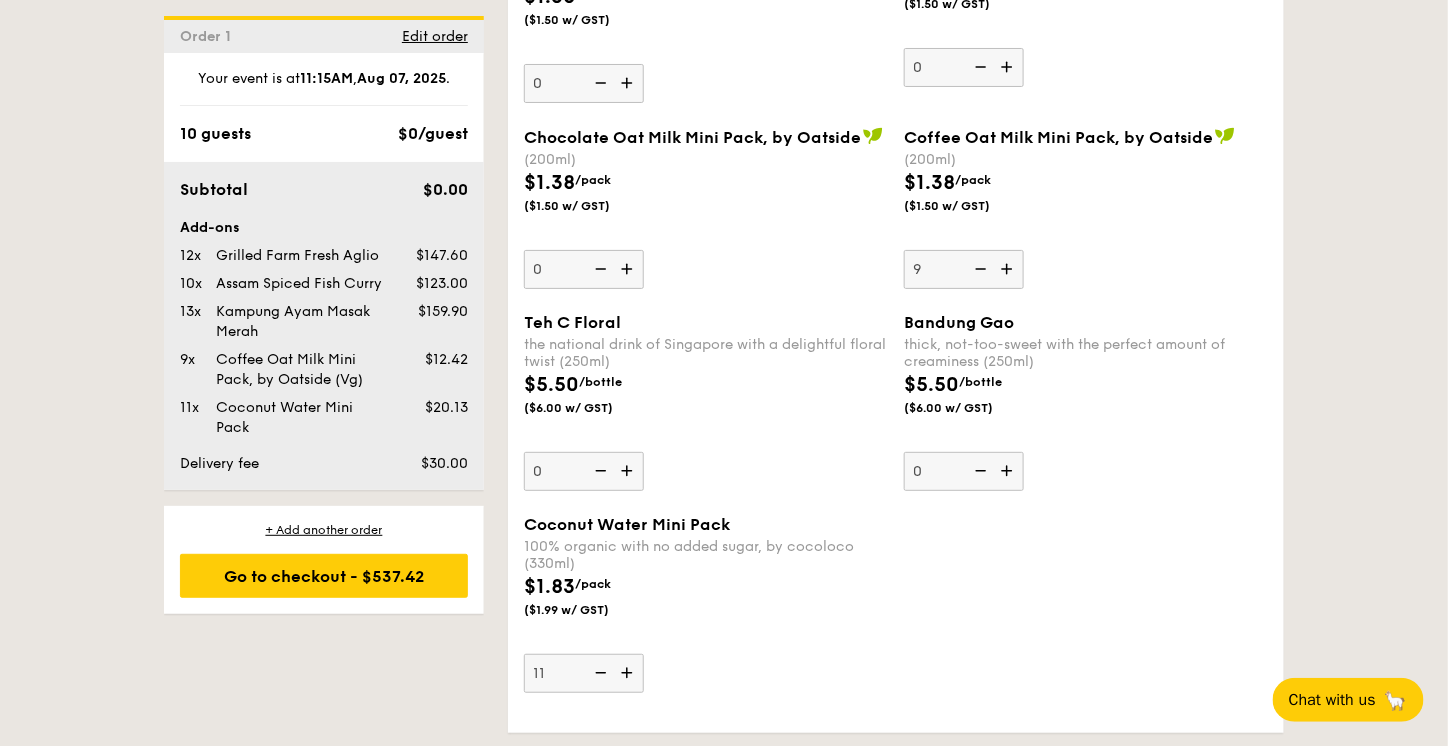 click at bounding box center [979, 269] 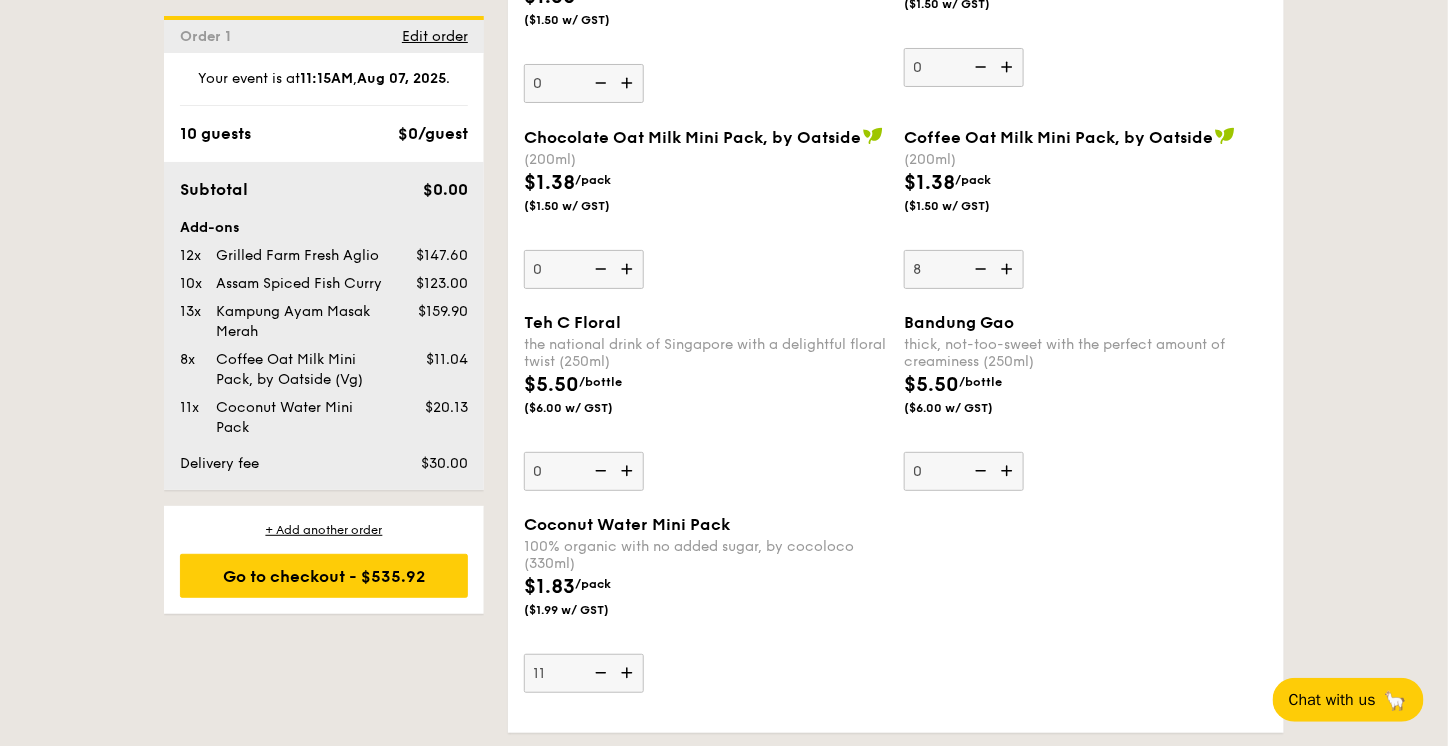 click at bounding box center [629, 673] 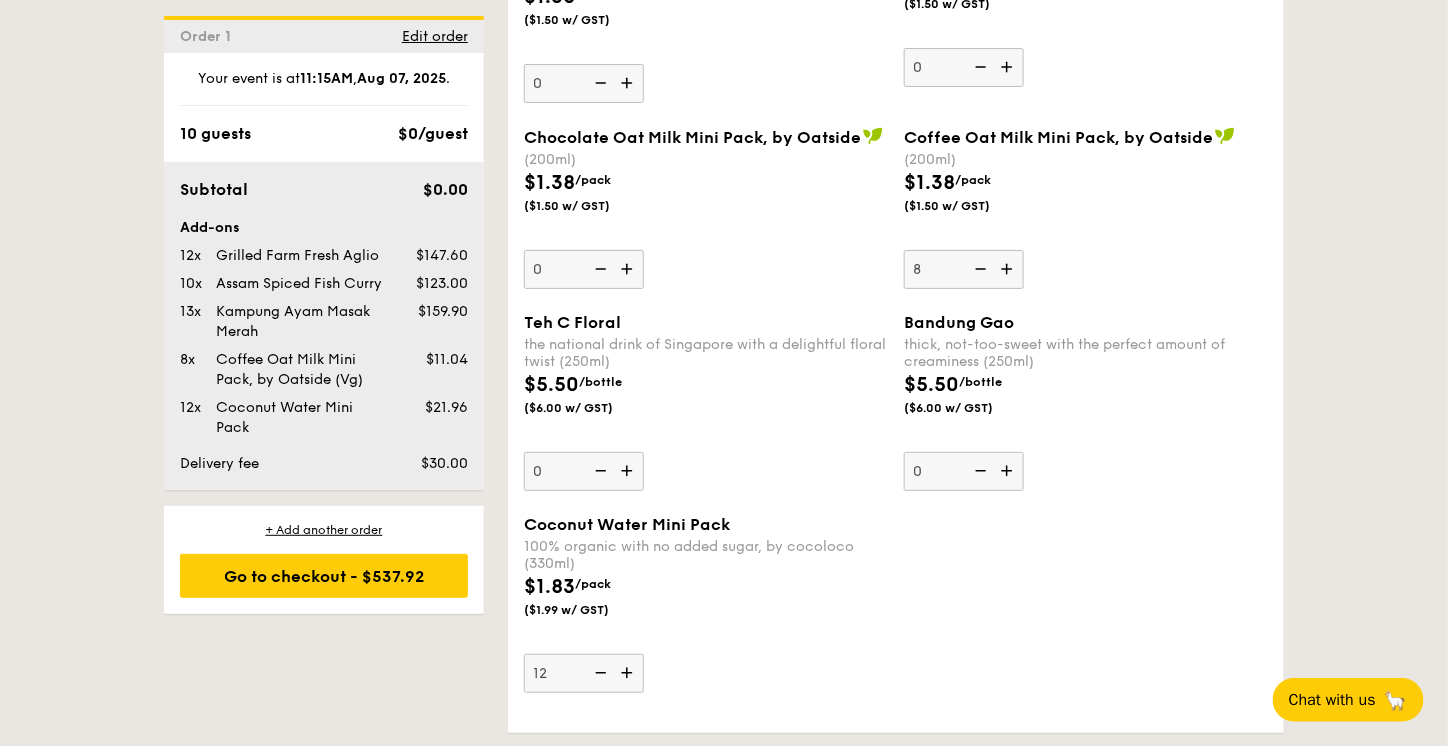click at bounding box center (629, 269) 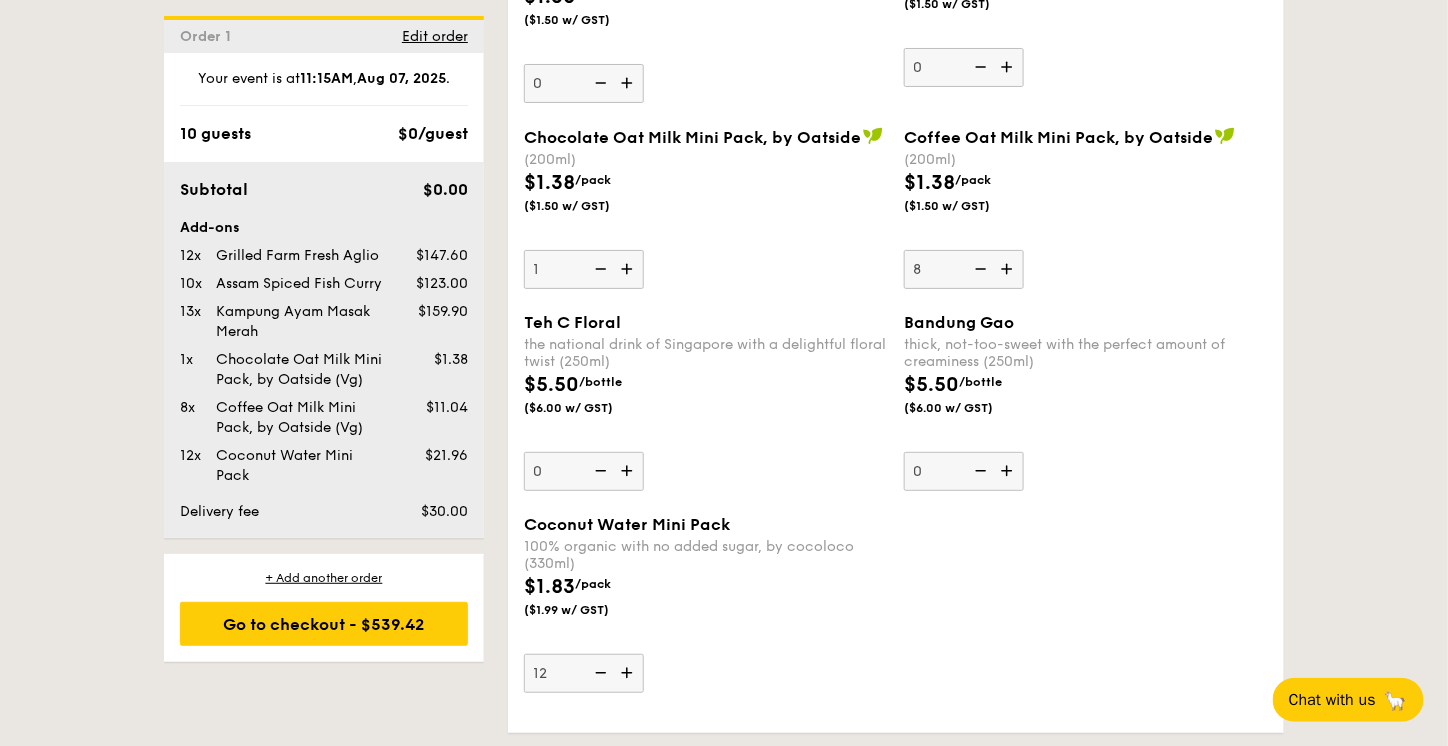 click at bounding box center (629, 269) 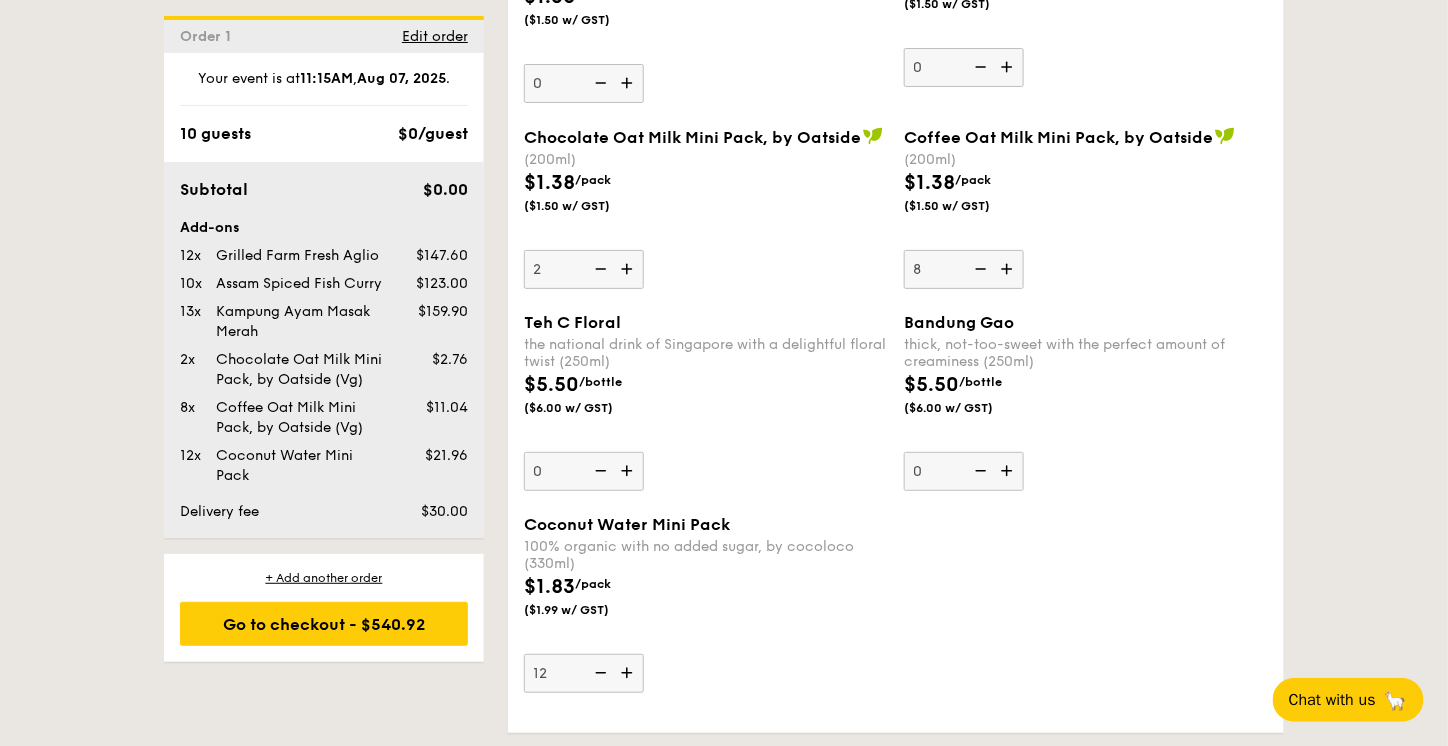 click at bounding box center [629, 269] 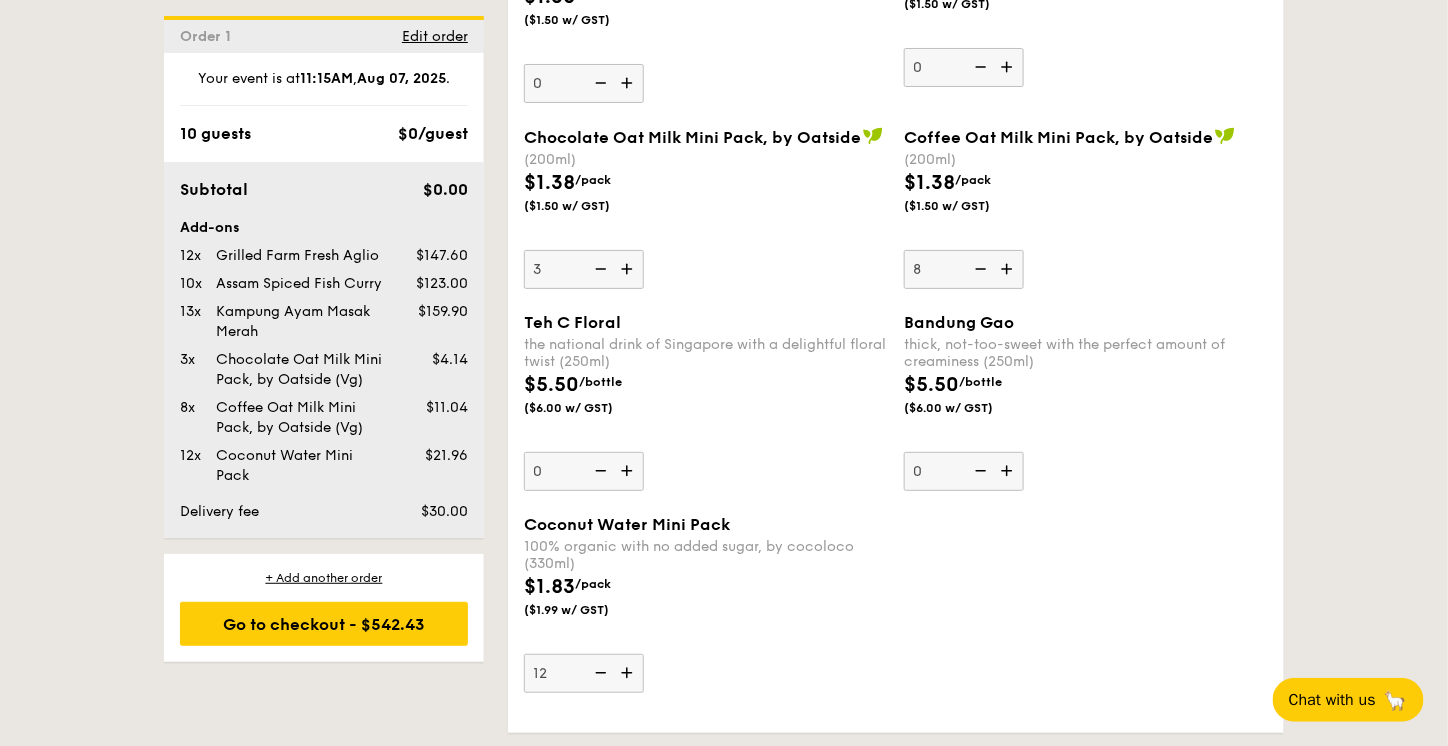 click at bounding box center [629, 269] 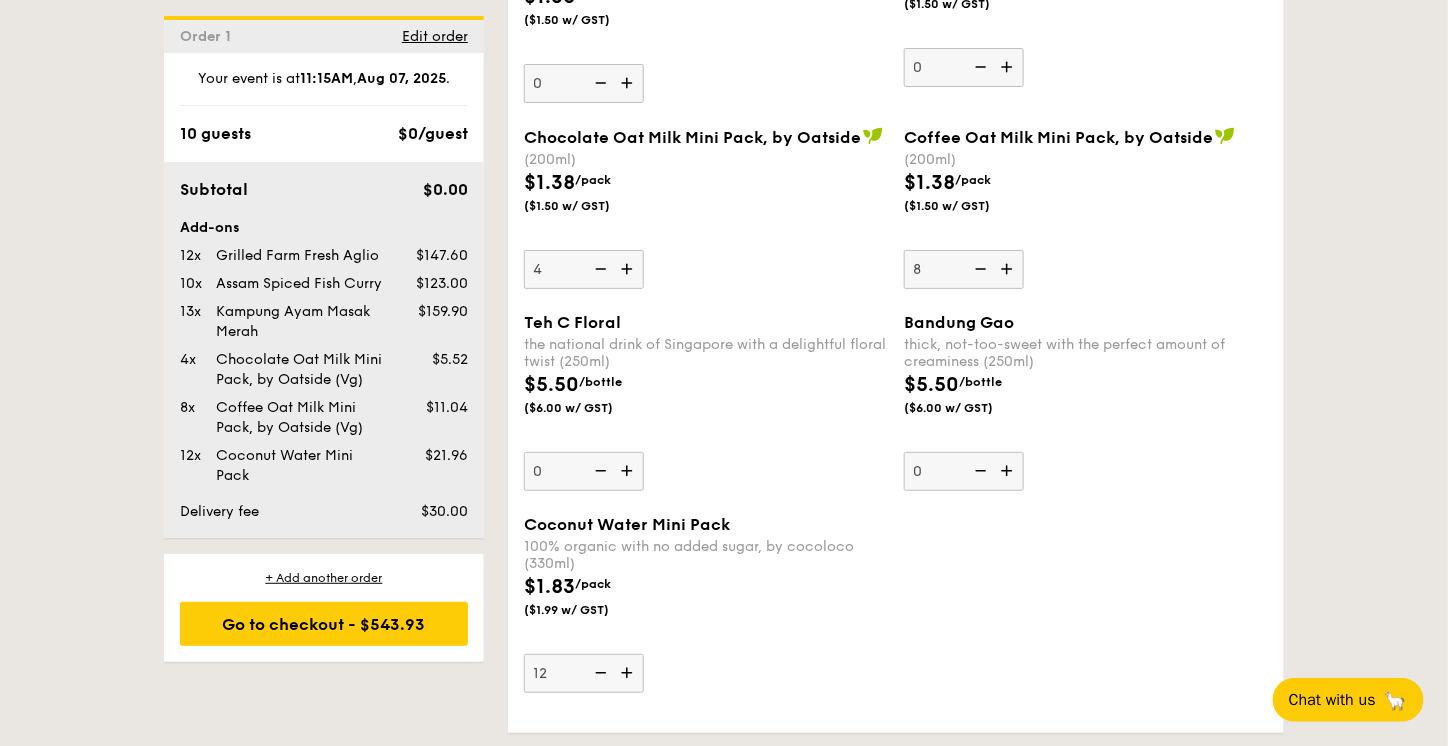 click at bounding box center [629, 269] 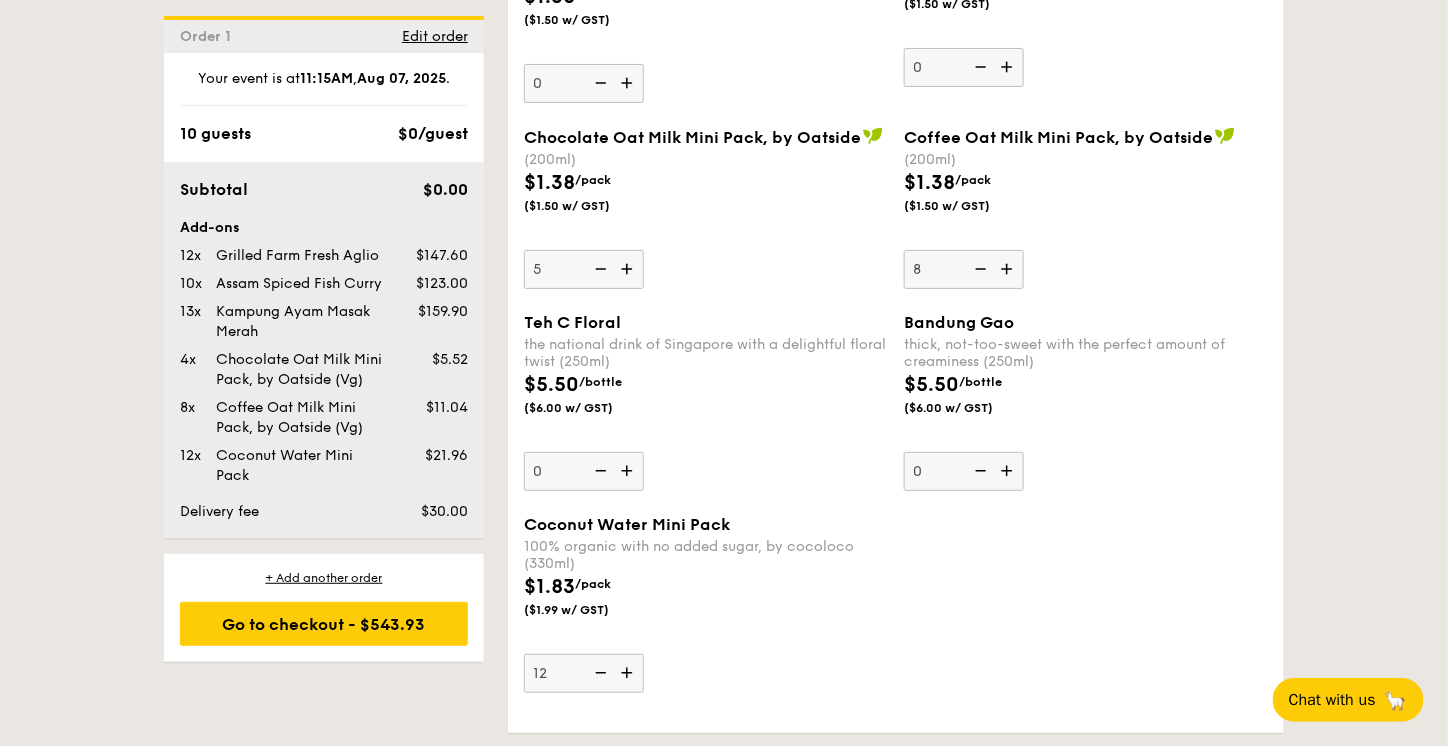 click at bounding box center [629, 269] 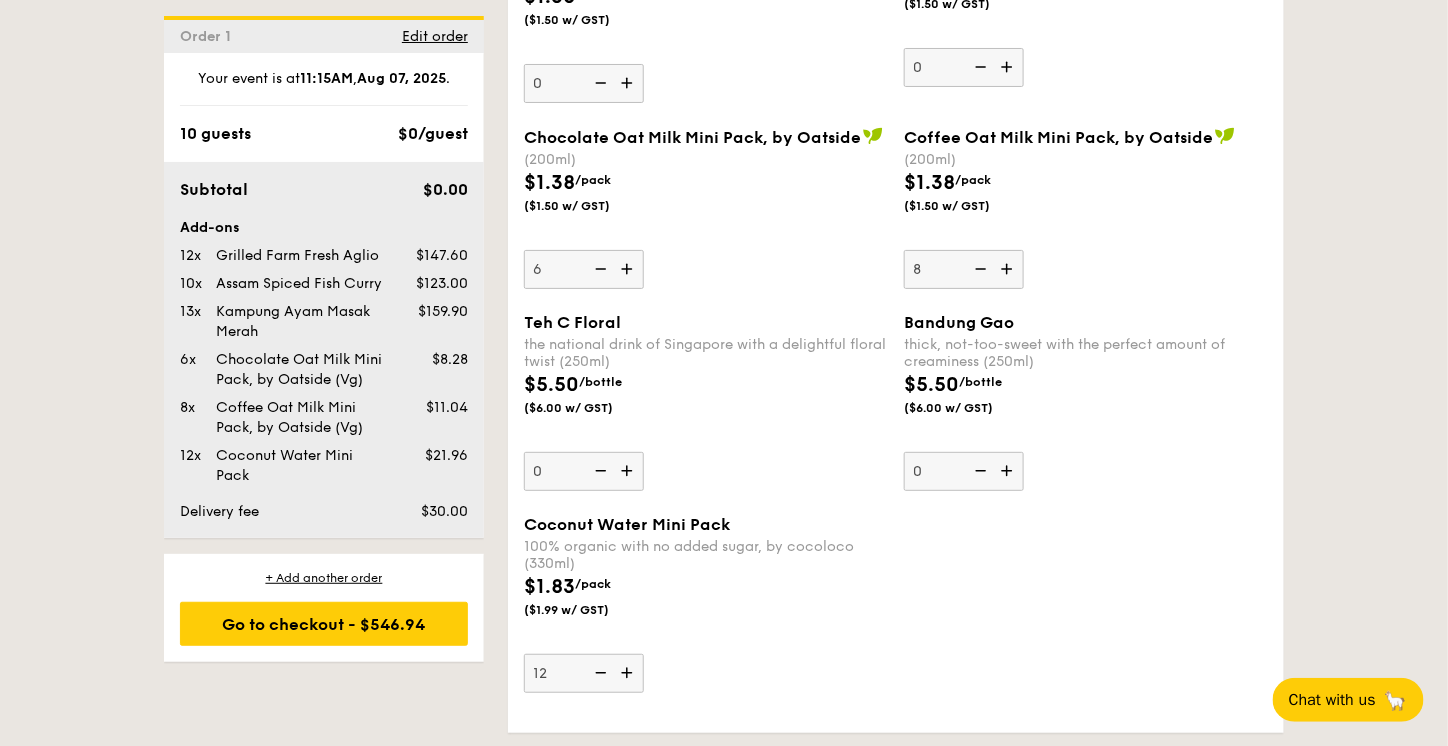 click at bounding box center (629, 269) 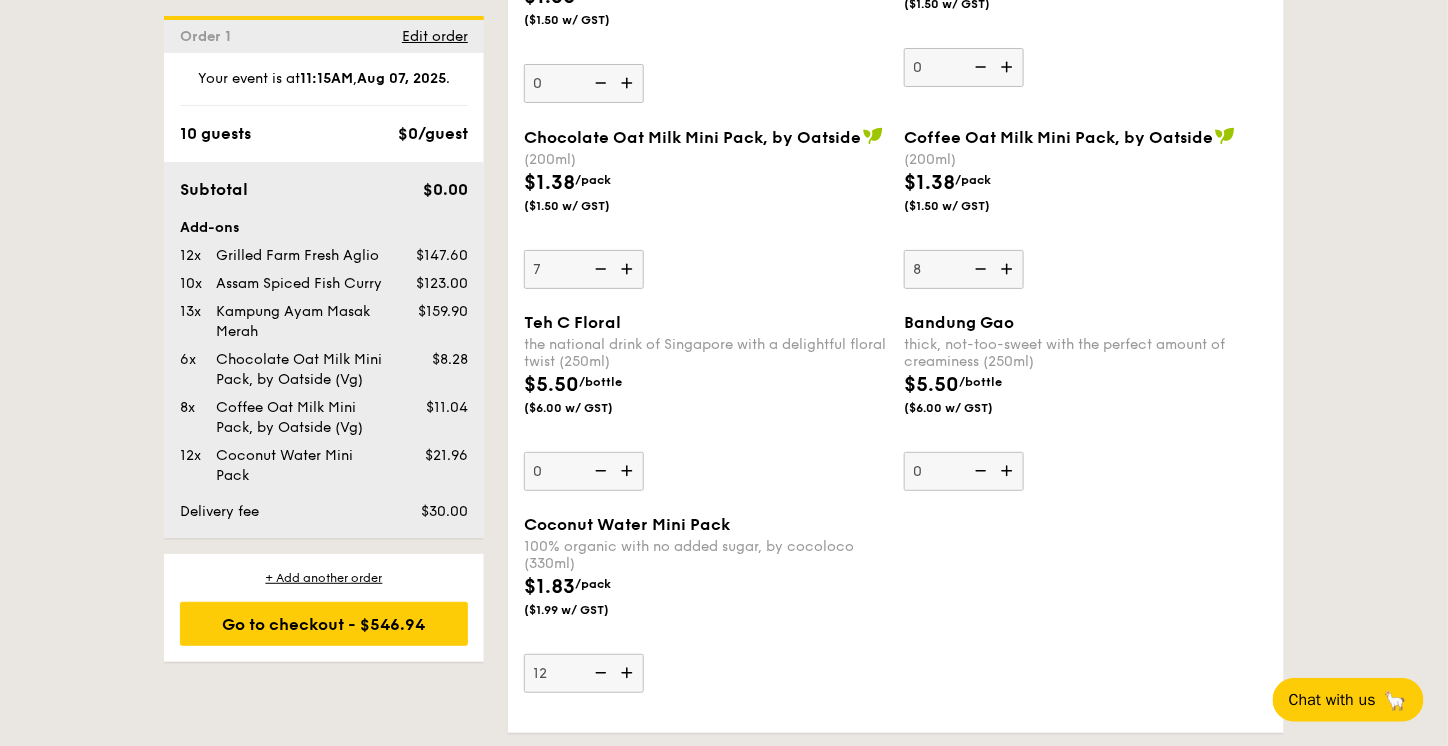 click at bounding box center [629, 269] 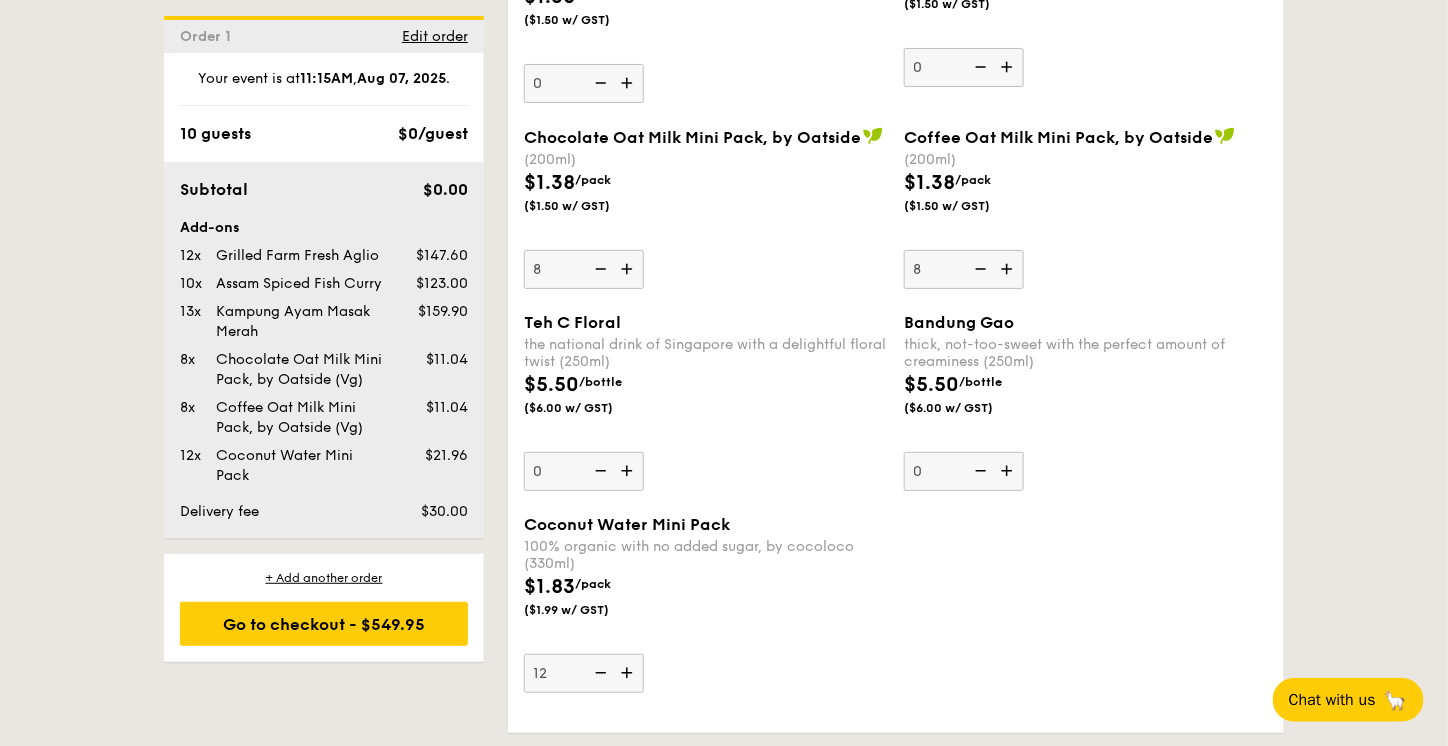 click at bounding box center [629, 269] 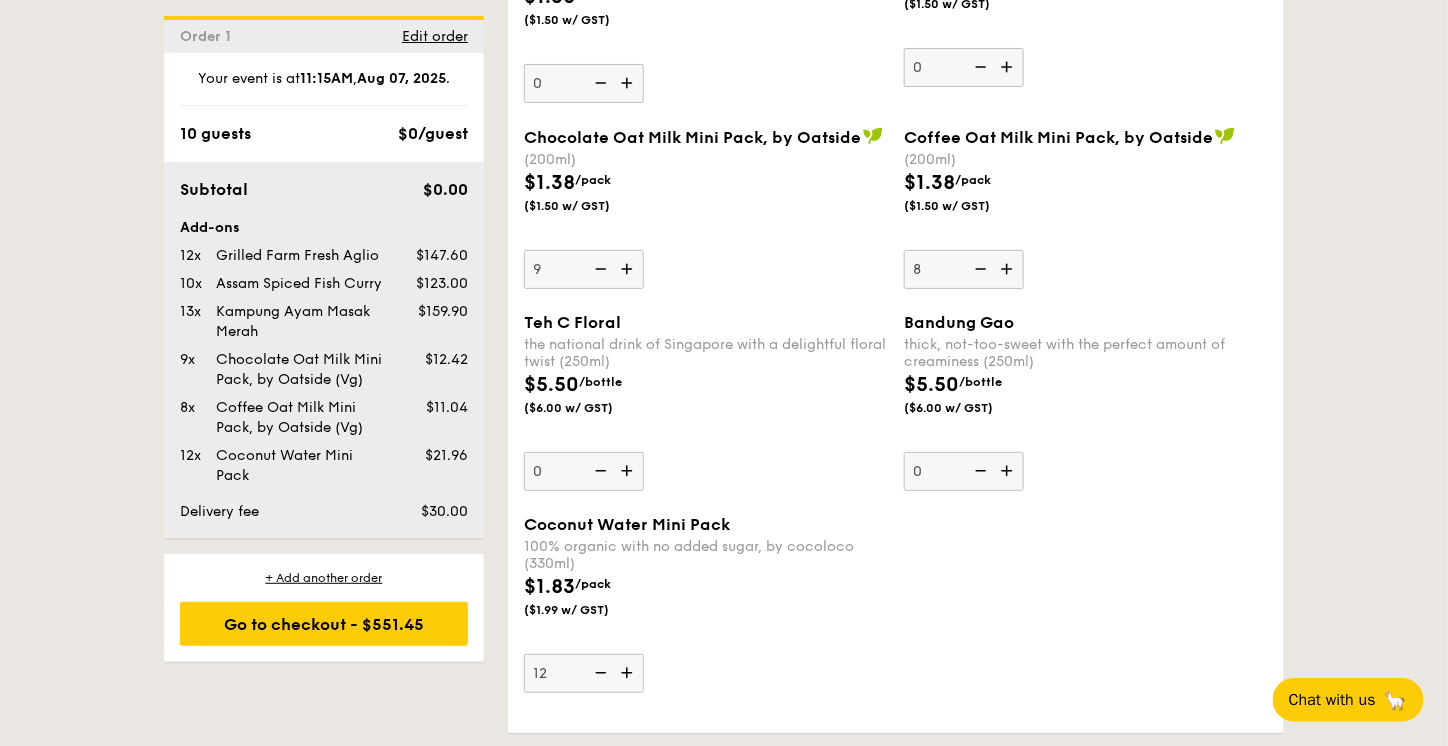click at bounding box center (629, 269) 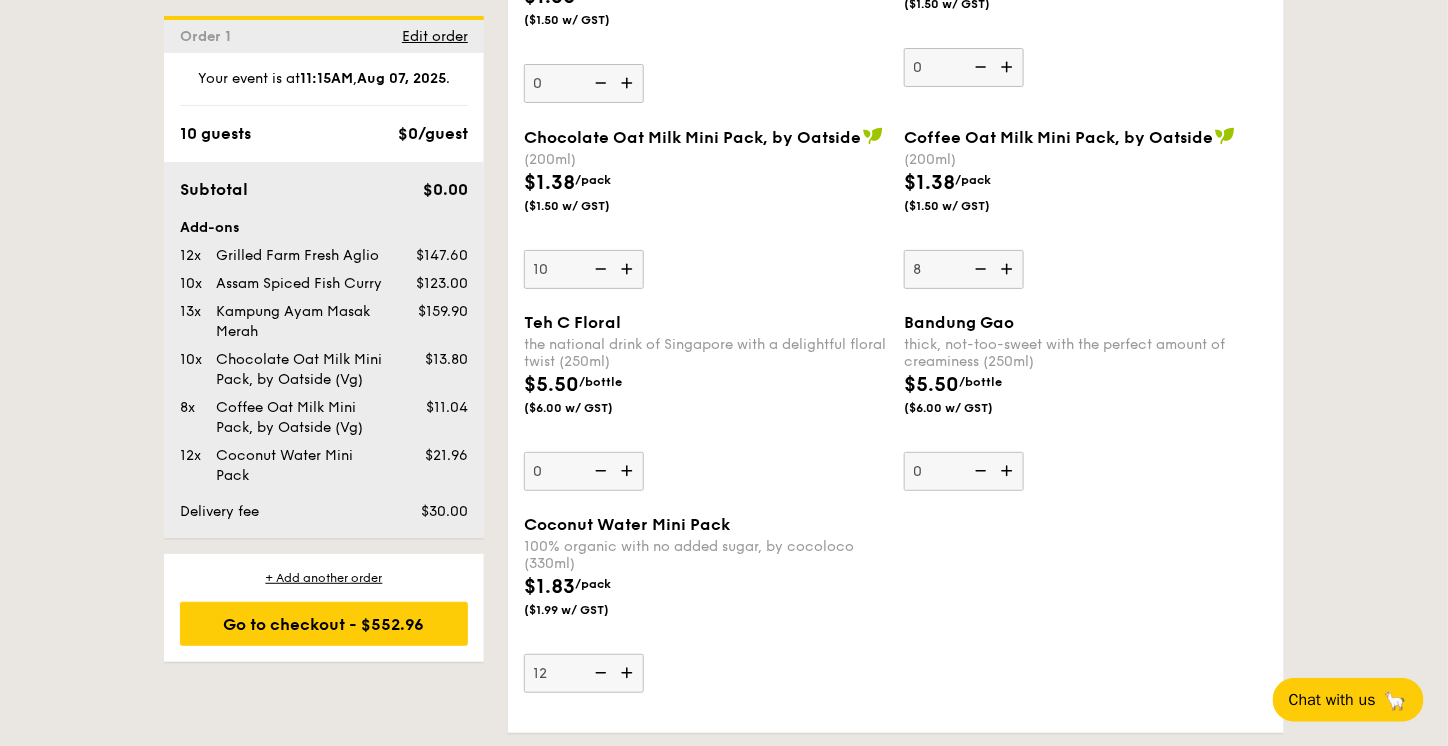 click at bounding box center [629, 269] 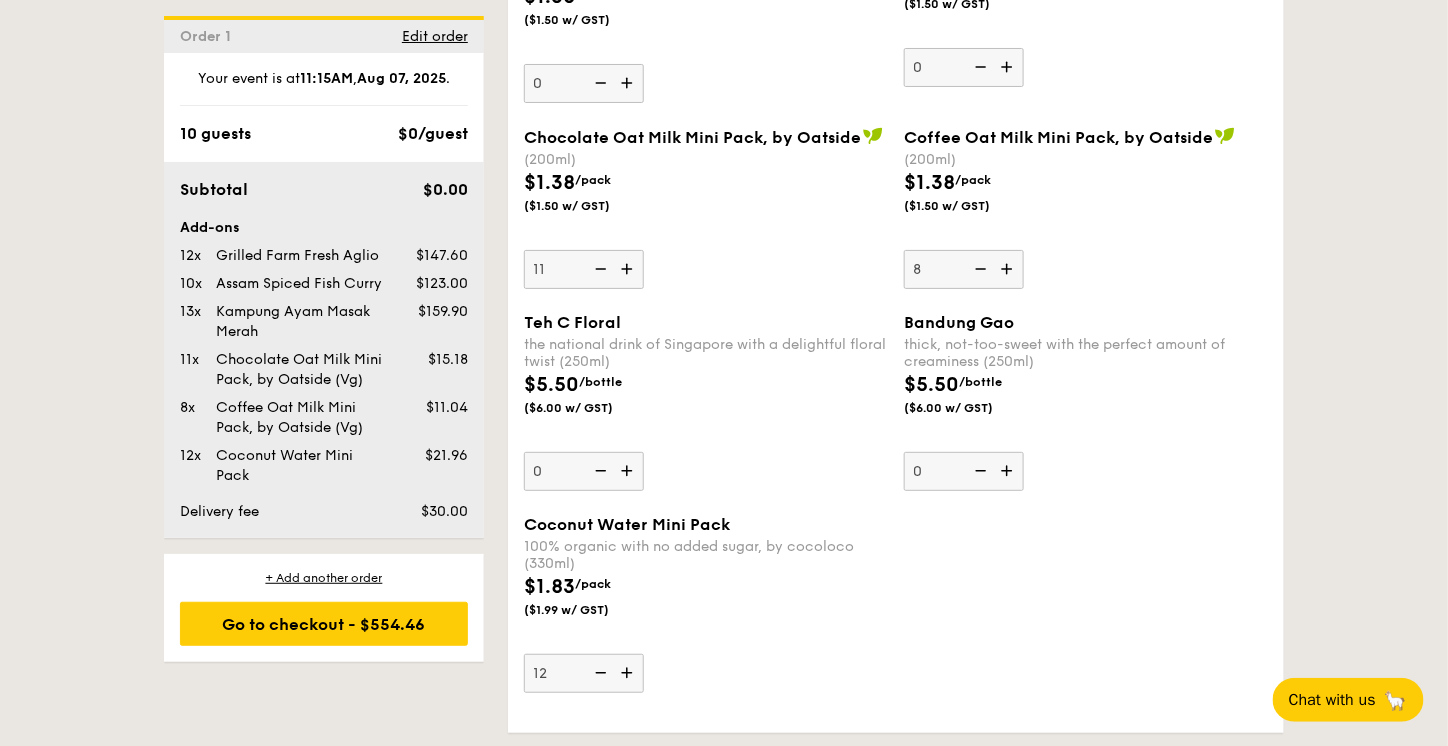 click at bounding box center [599, 269] 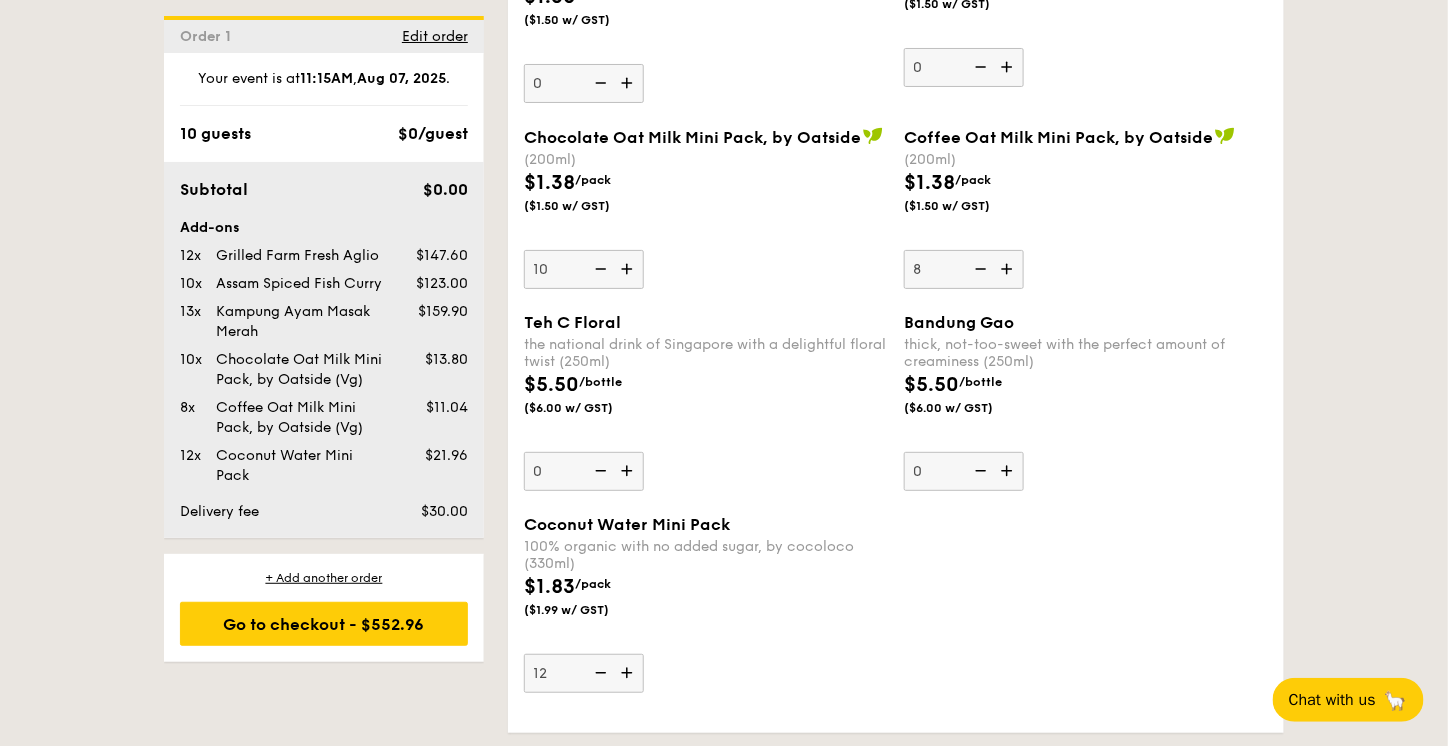 click at bounding box center (599, 269) 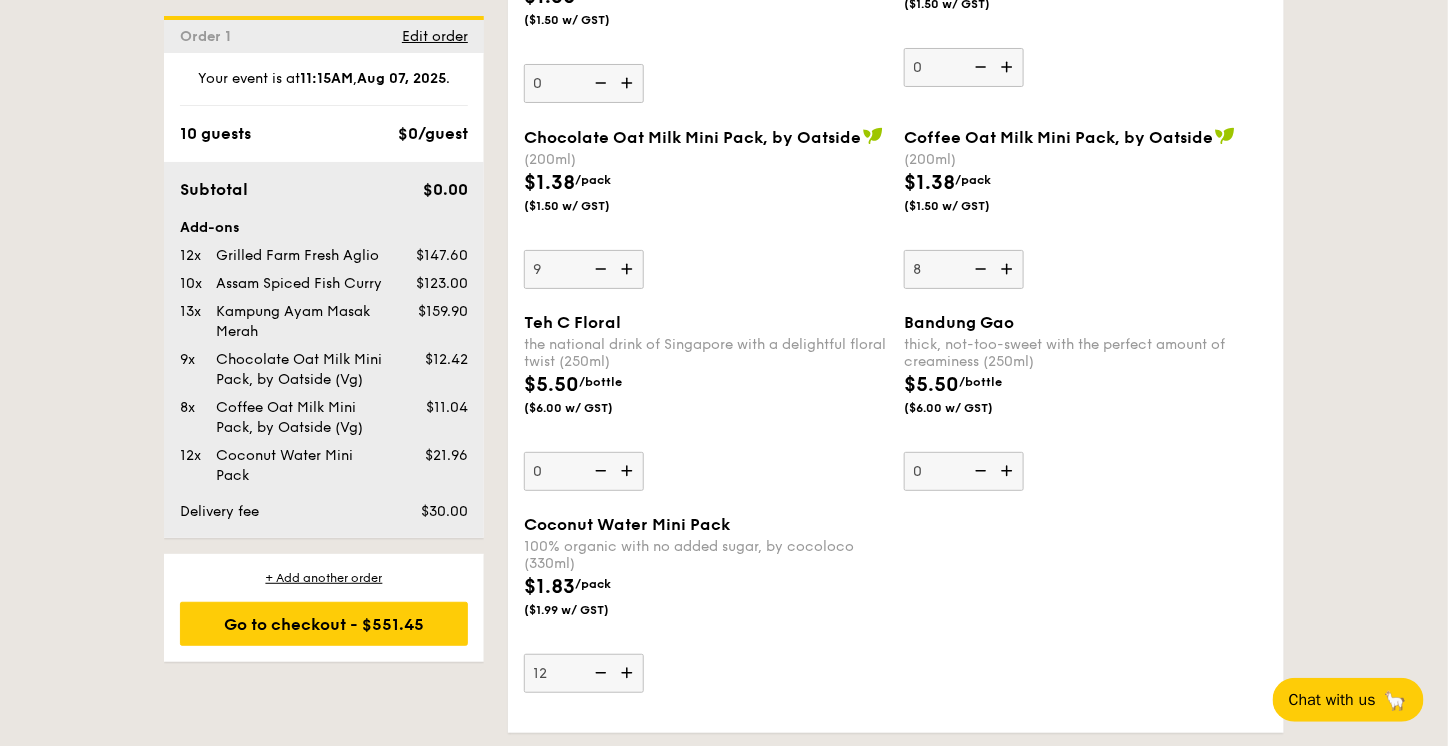 click at bounding box center (599, 269) 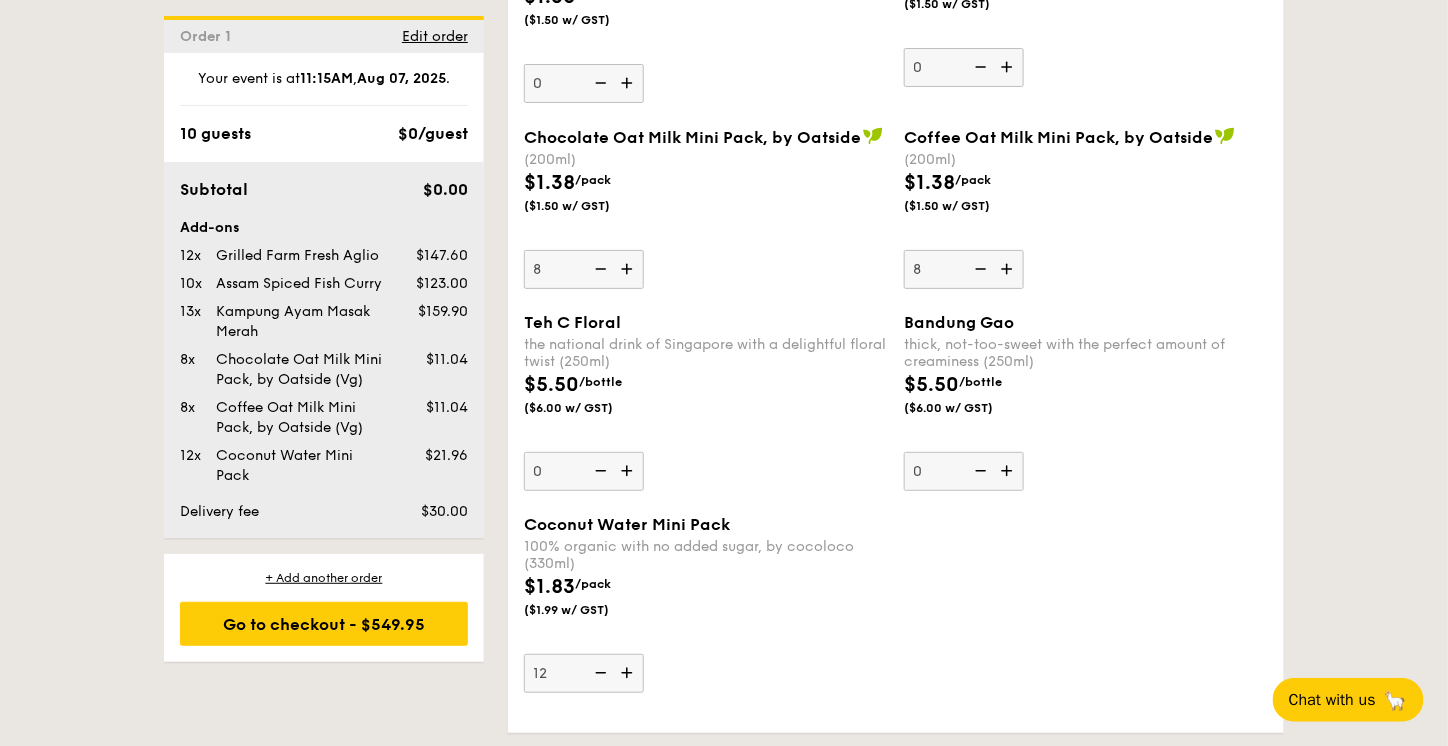 click at bounding box center [629, 673] 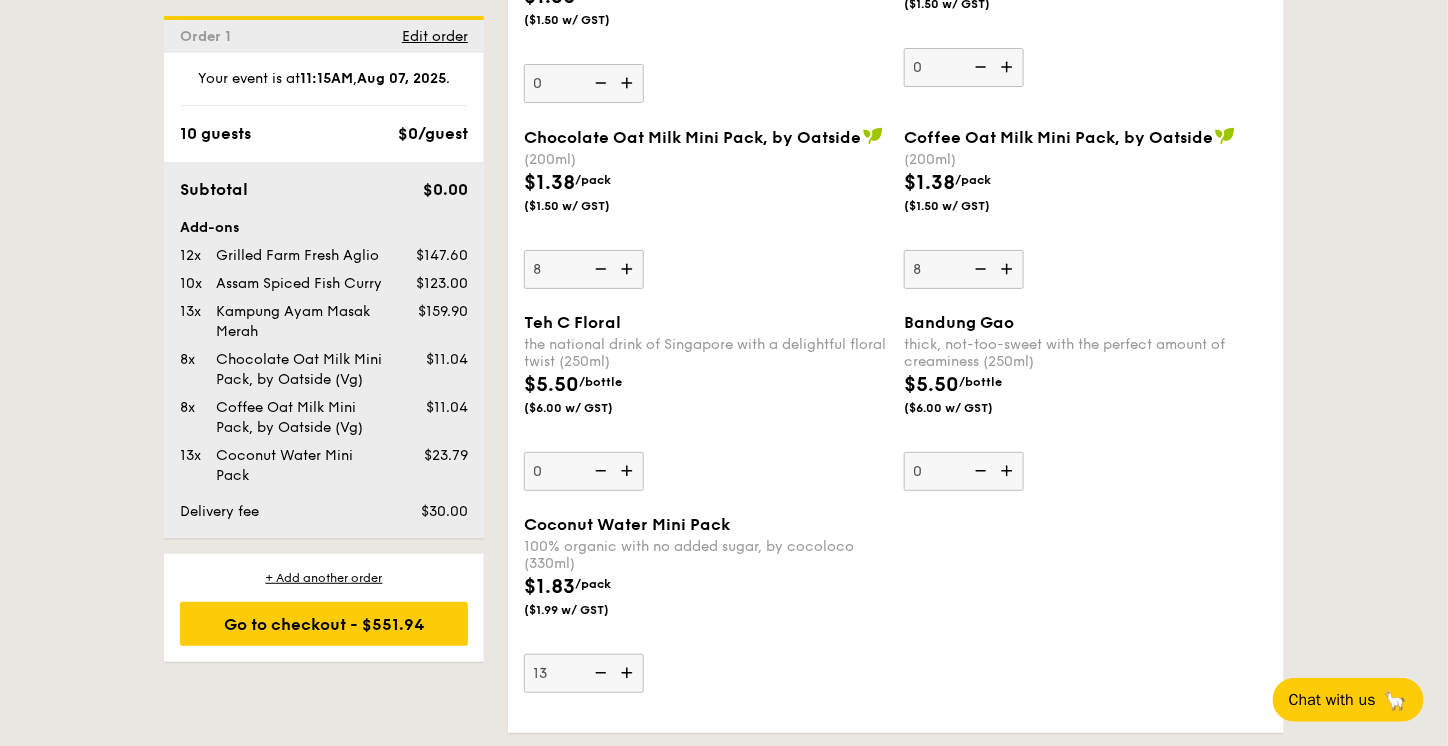 click at bounding box center (629, 673) 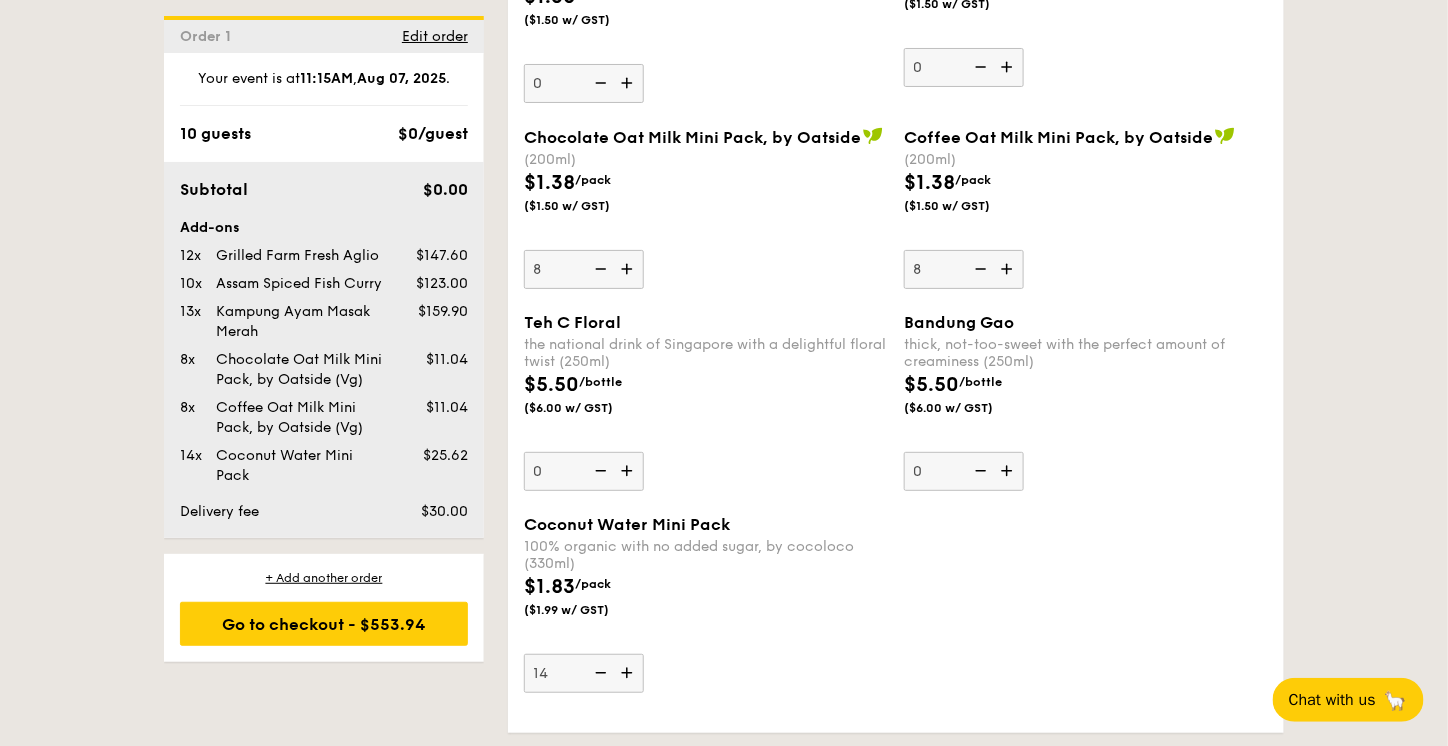 click at bounding box center [629, 673] 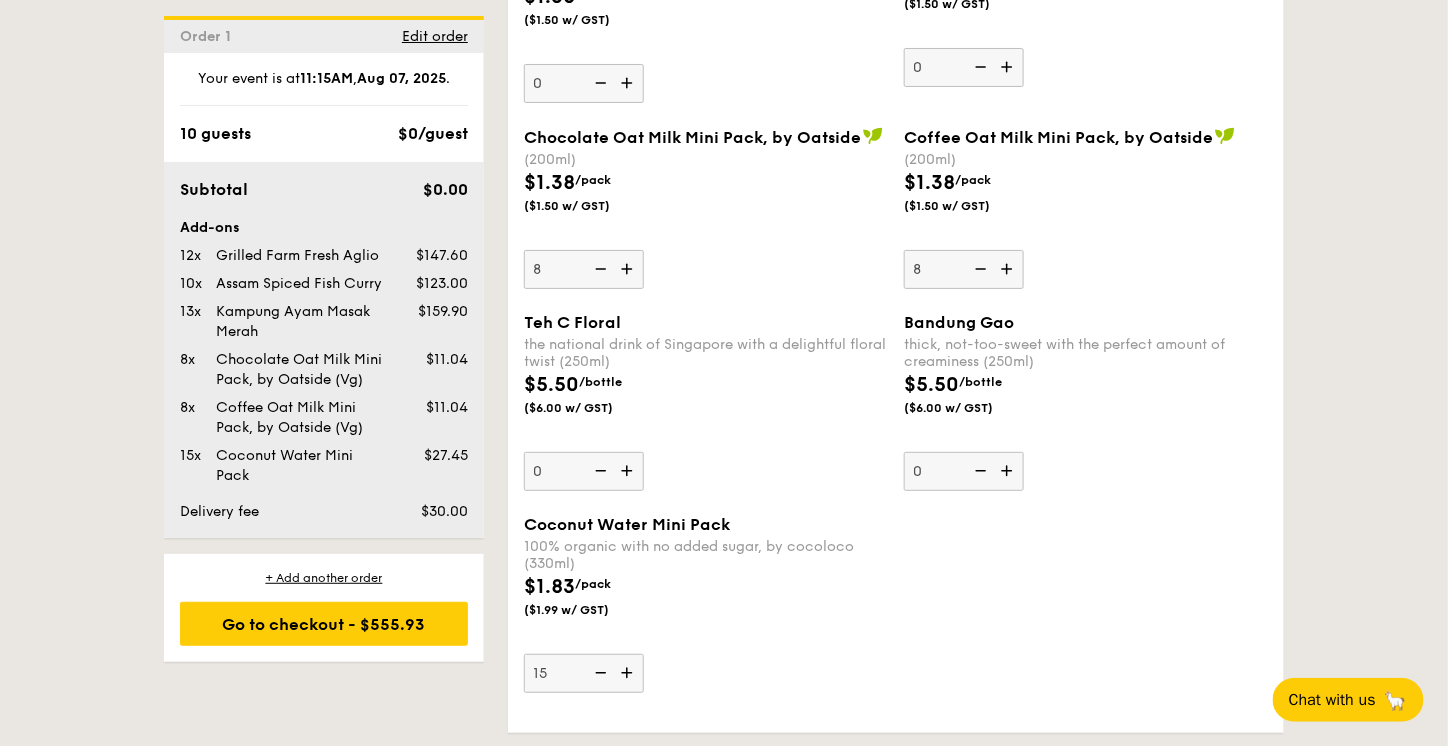 click at bounding box center [629, 269] 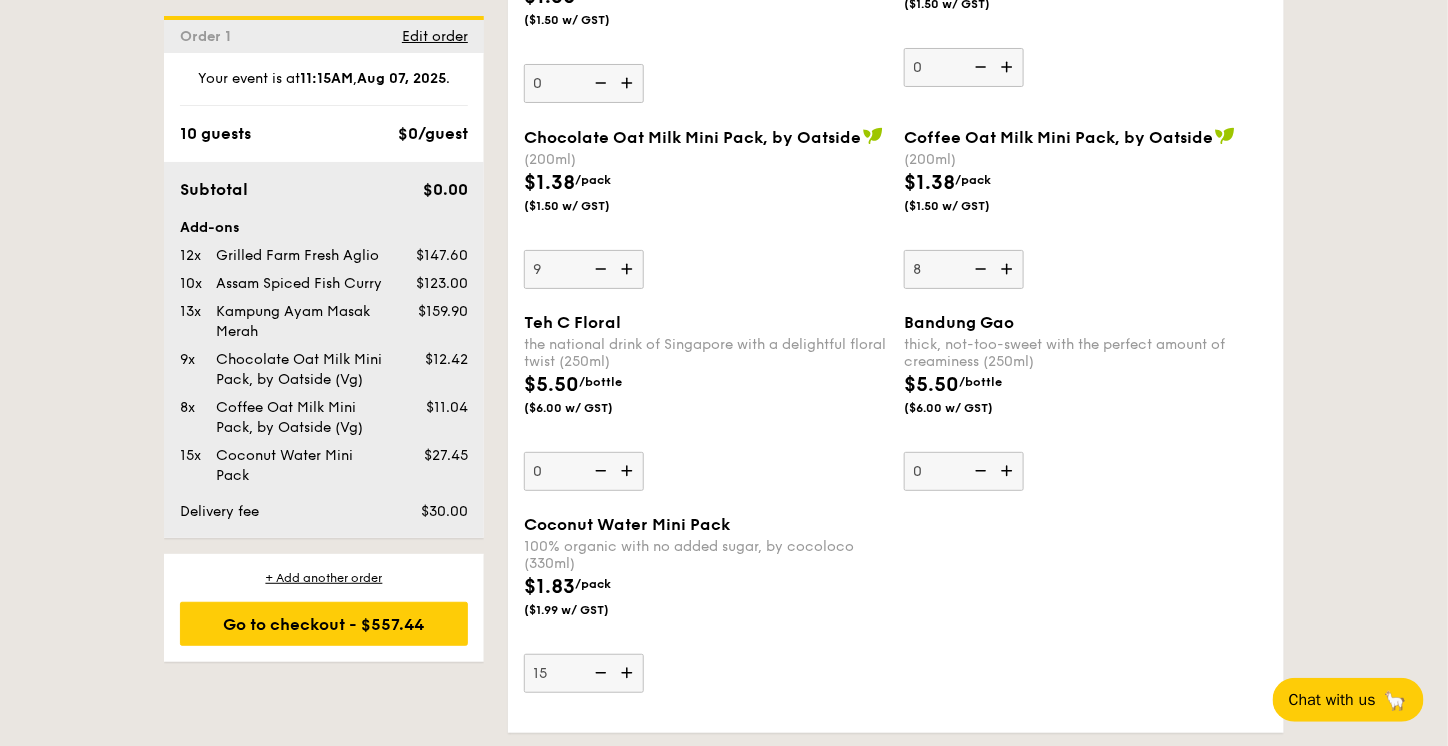 click at bounding box center (629, 269) 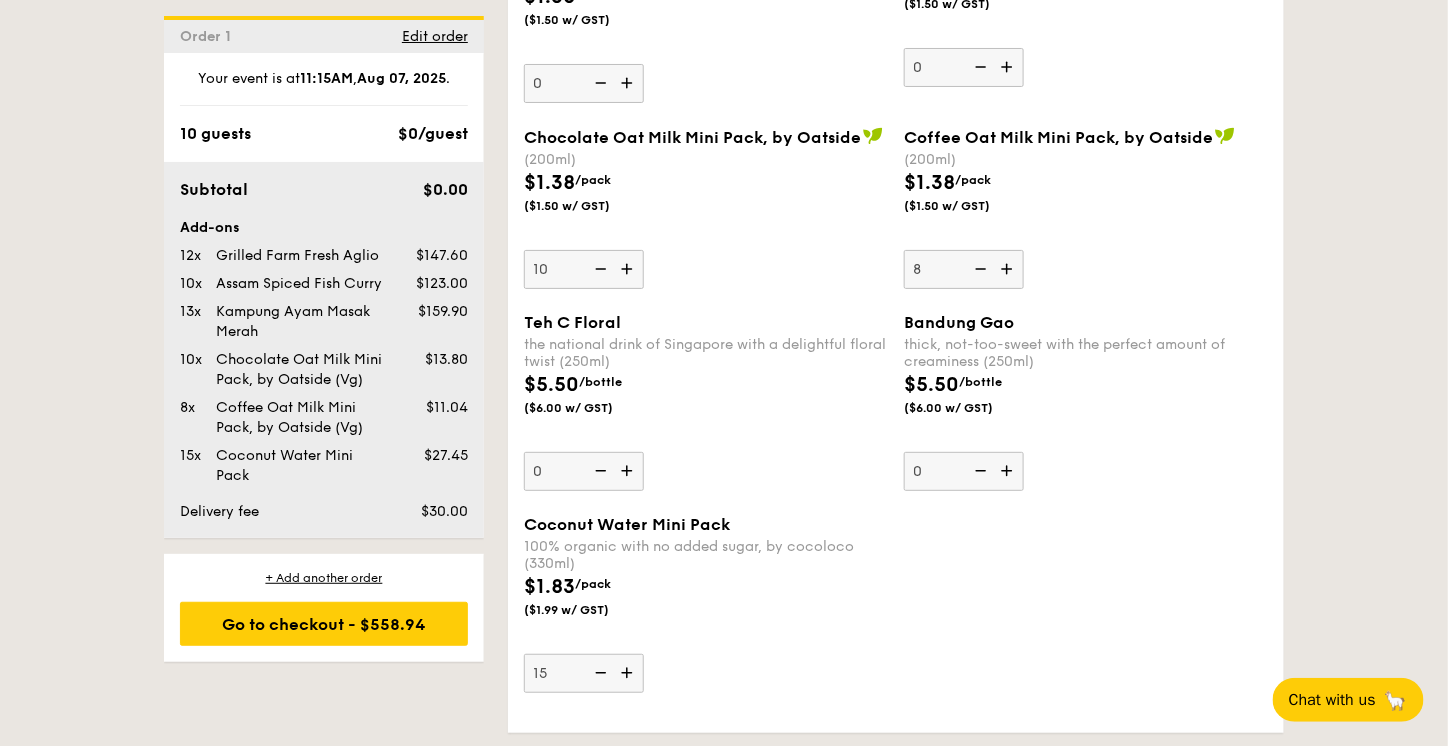 click at bounding box center [1009, 269] 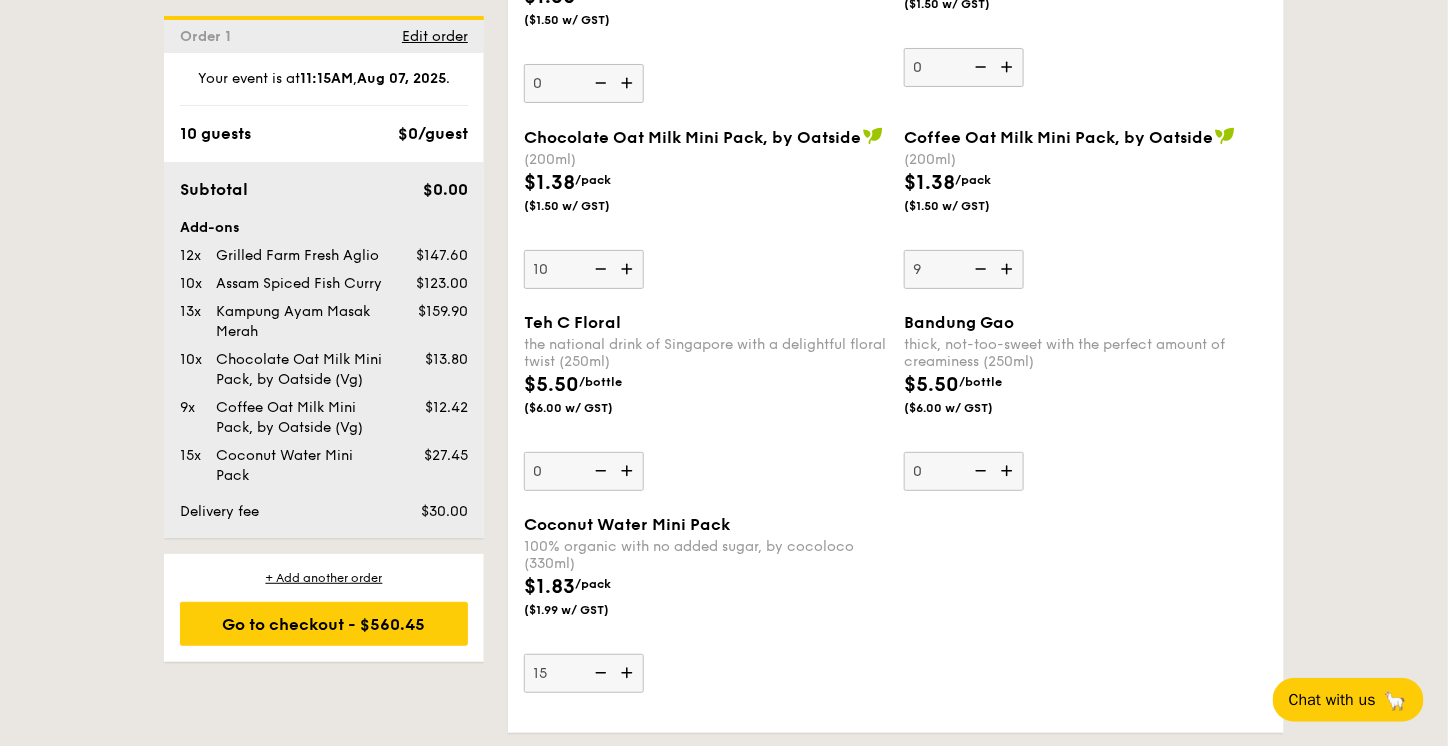click at bounding box center [1009, 269] 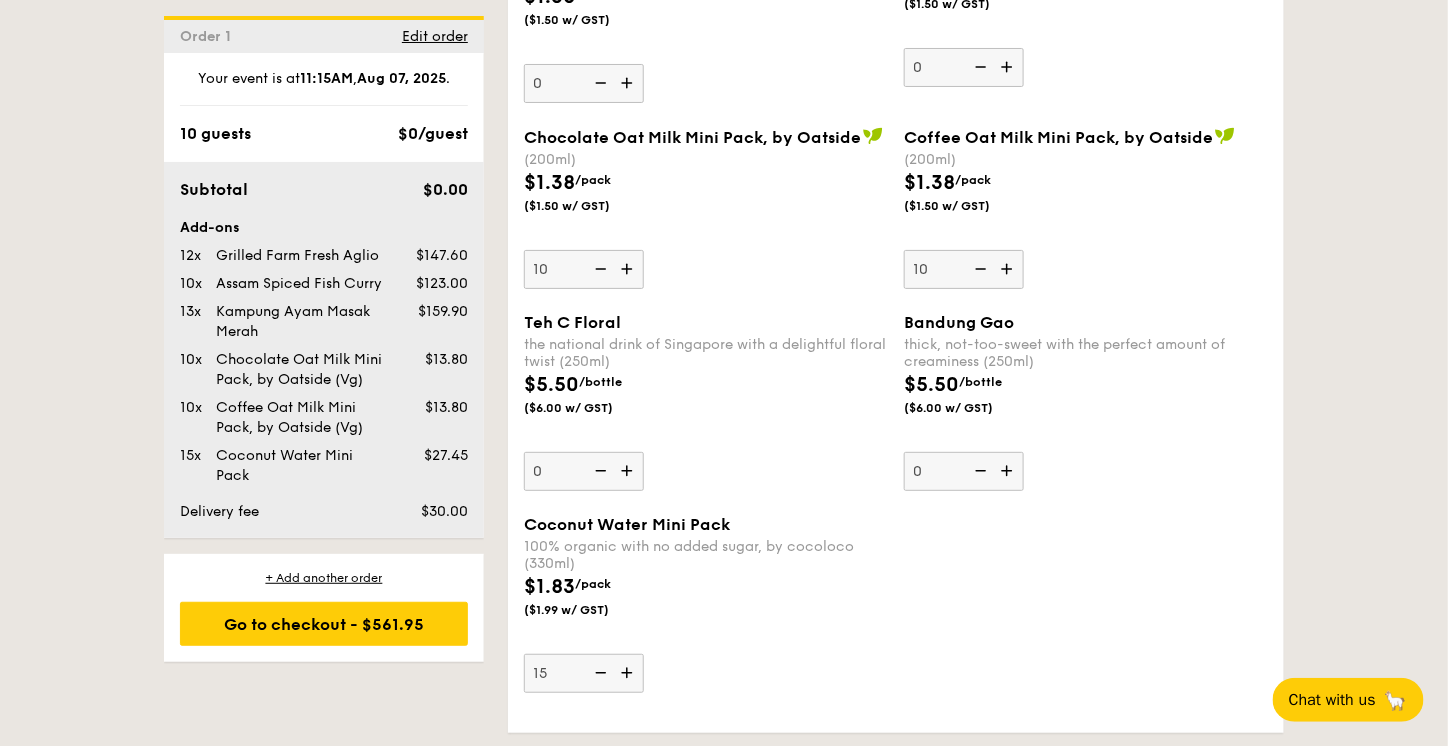 click on "Teh C Floral the national drink of Singapore with a delightful floral twist (250ml)
$5.50
/bottle
($6.00 w/ GST)
0 Bandung Gao thick, not-too-sweet with the perfect amount of creaminess (250ml)
$5.50
/bottle
($6.00 w/ GST)
0" at bounding box center (896, 414) 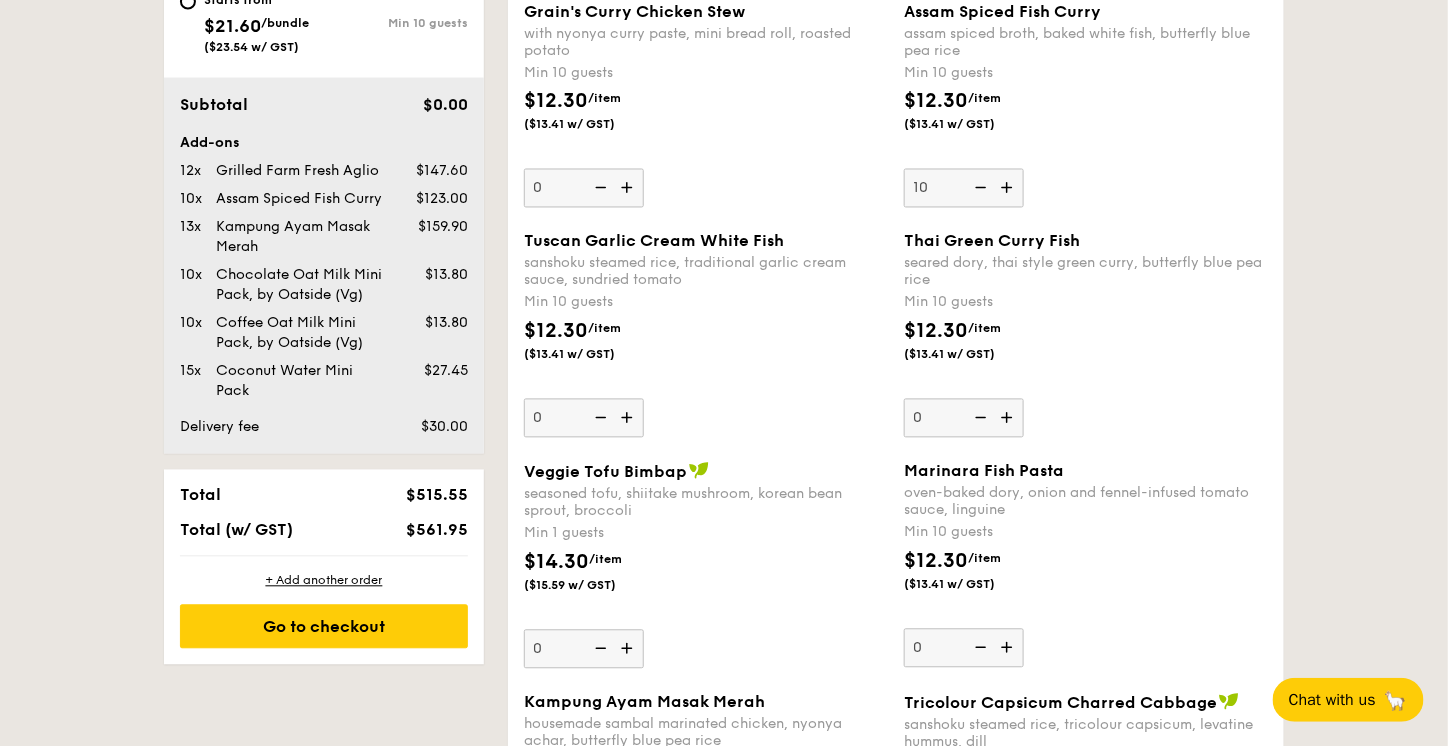 scroll, scrollTop: 1166, scrollLeft: 0, axis: vertical 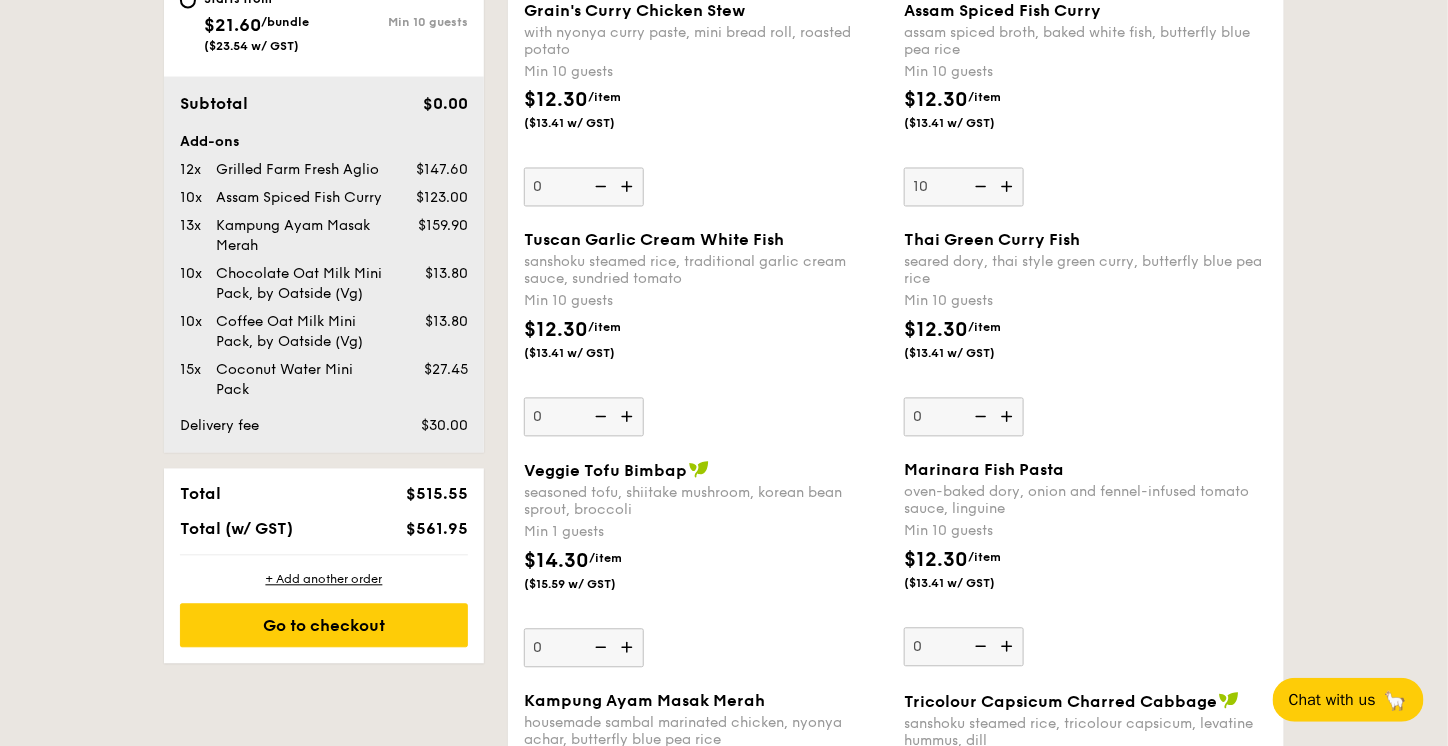 click at bounding box center (1009, 647) 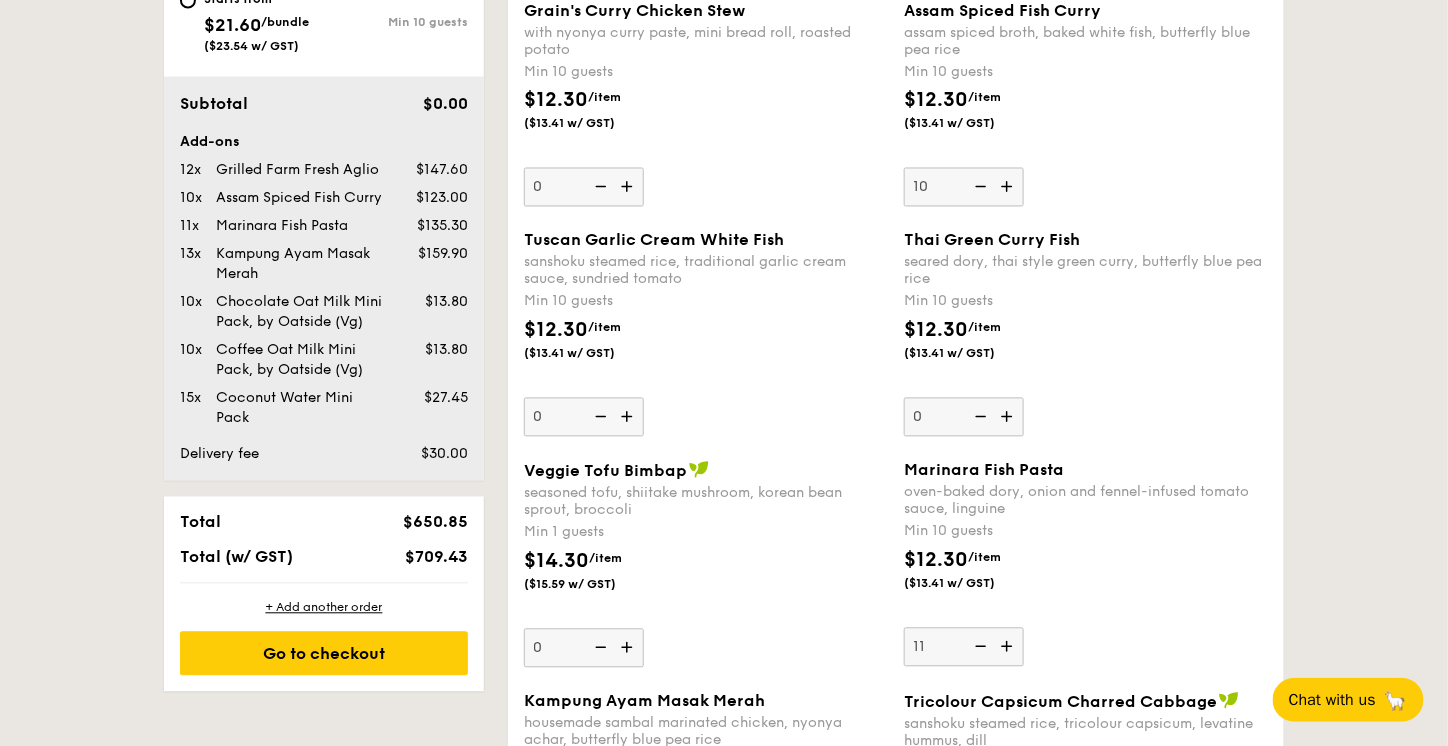 click at bounding box center (1009, 647) 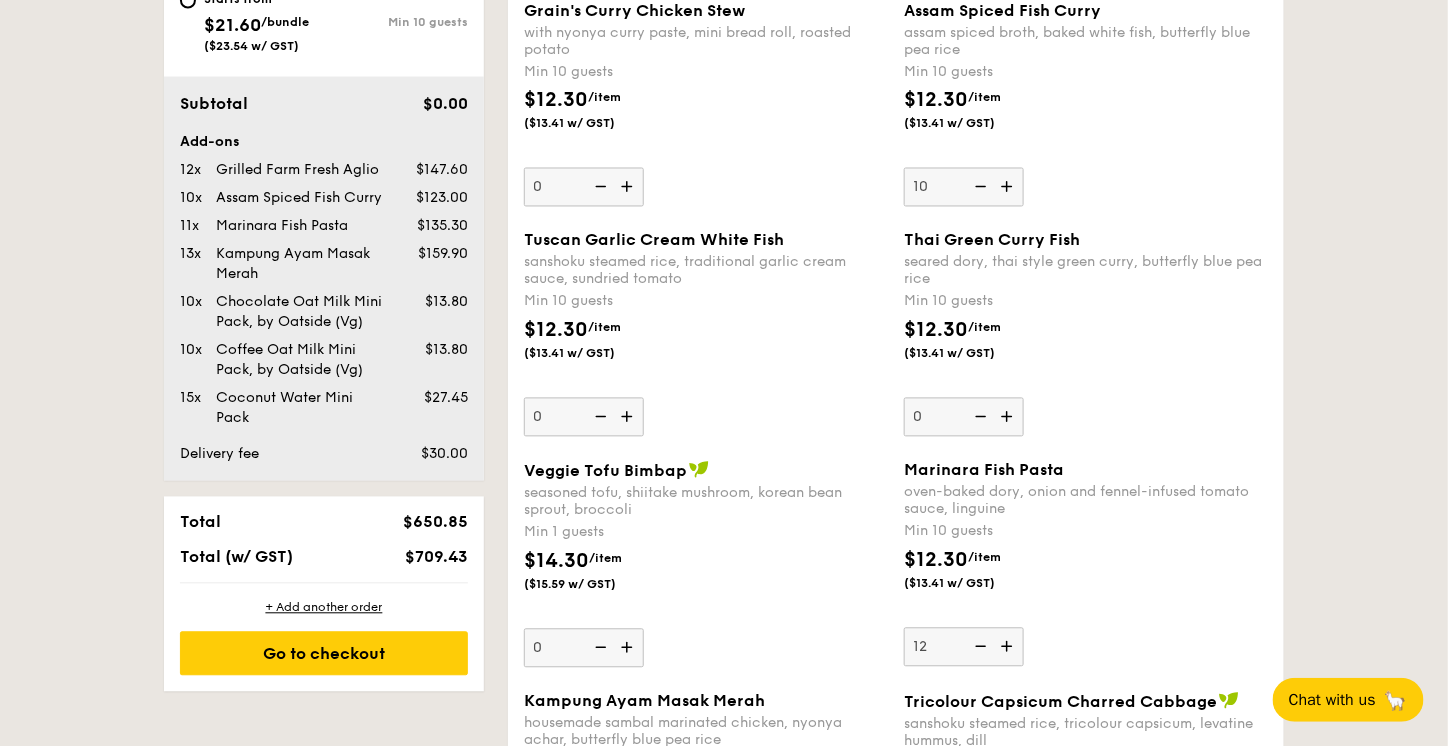 click at bounding box center (1009, 647) 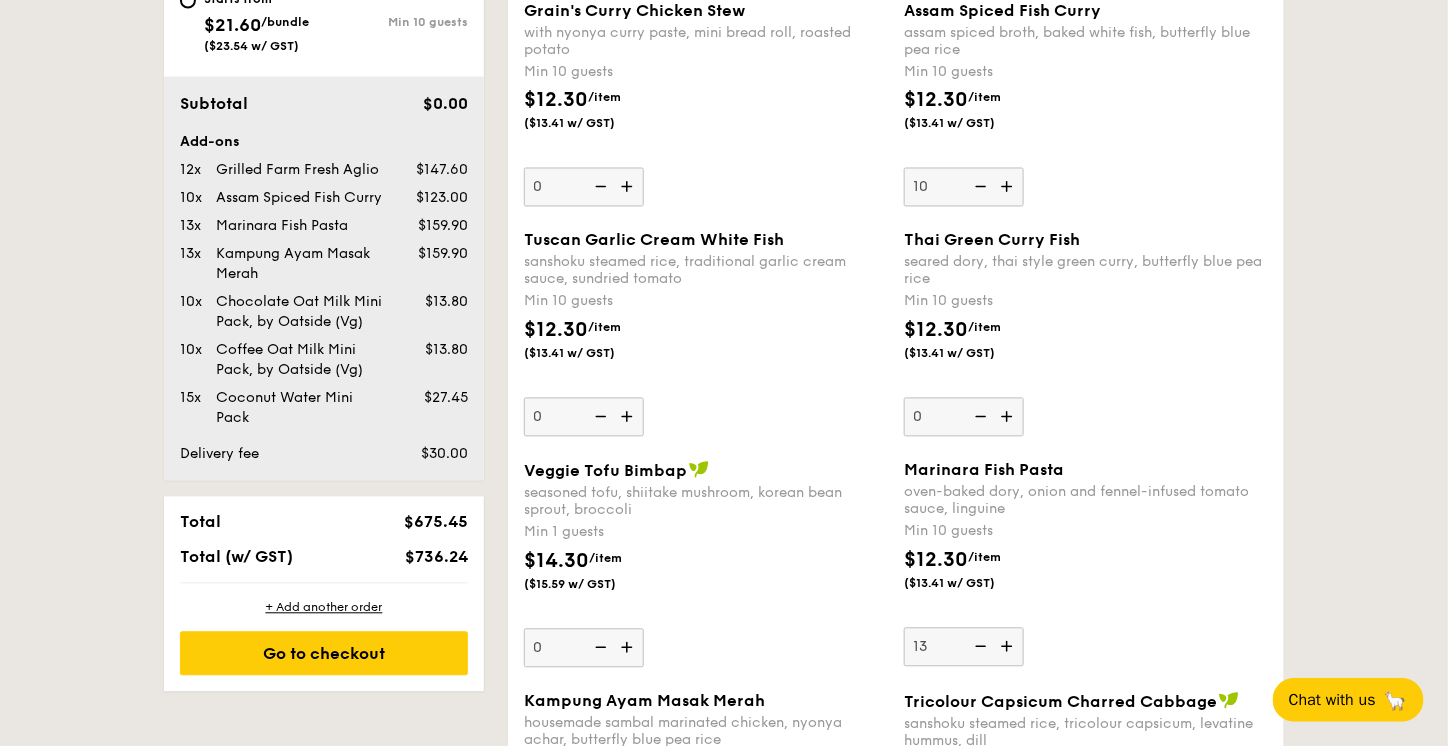click at bounding box center [1009, 647] 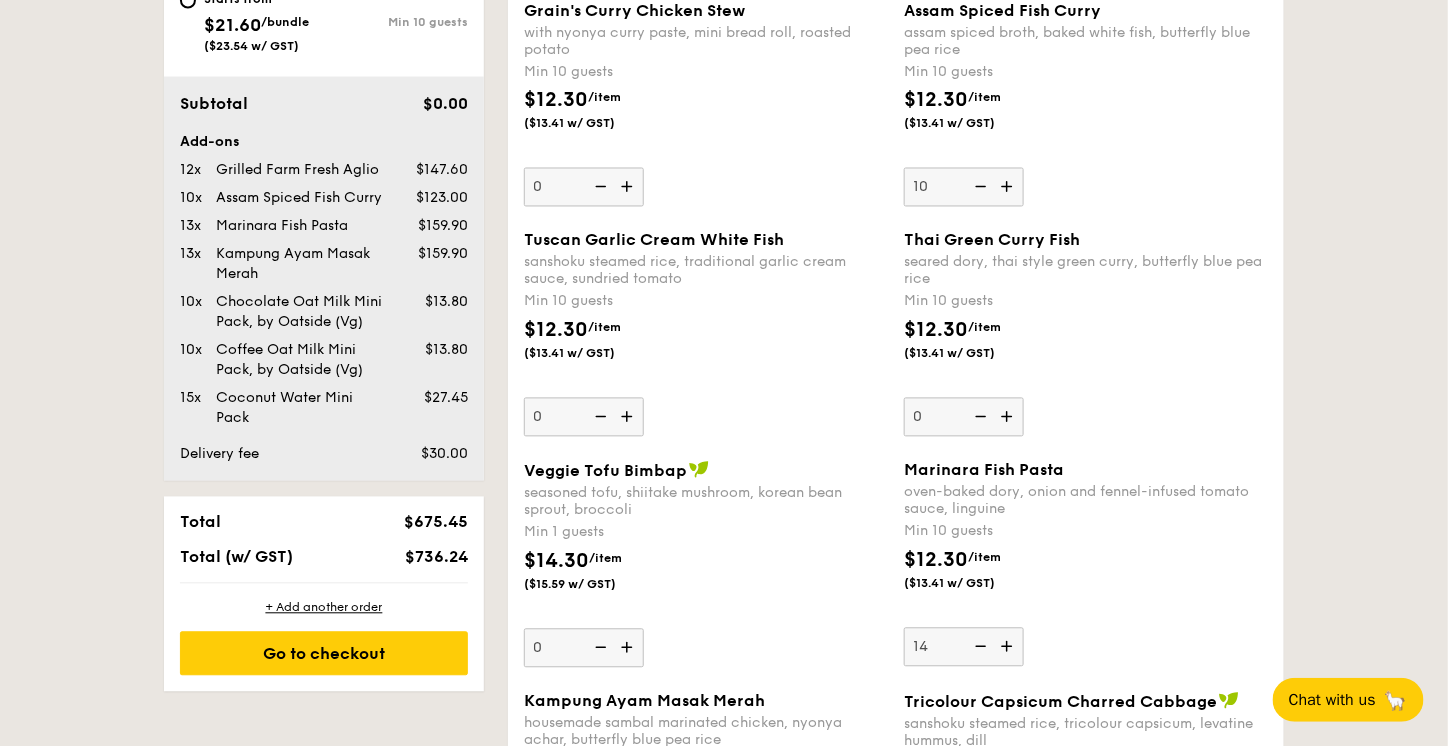 click at bounding box center (1009, 647) 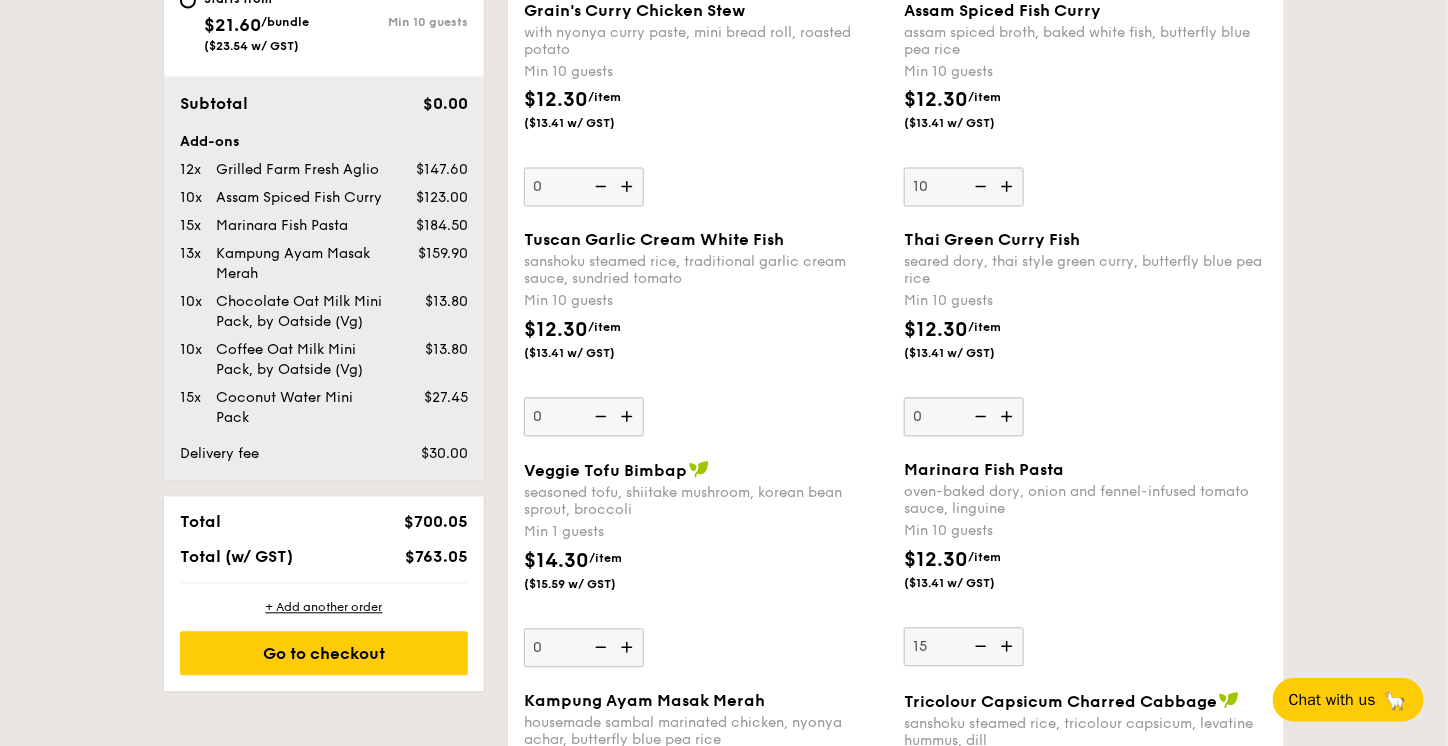 drag, startPoint x: 1007, startPoint y: 643, endPoint x: 977, endPoint y: 645, distance: 30.066593 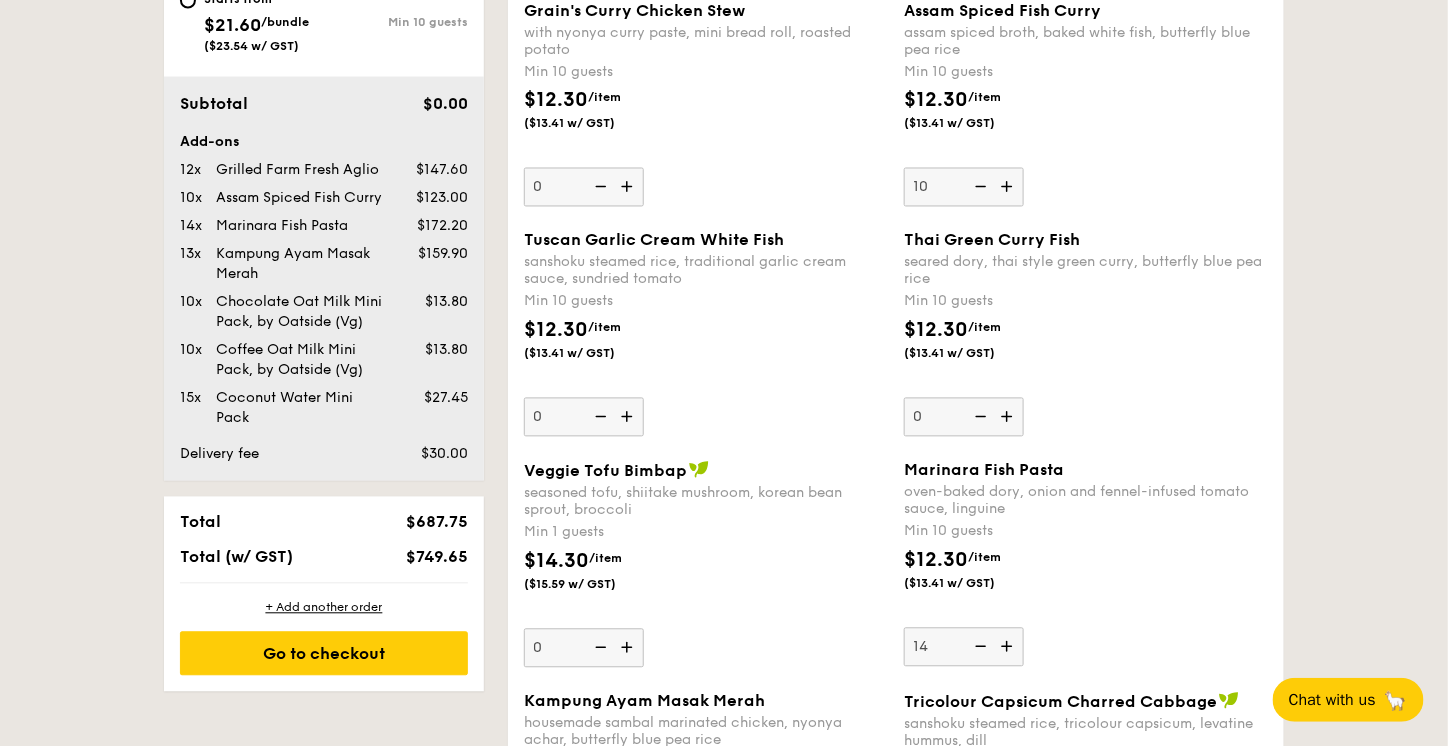 click at bounding box center (979, 647) 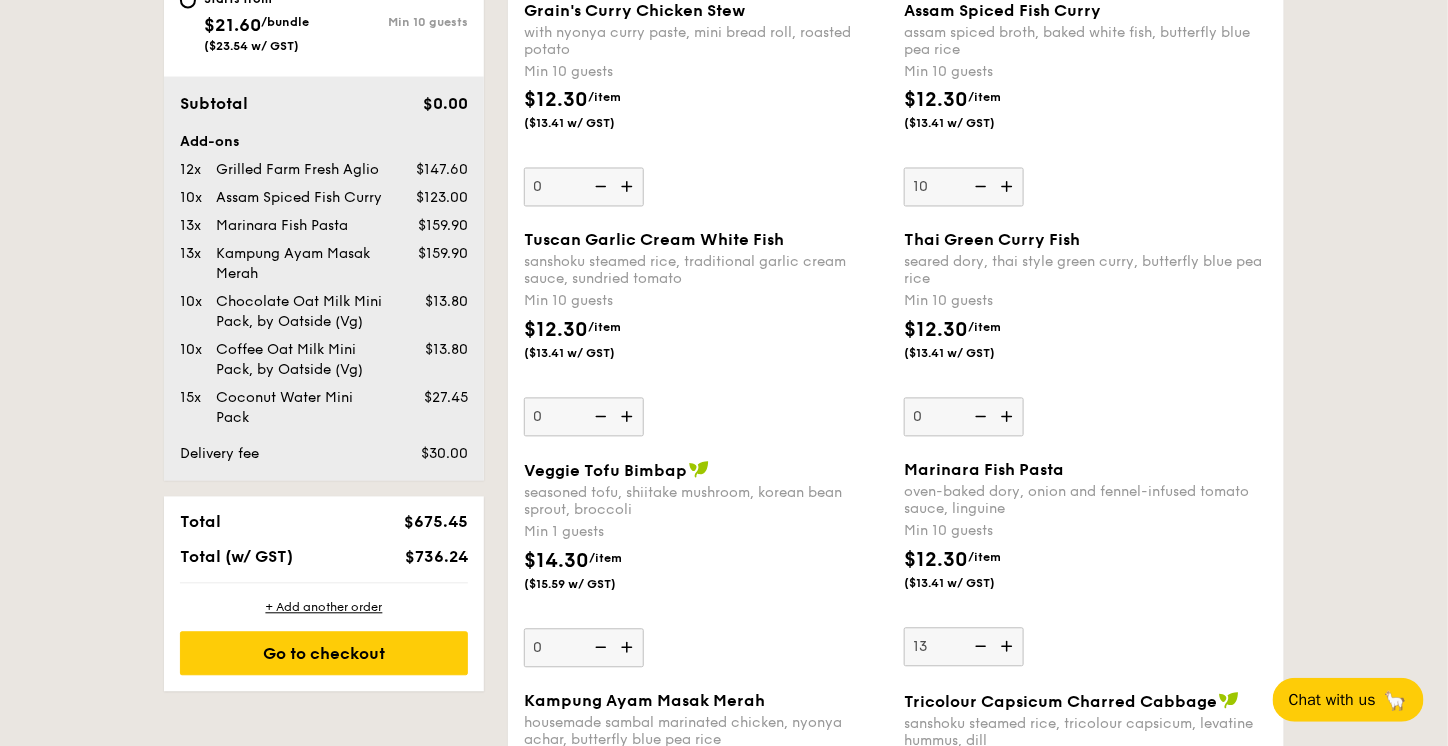 click at bounding box center [979, 647] 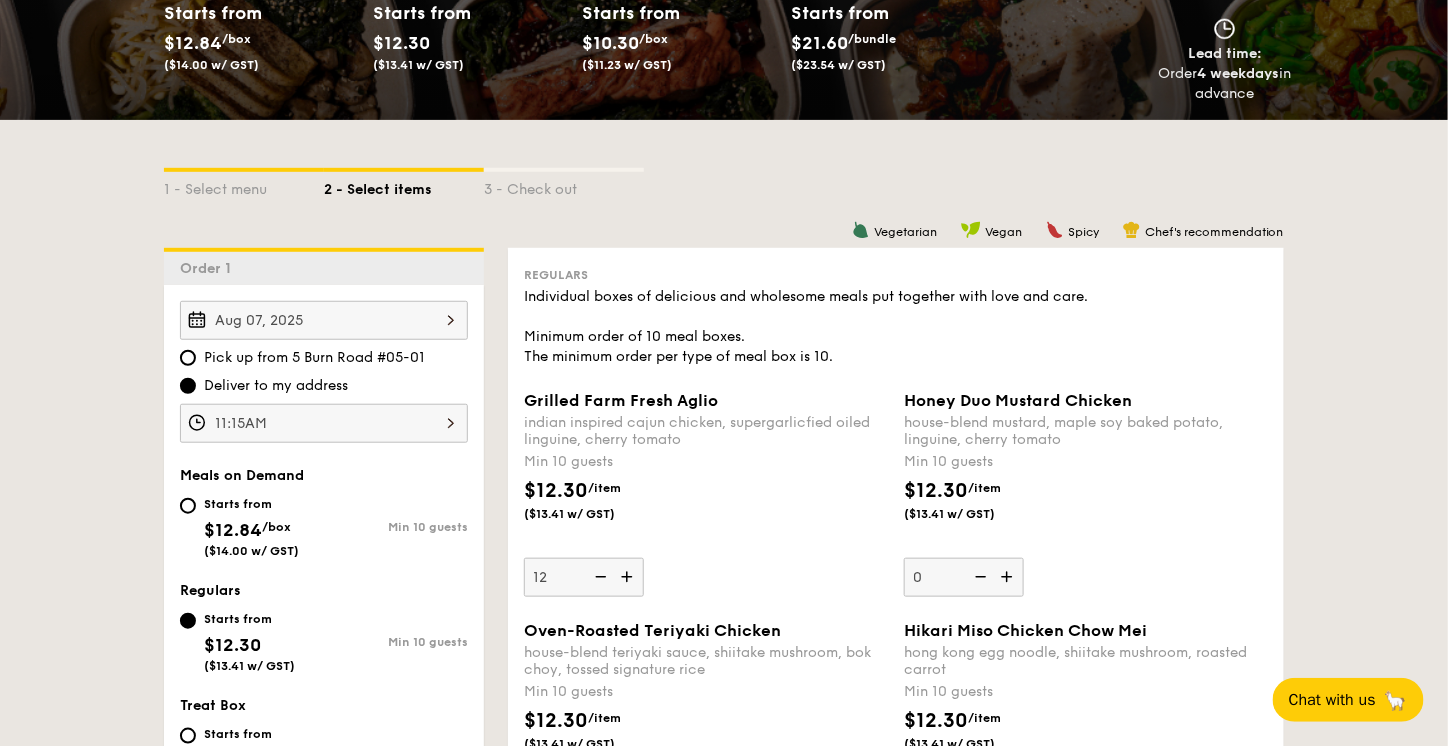 scroll, scrollTop: 426, scrollLeft: 0, axis: vertical 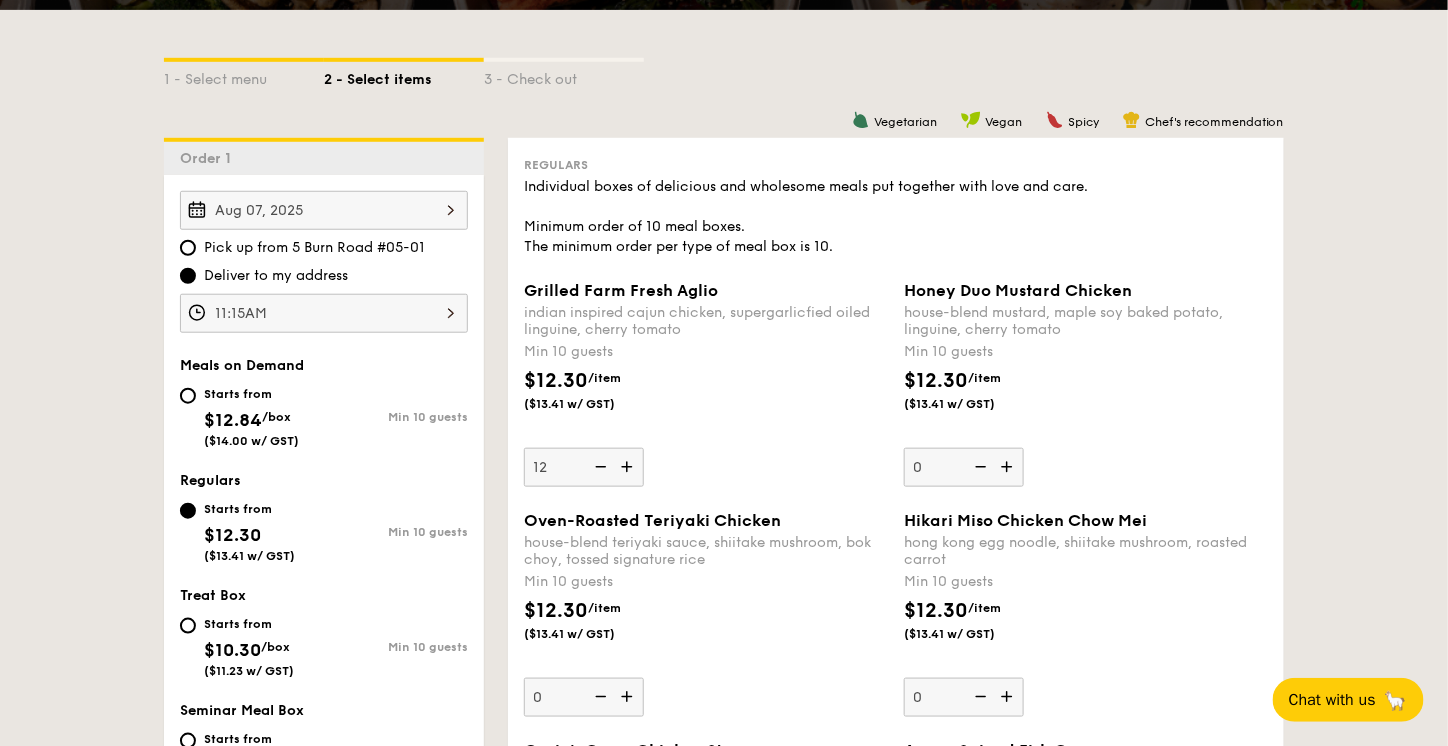 click at bounding box center (599, 467) 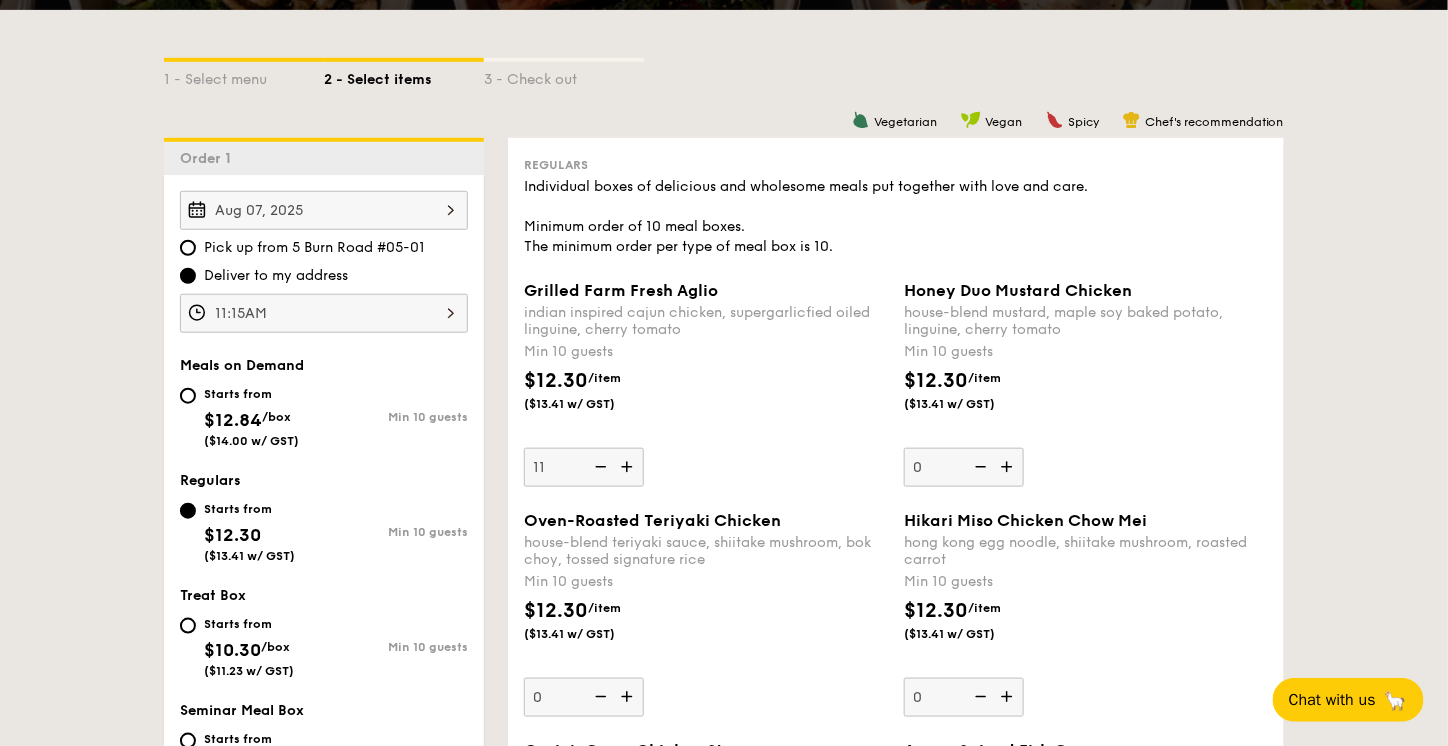 click at bounding box center (599, 467) 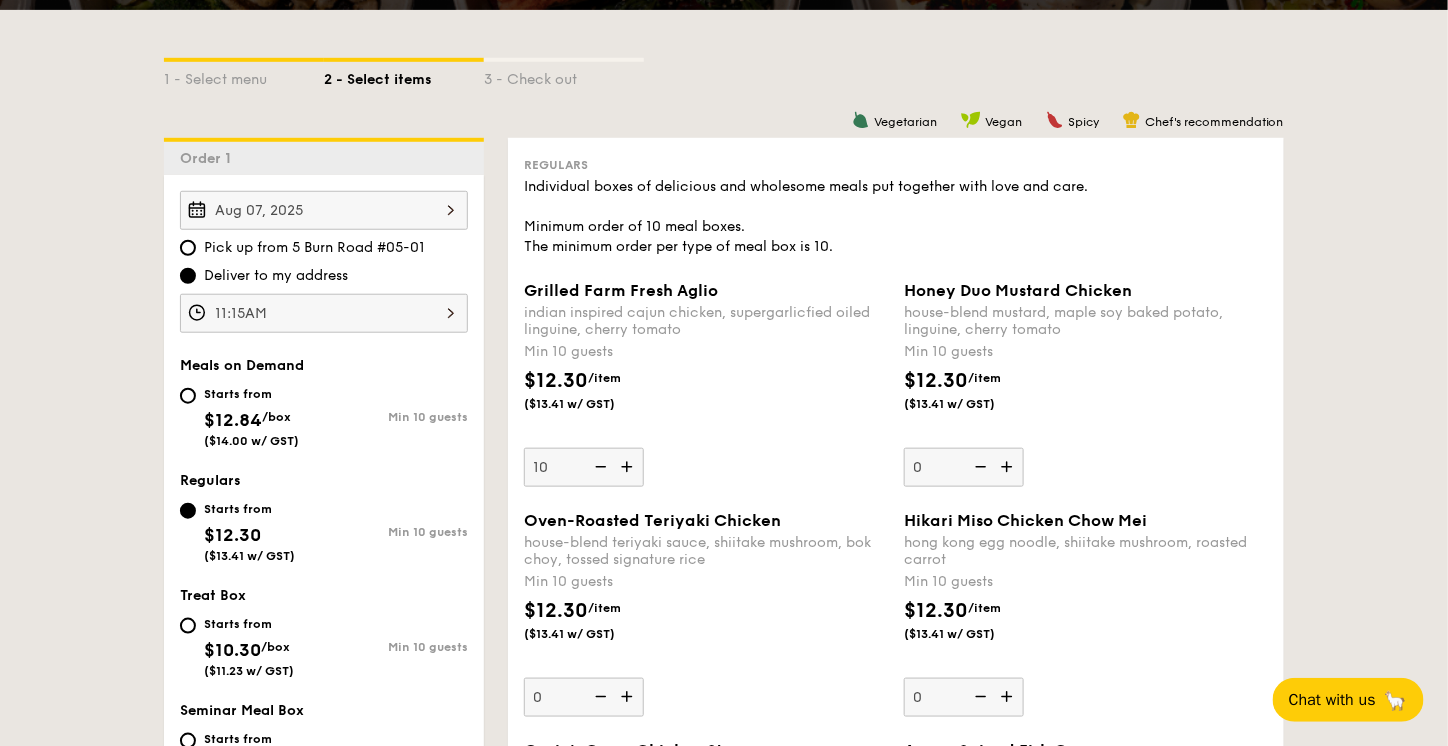 click at bounding box center [599, 467] 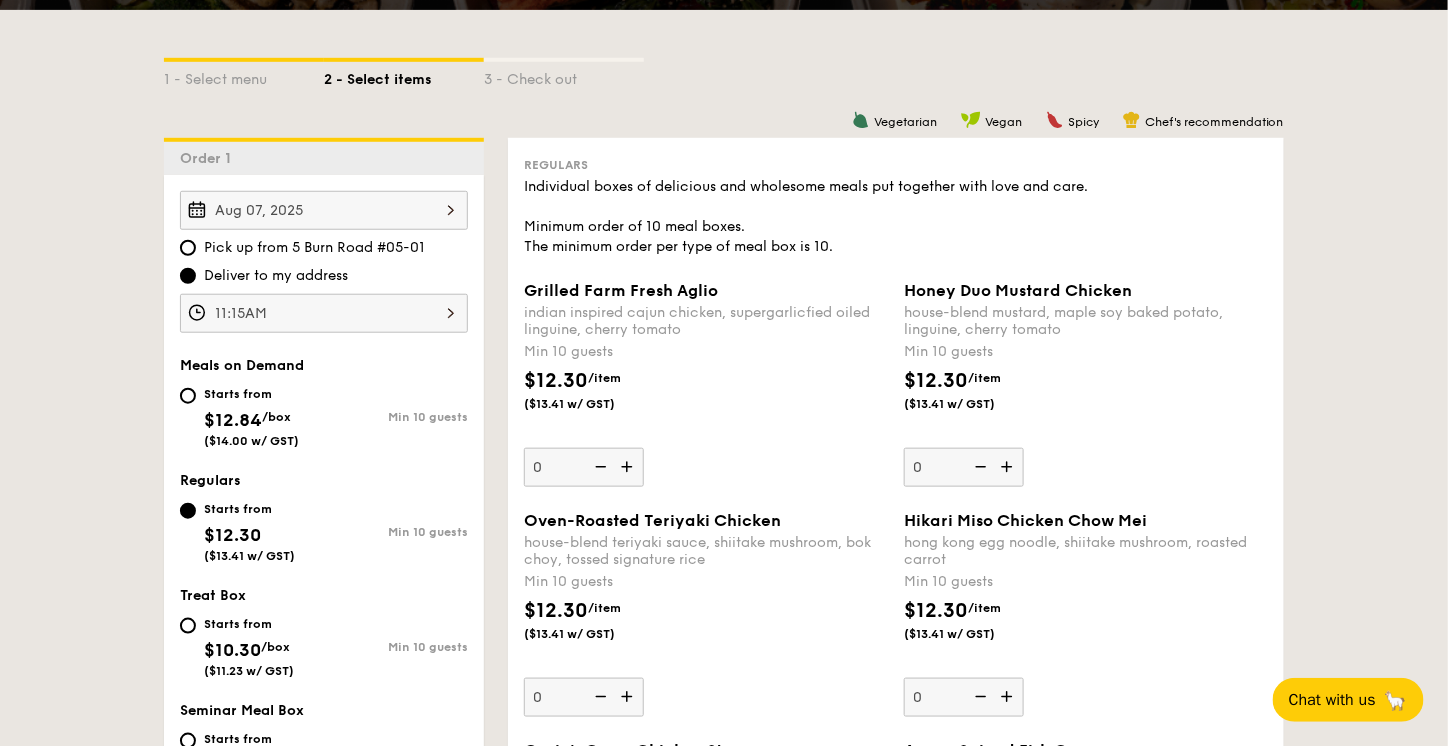 click at bounding box center [599, 467] 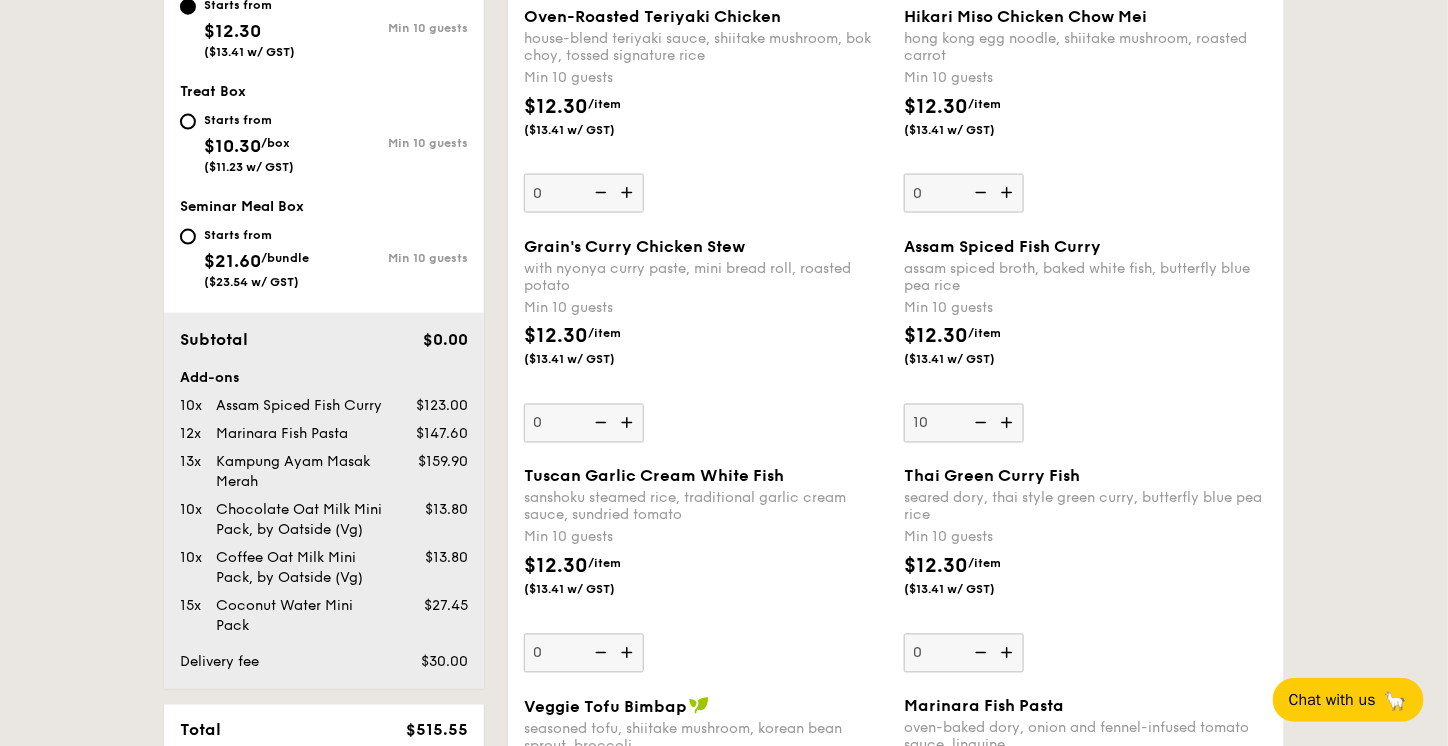 scroll, scrollTop: 521, scrollLeft: 0, axis: vertical 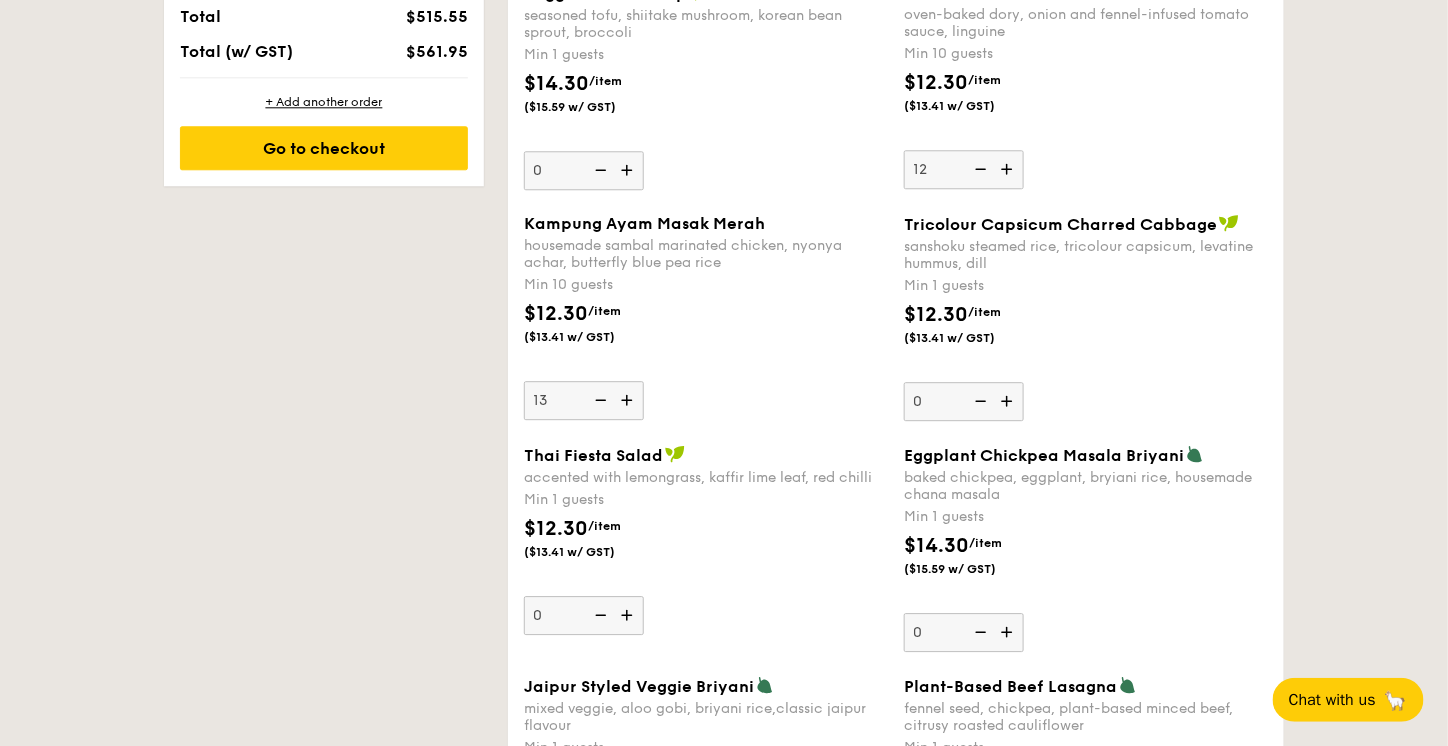 click at bounding box center [599, 400] 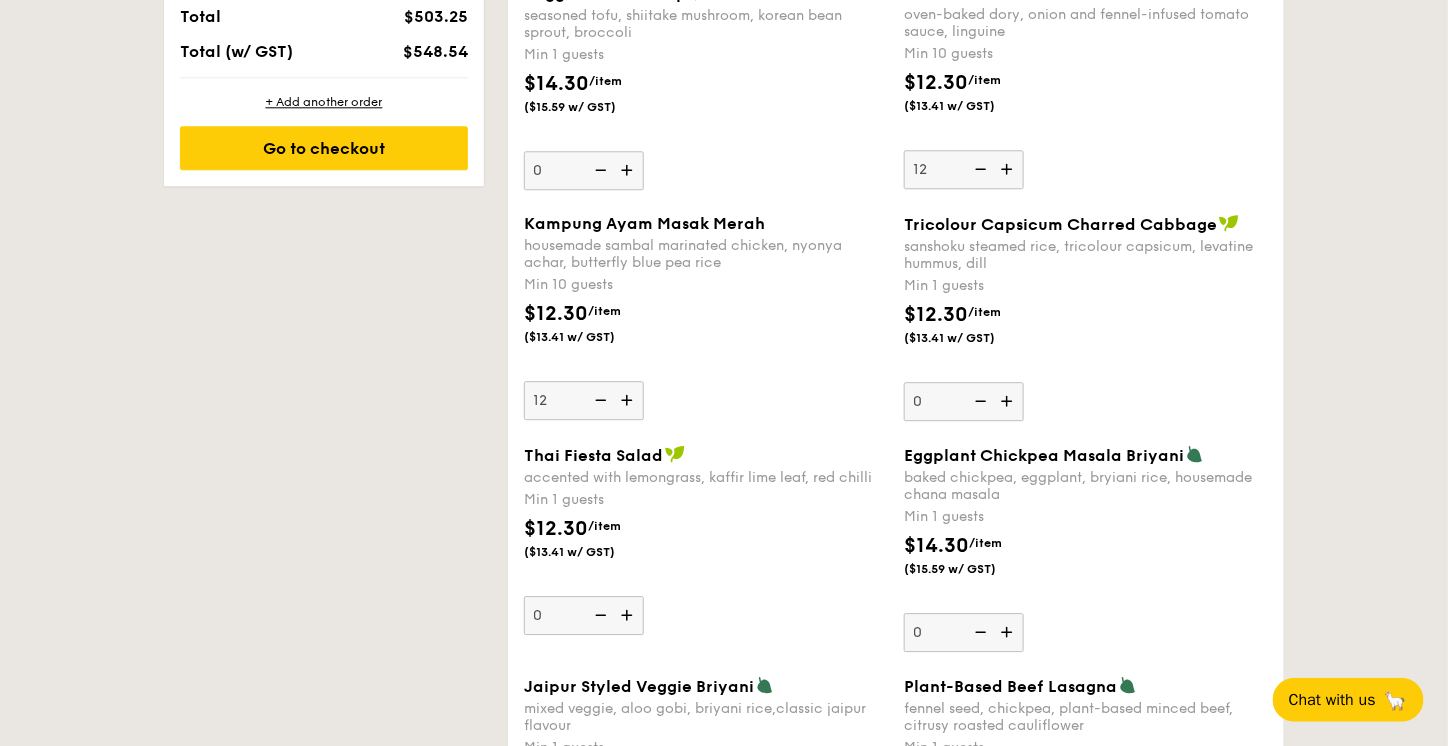 click at bounding box center [599, 400] 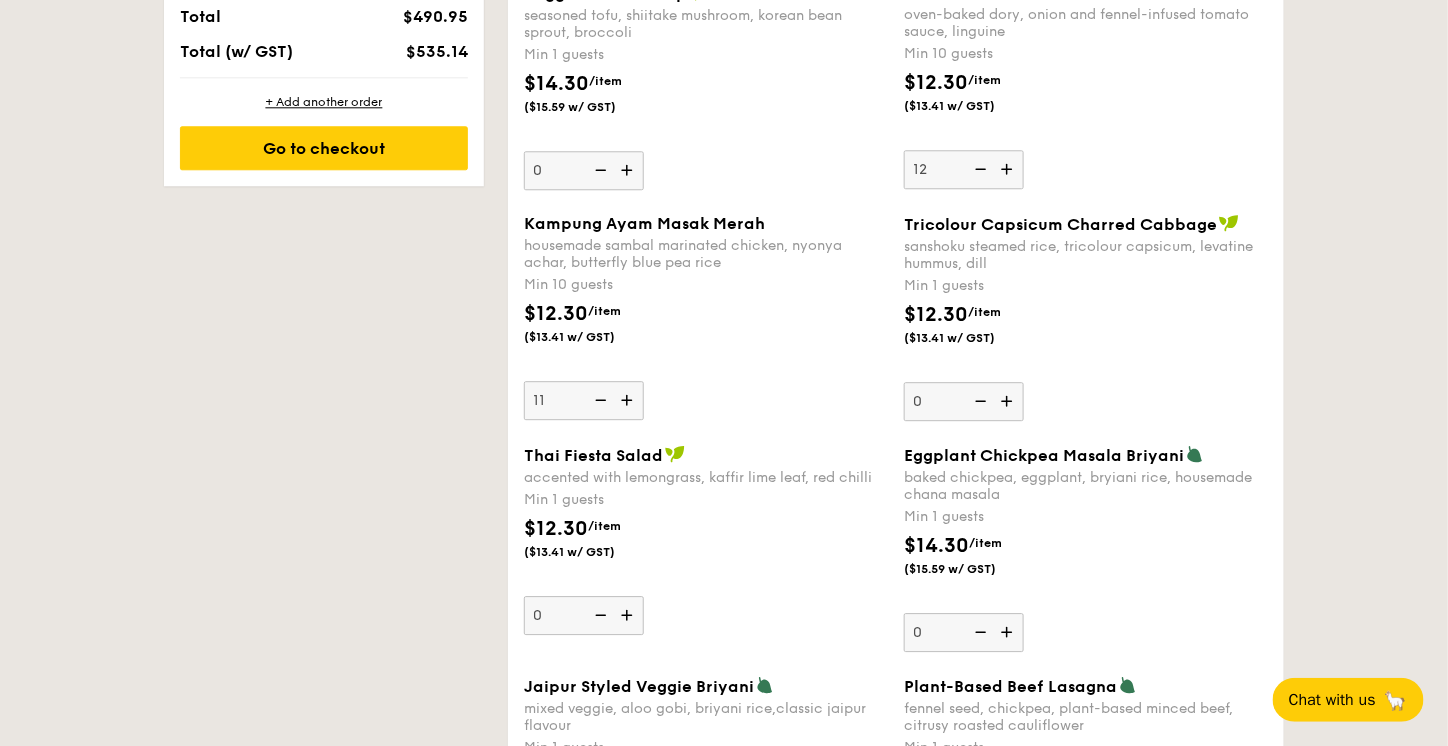 click at bounding box center (599, 400) 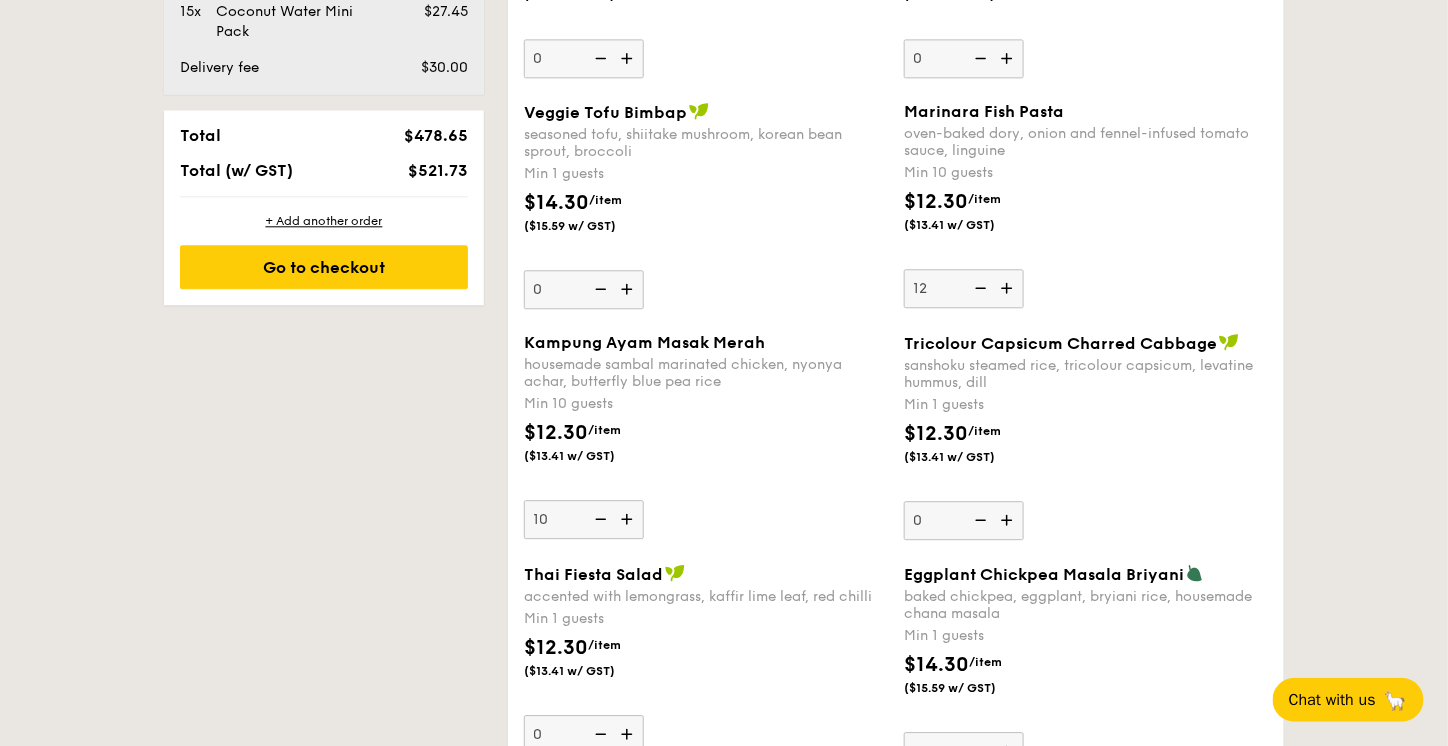scroll, scrollTop: 1534, scrollLeft: 0, axis: vertical 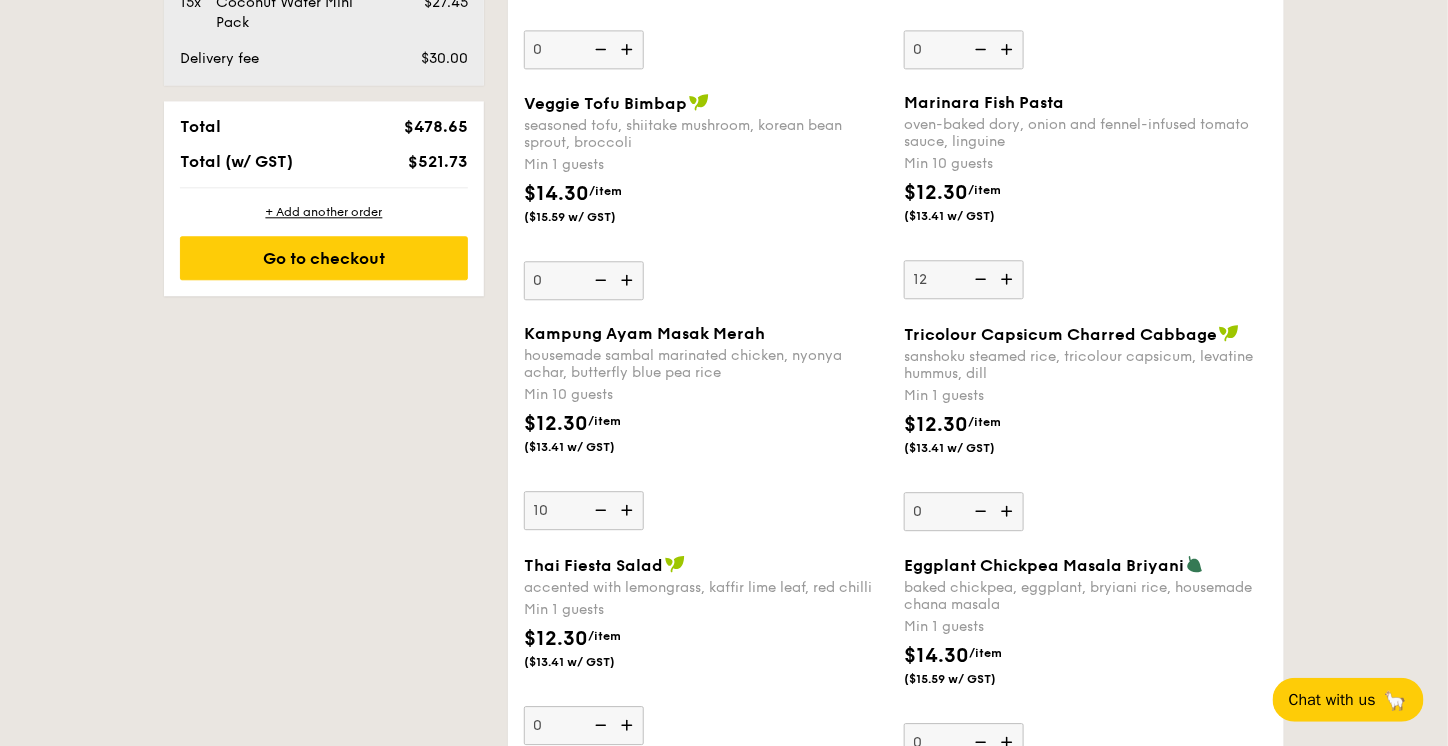 click at bounding box center [629, 510] 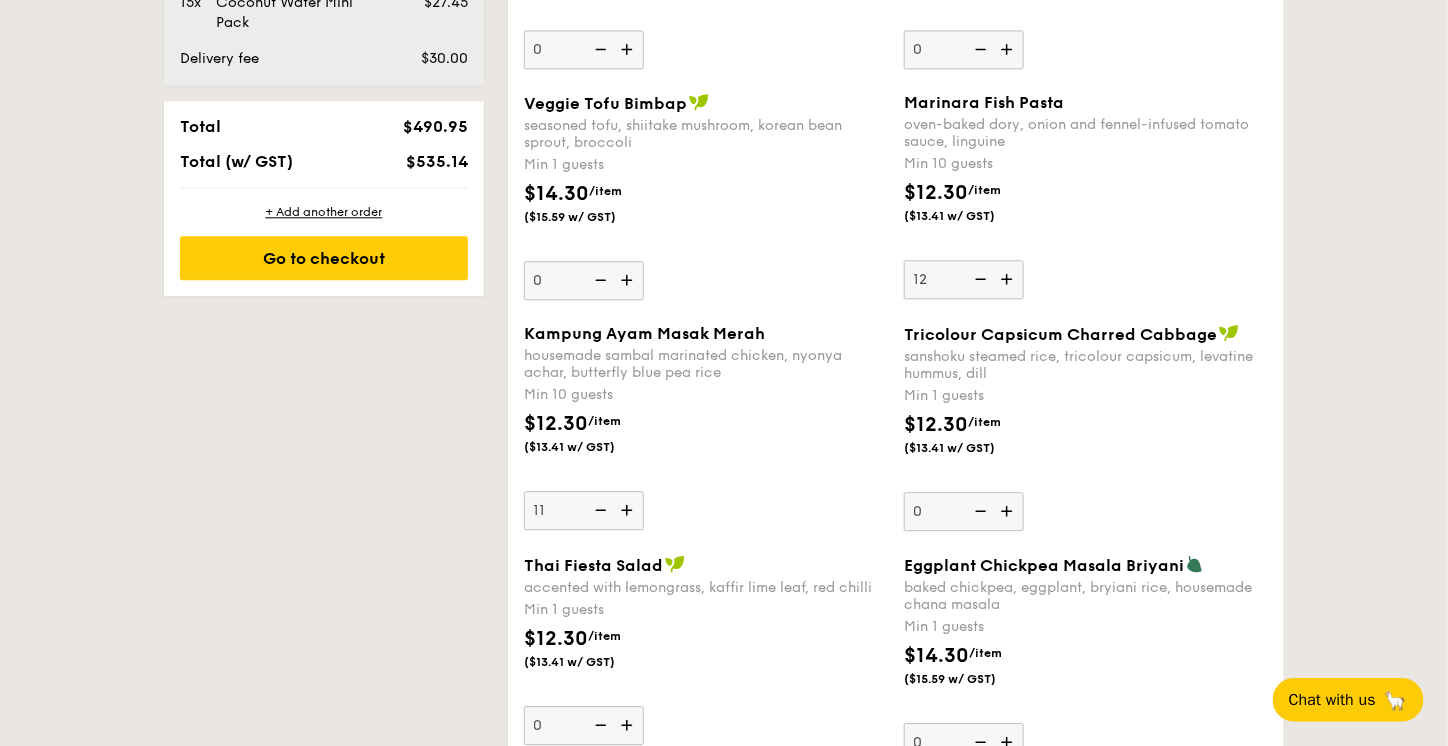 click at bounding box center [629, 510] 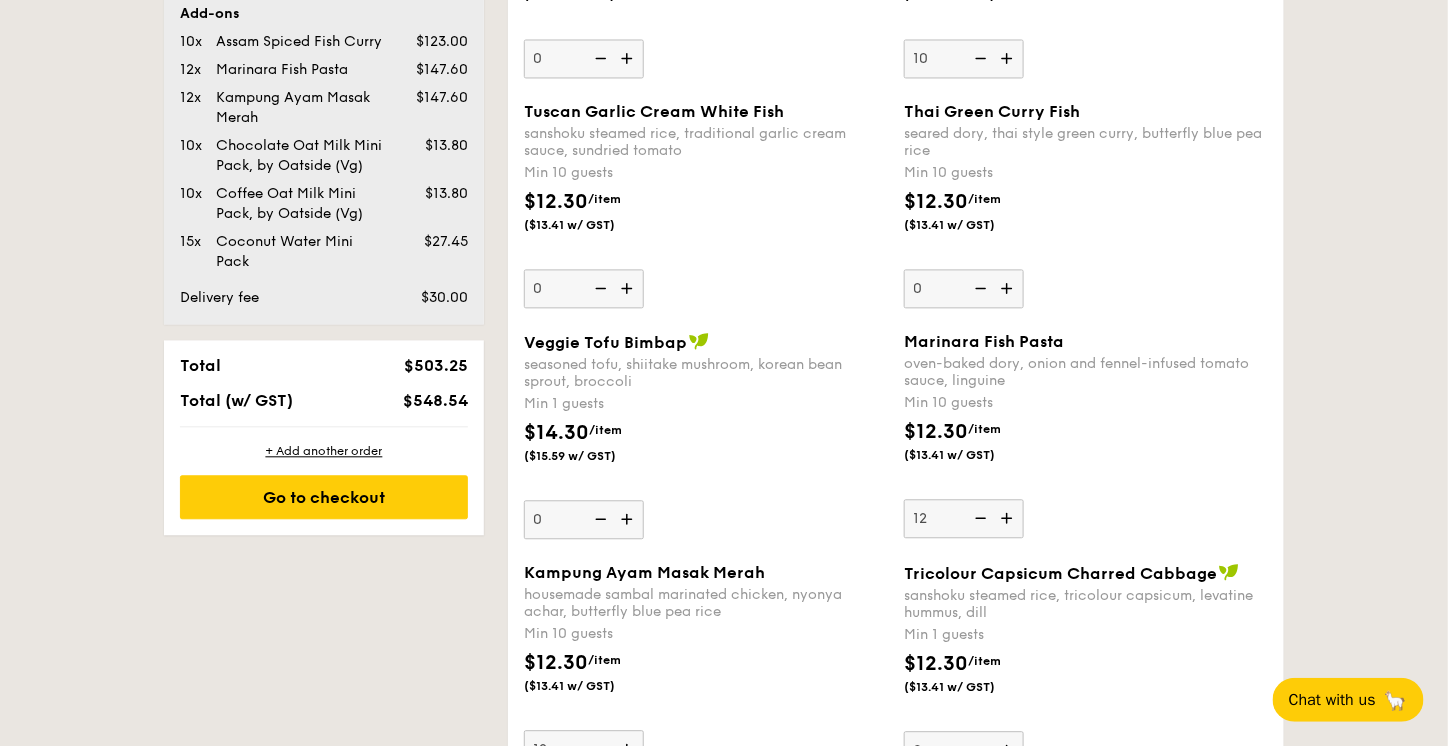 scroll, scrollTop: 1350, scrollLeft: 0, axis: vertical 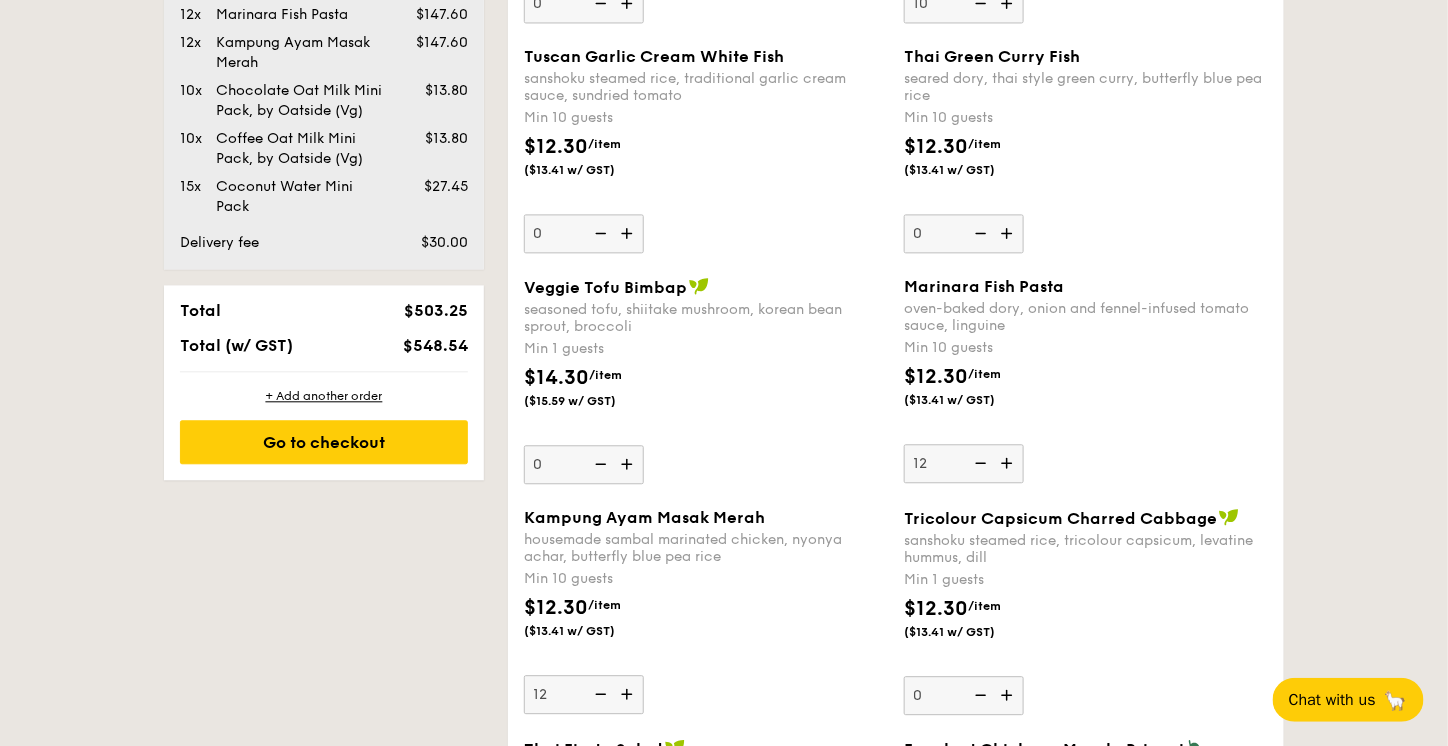 click at bounding box center (599, 694) 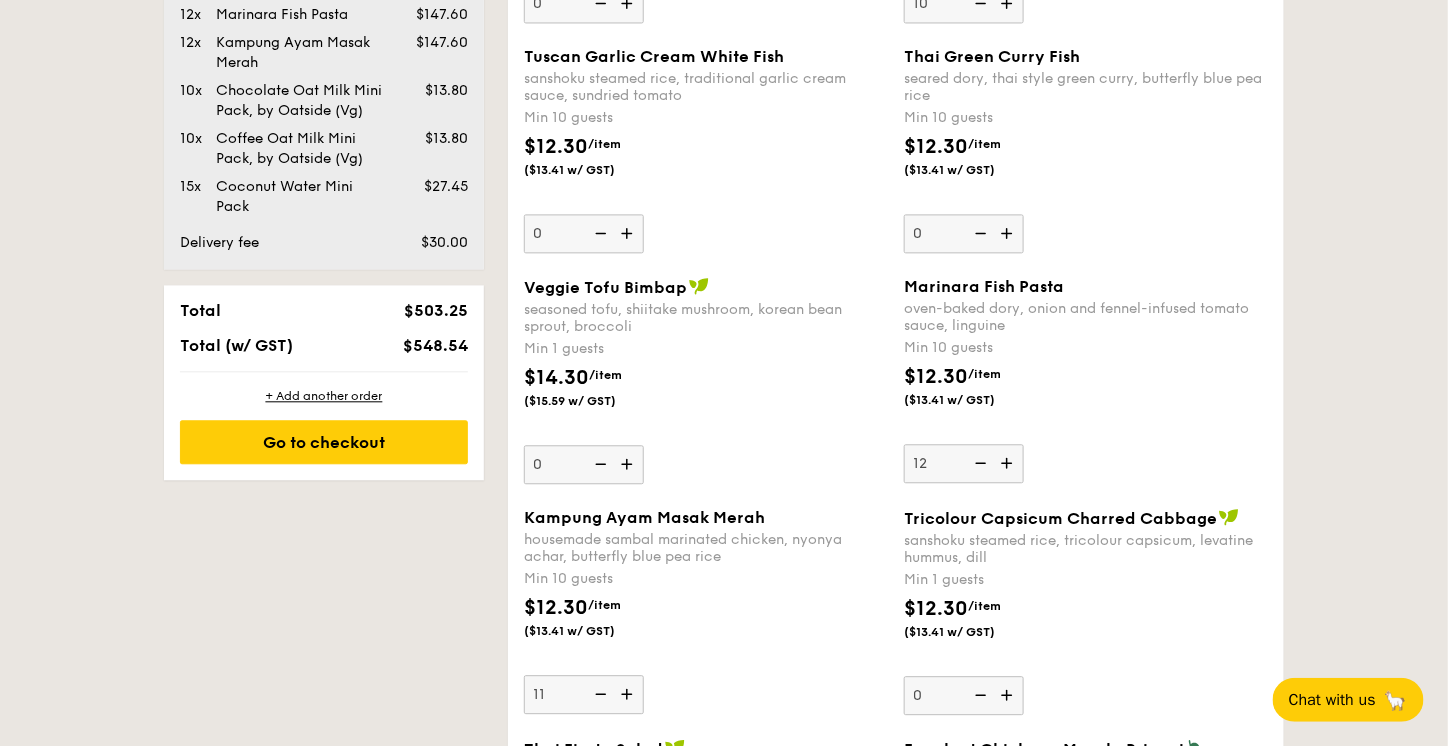 click at bounding box center [599, 694] 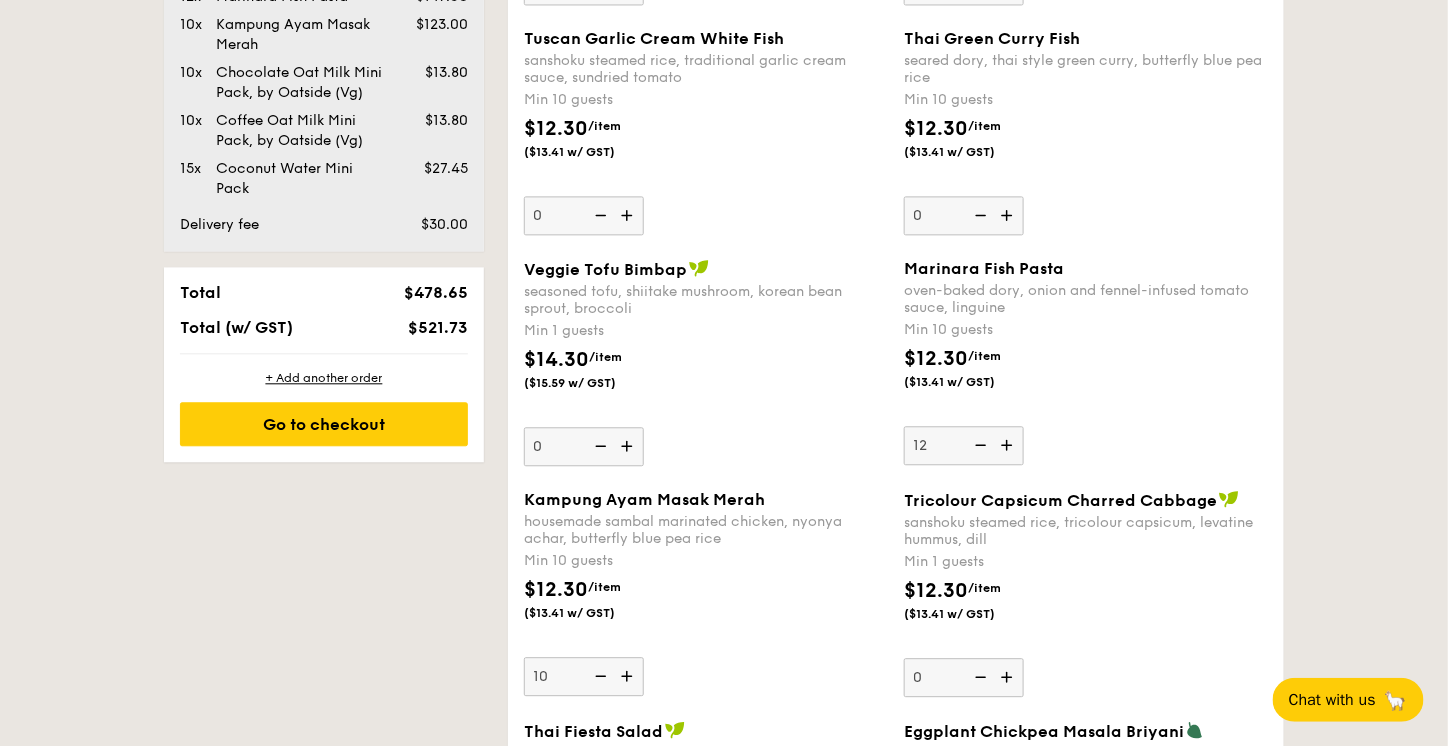 scroll, scrollTop: 1514, scrollLeft: 0, axis: vertical 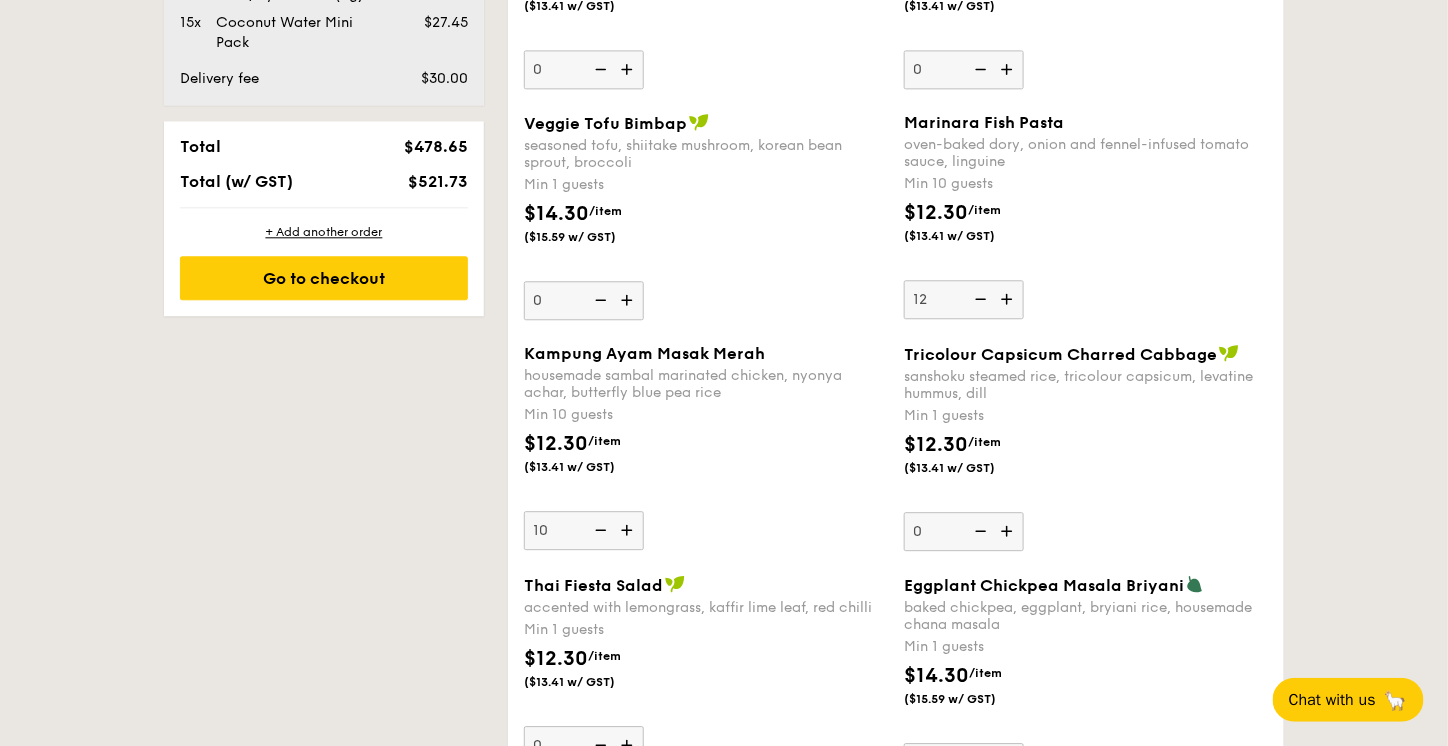 click at bounding box center (1009, 299) 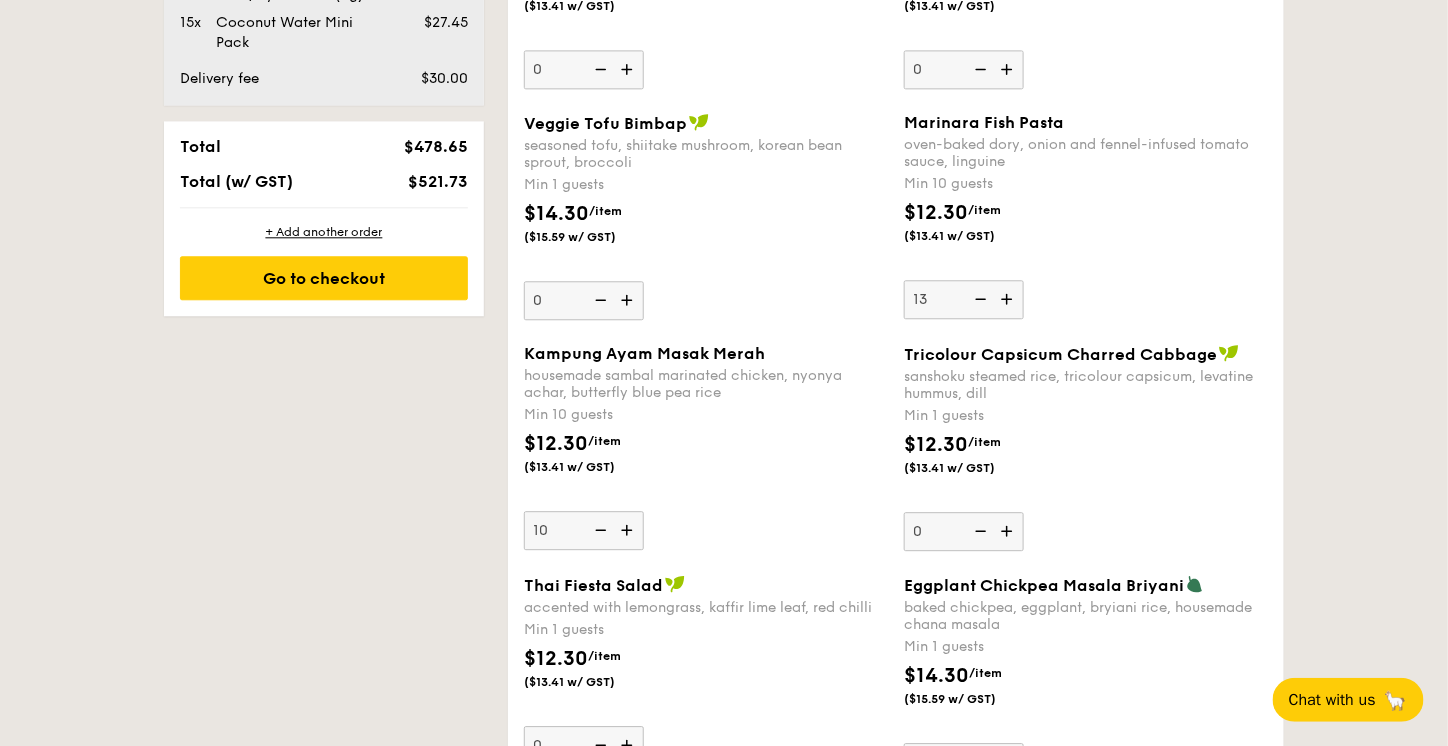 click at bounding box center (1009, 299) 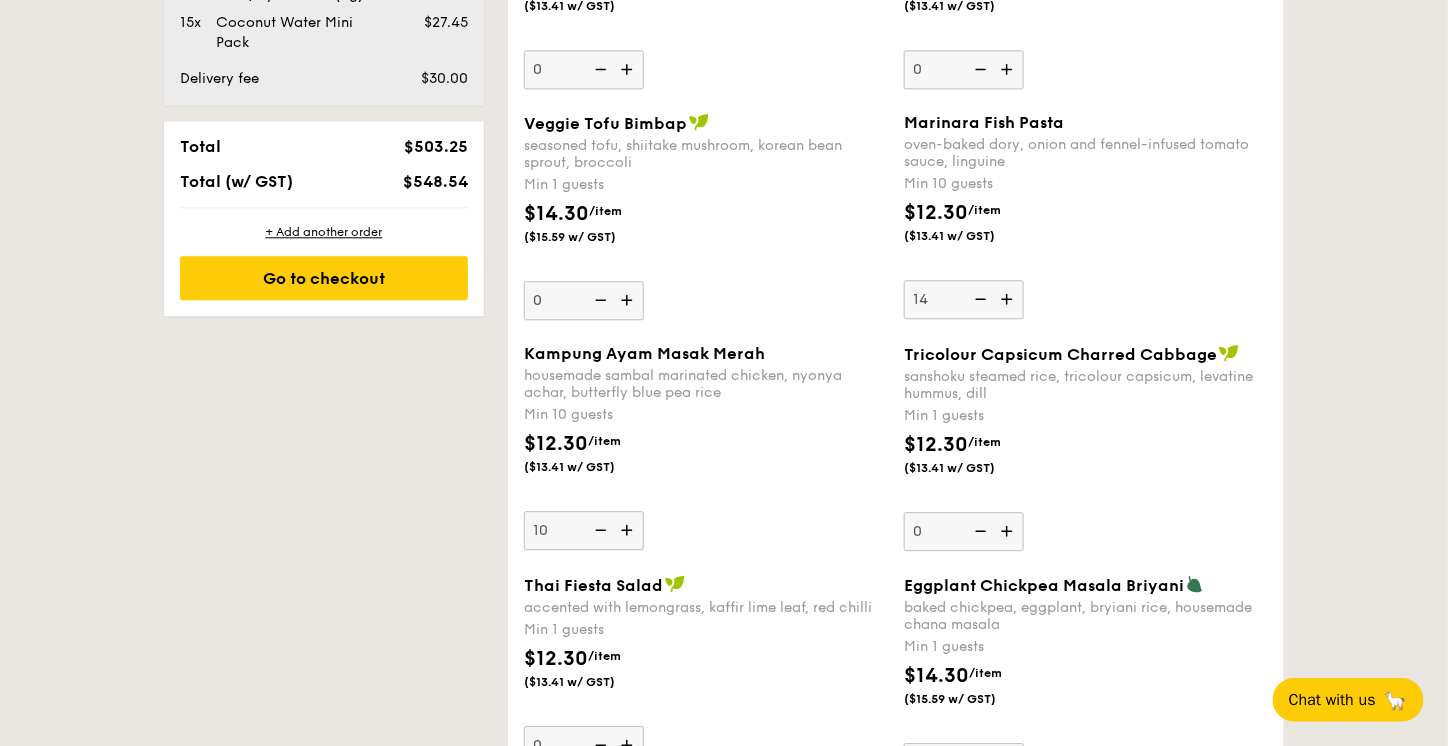 click at bounding box center (1009, 299) 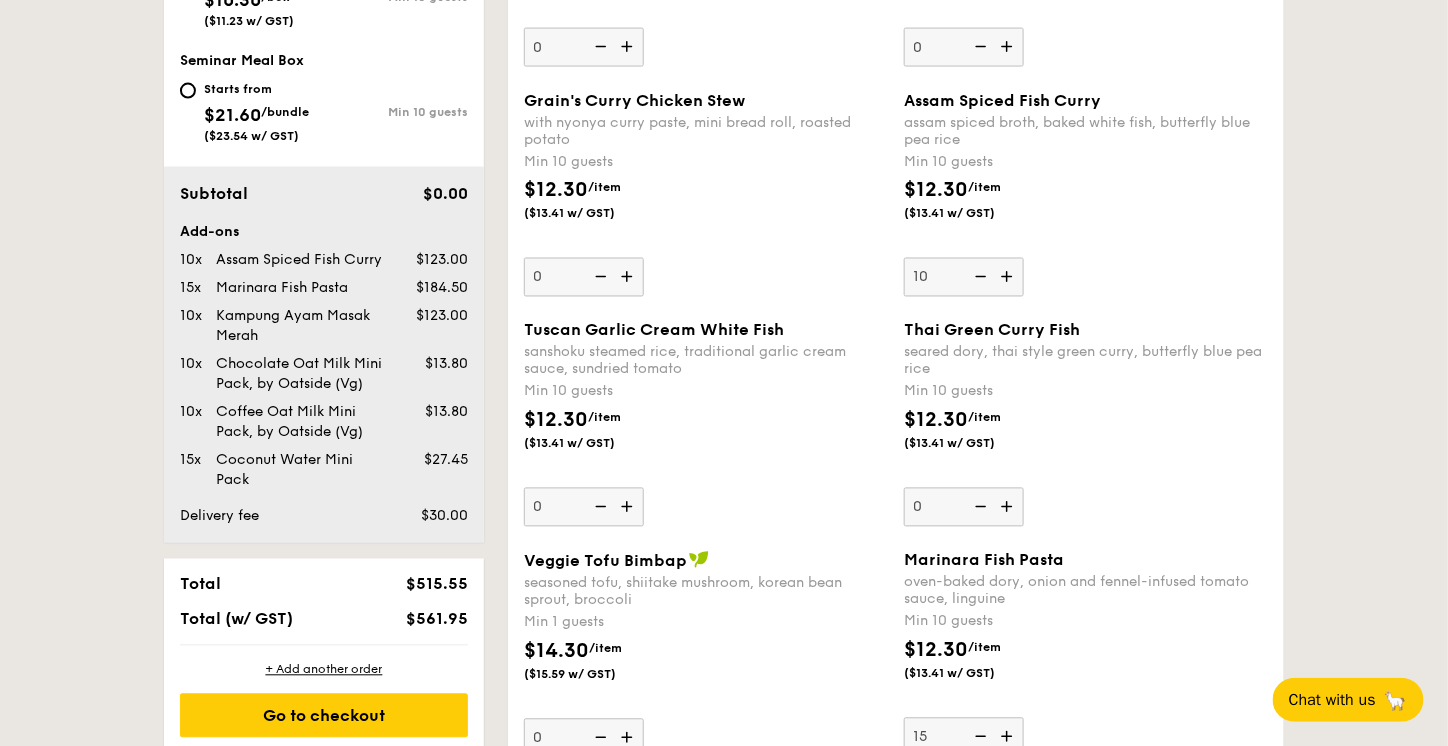 scroll, scrollTop: 1088, scrollLeft: 0, axis: vertical 